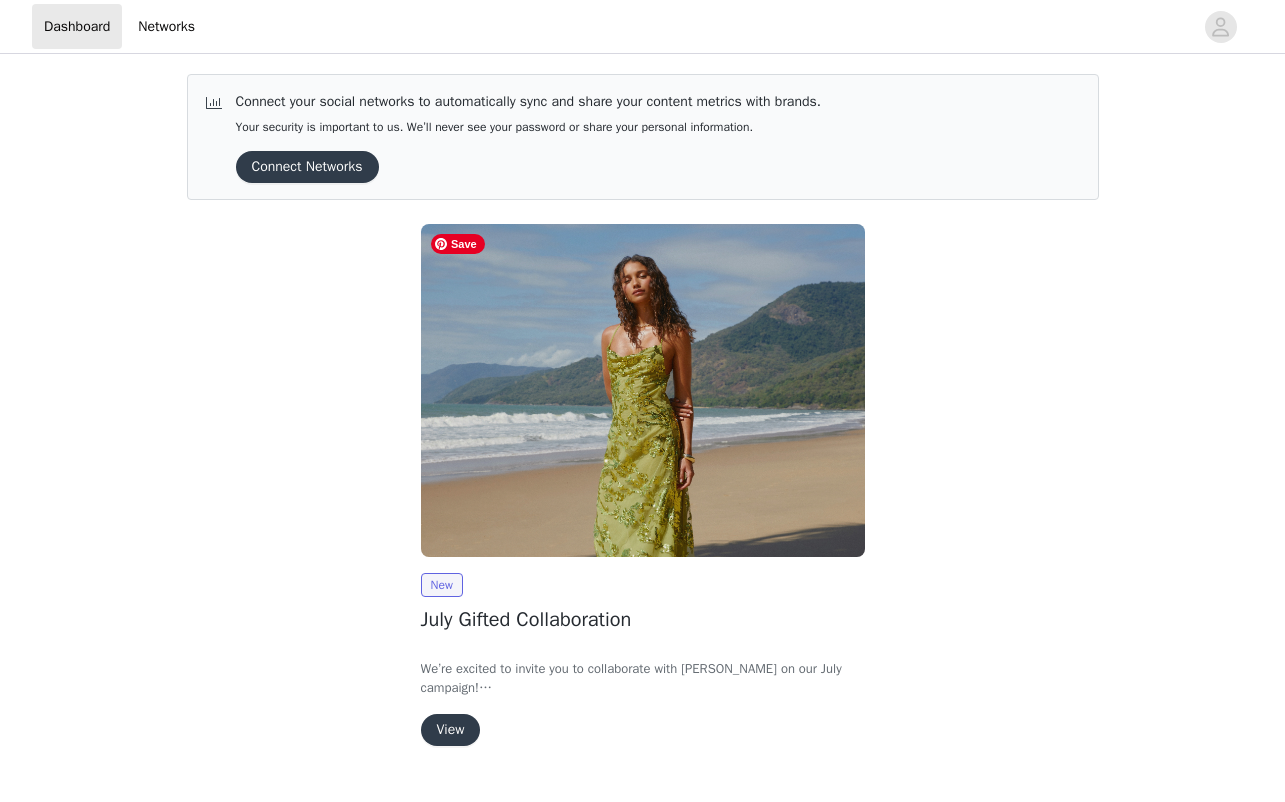 scroll, scrollTop: 44, scrollLeft: 0, axis: vertical 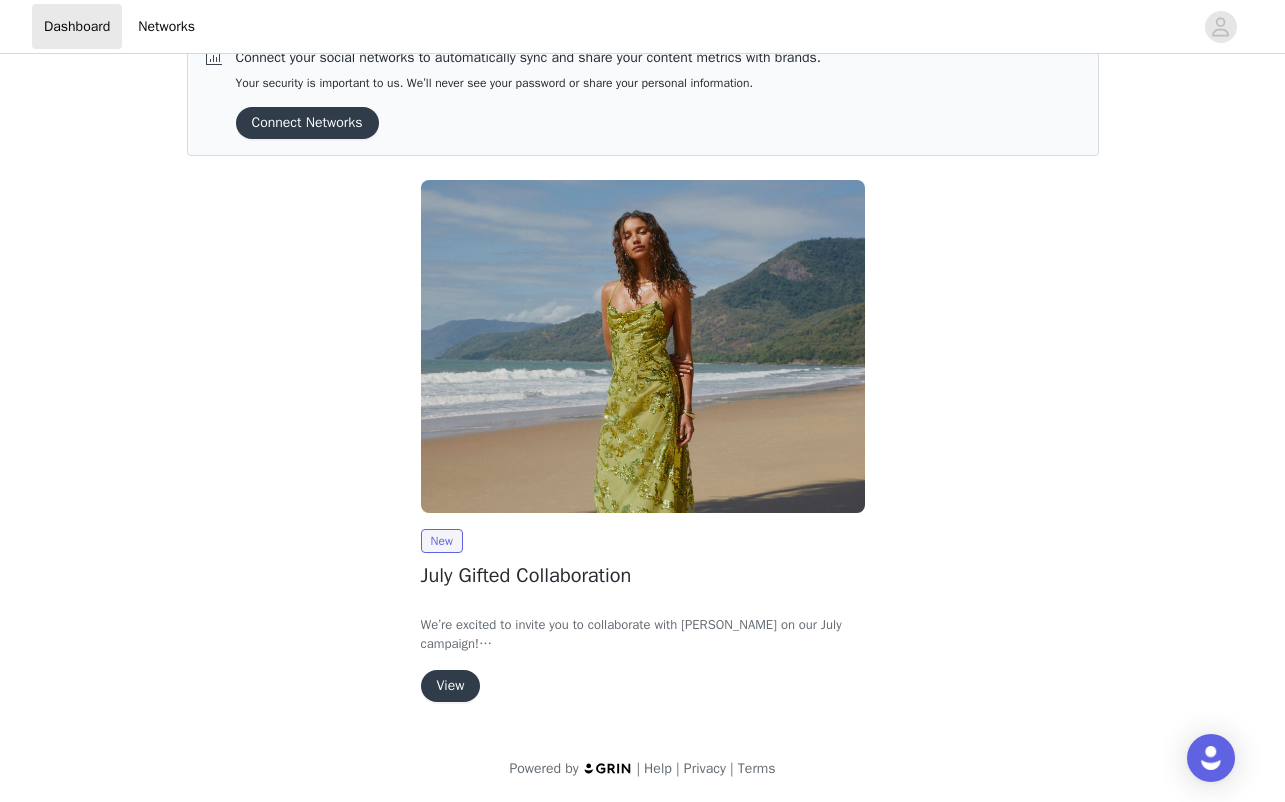 click on "View" at bounding box center [451, 686] 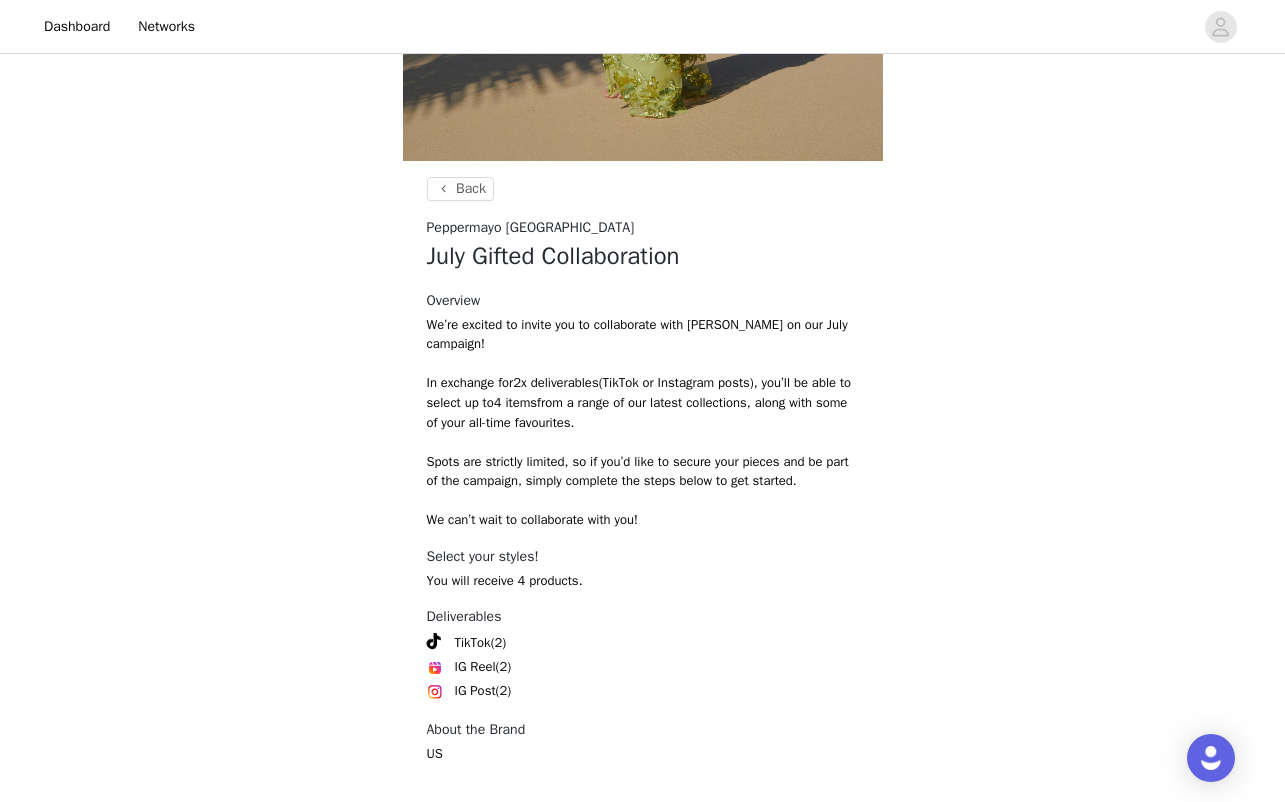 scroll, scrollTop: 714, scrollLeft: 0, axis: vertical 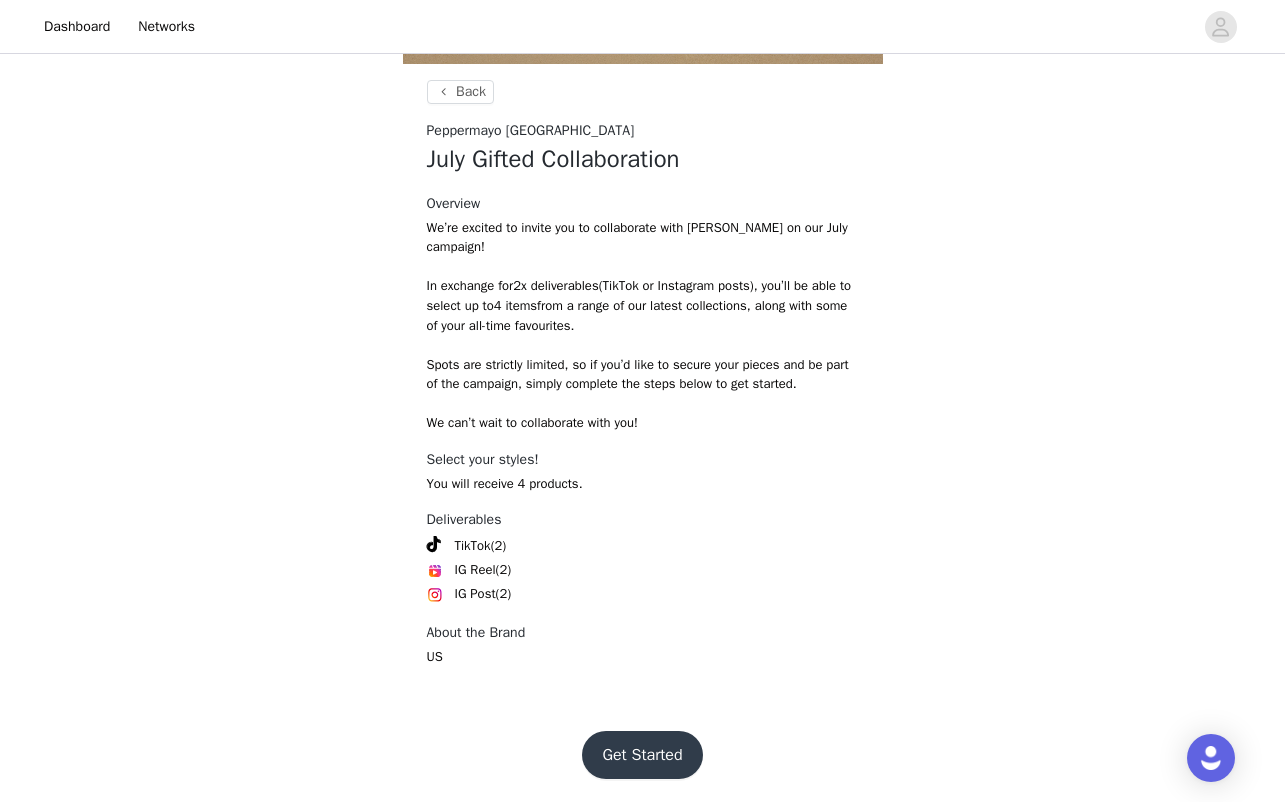 click on "Get Started" at bounding box center (642, 755) 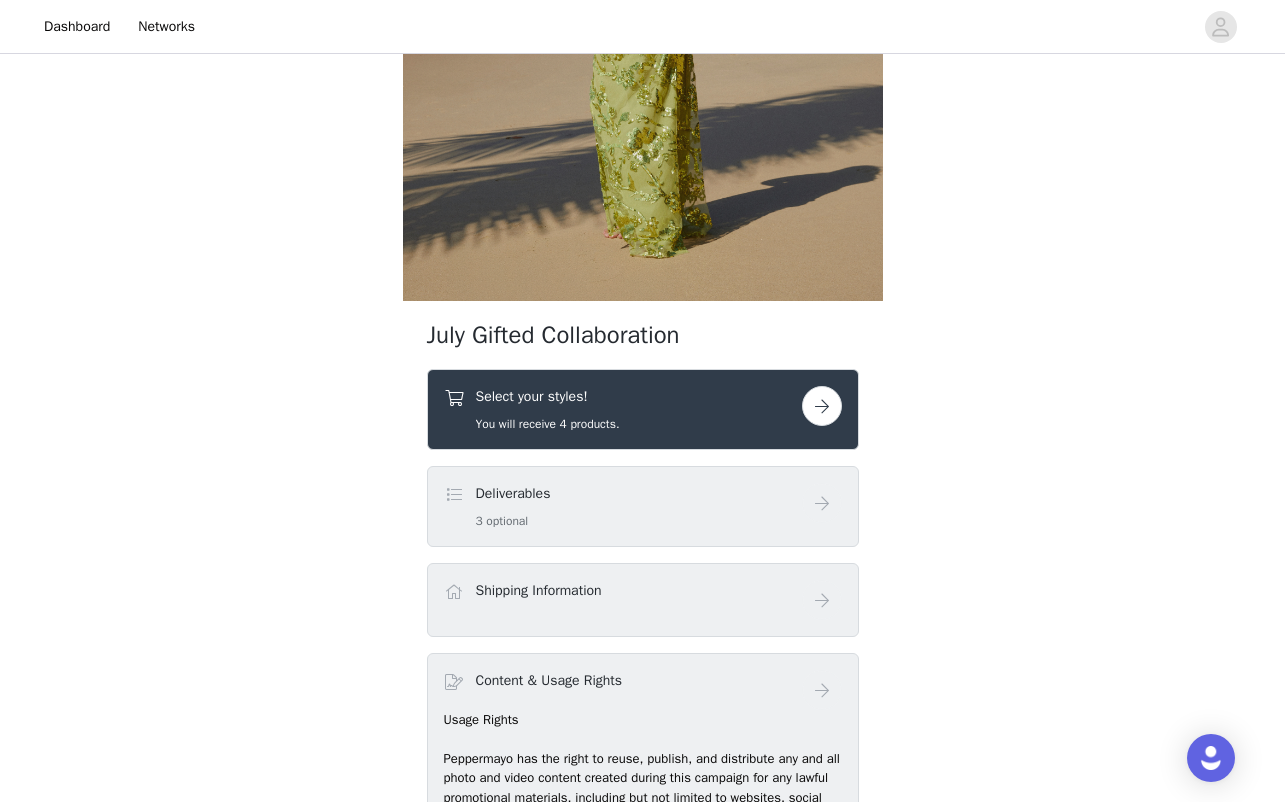 scroll, scrollTop: 618, scrollLeft: 0, axis: vertical 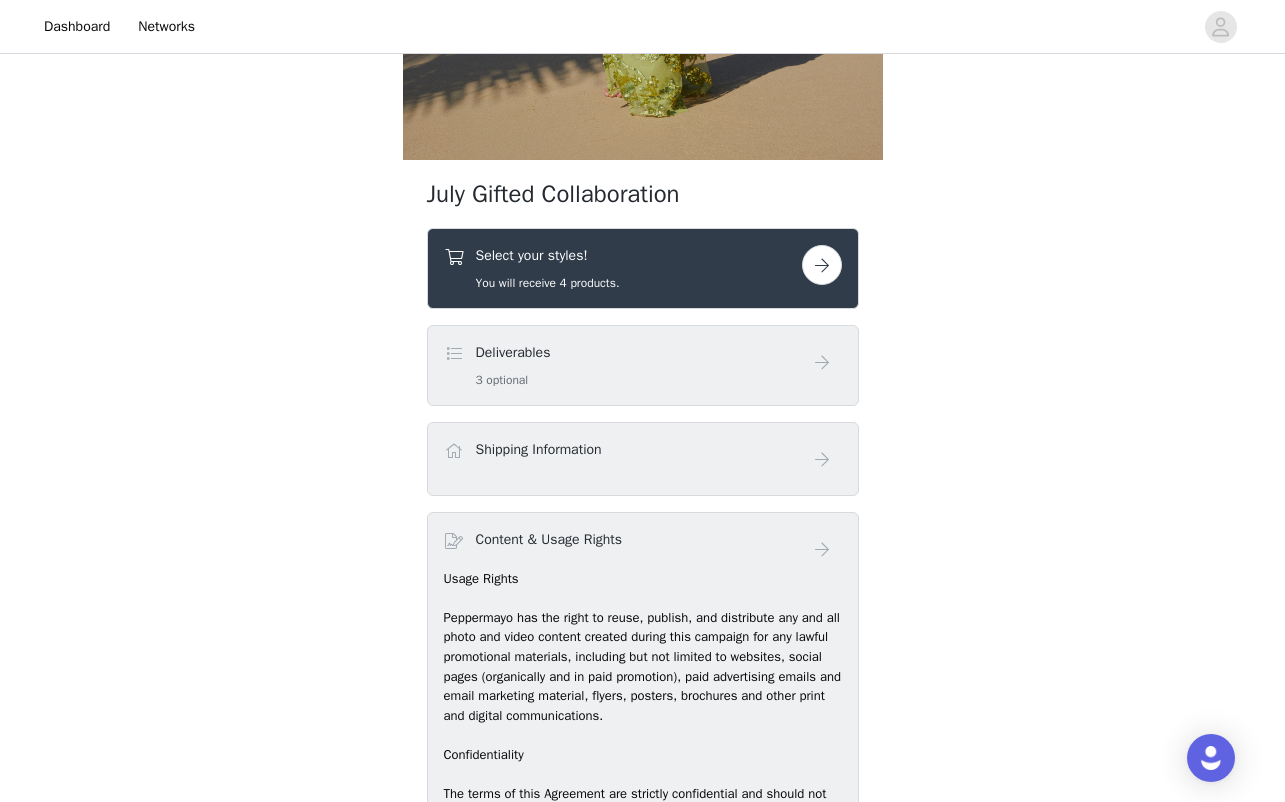 click on "Deliverables   3 optional" at bounding box center [623, 365] 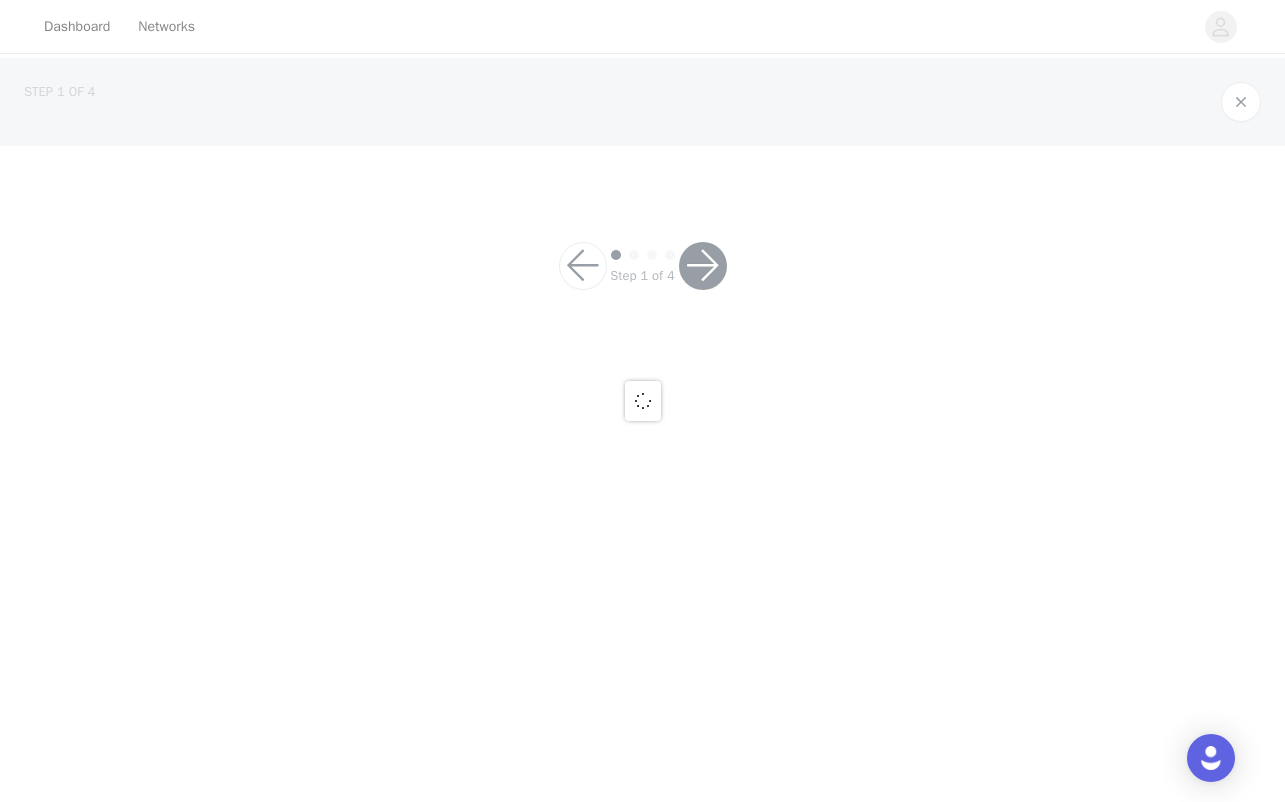 scroll, scrollTop: 0, scrollLeft: 0, axis: both 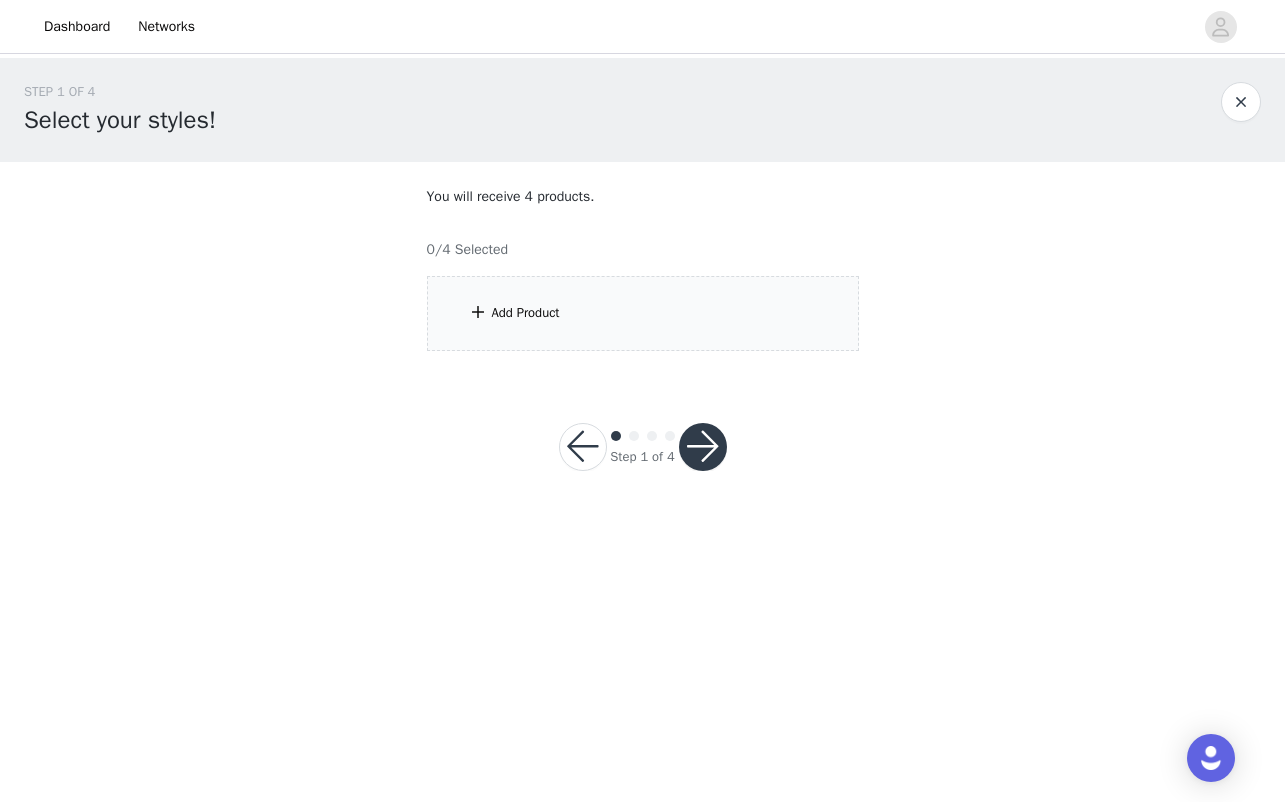click on "Add Product" at bounding box center (643, 313) 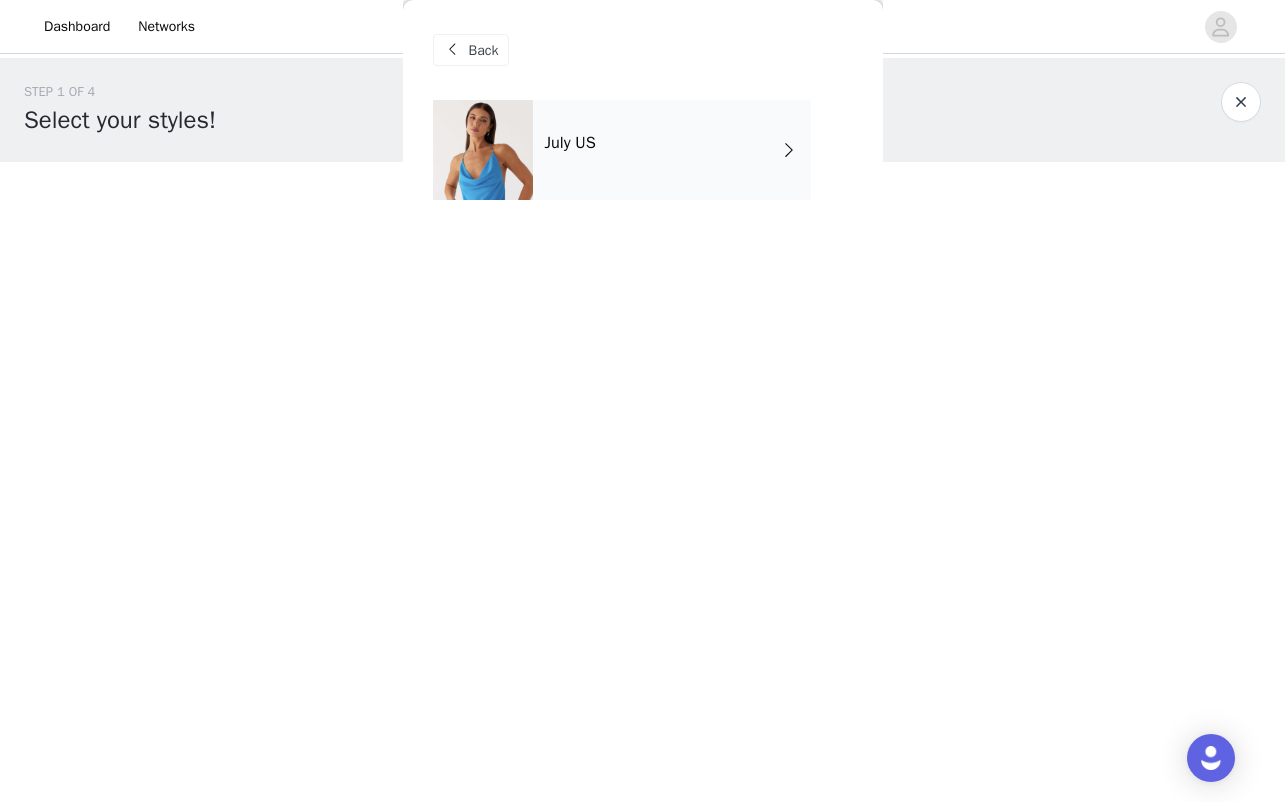 click on "July US" at bounding box center [672, 150] 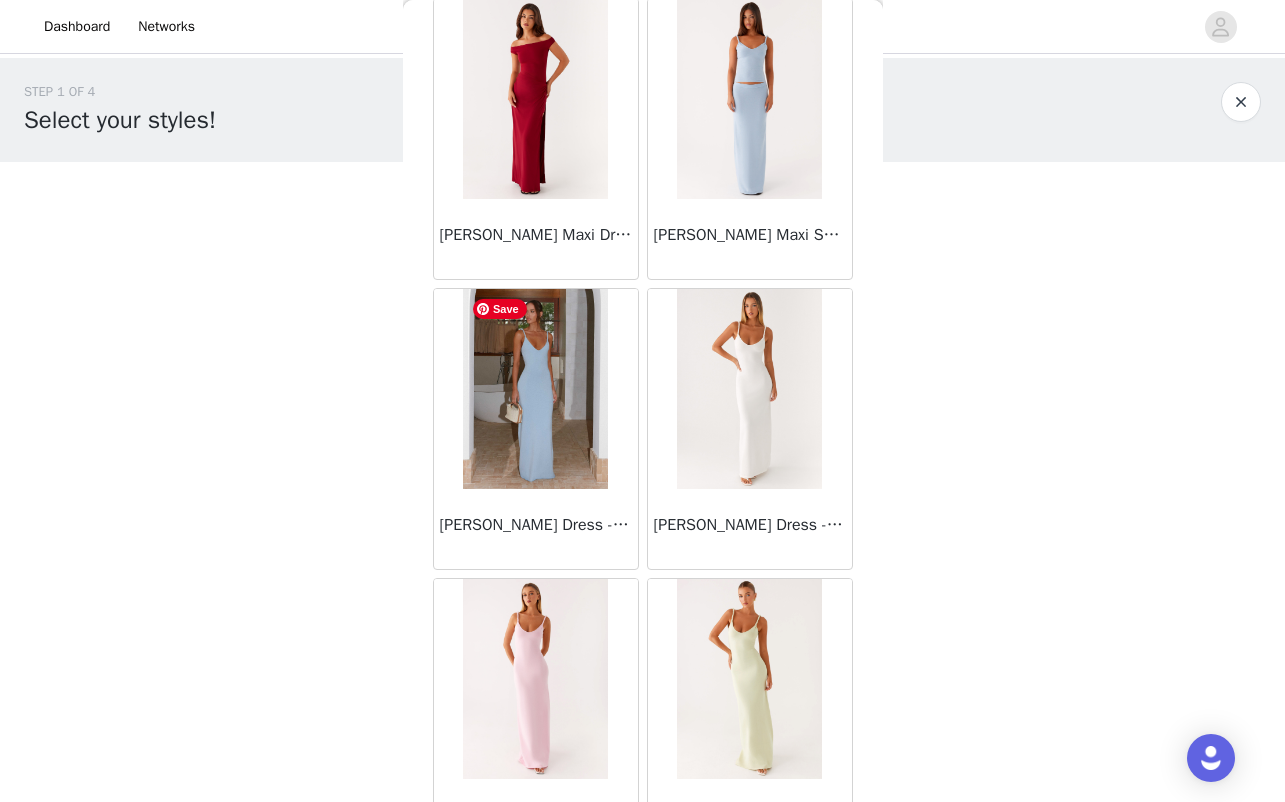 scroll, scrollTop: 2258, scrollLeft: 0, axis: vertical 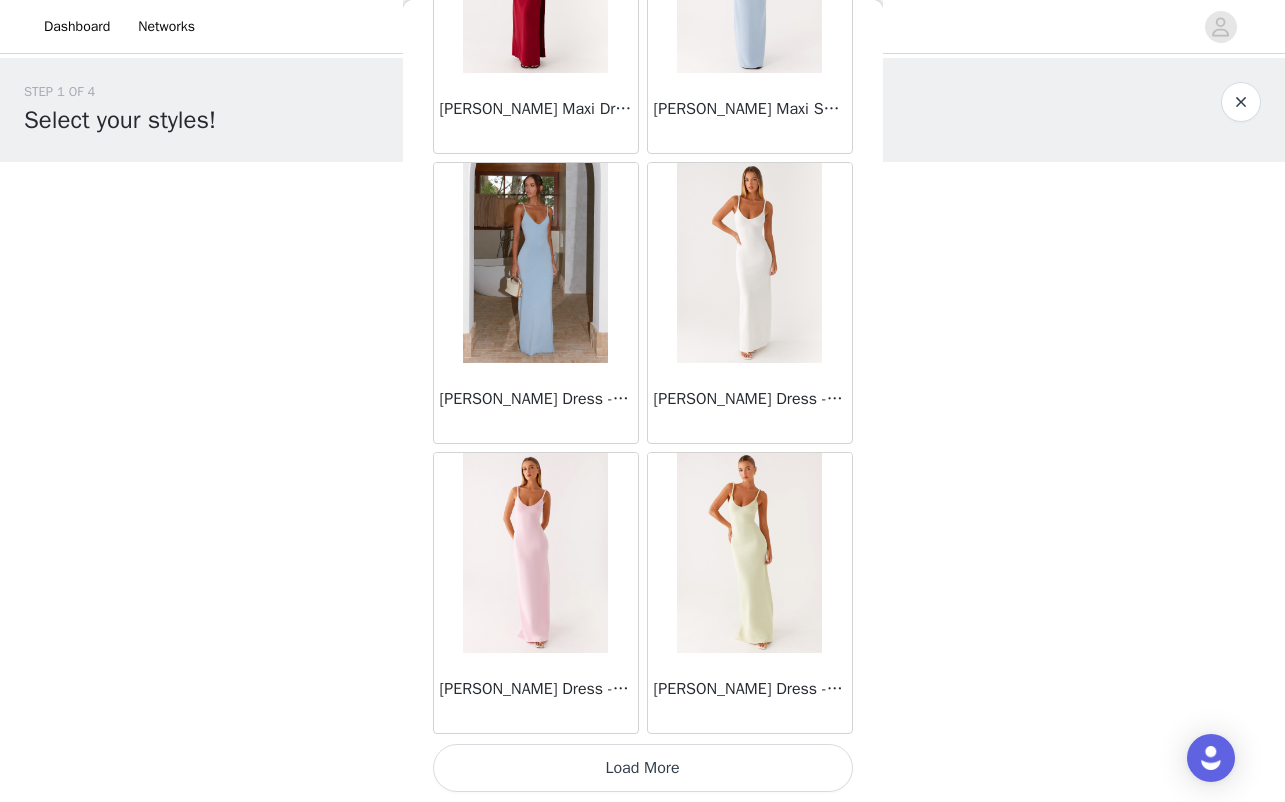 click on "Load More" at bounding box center [643, 768] 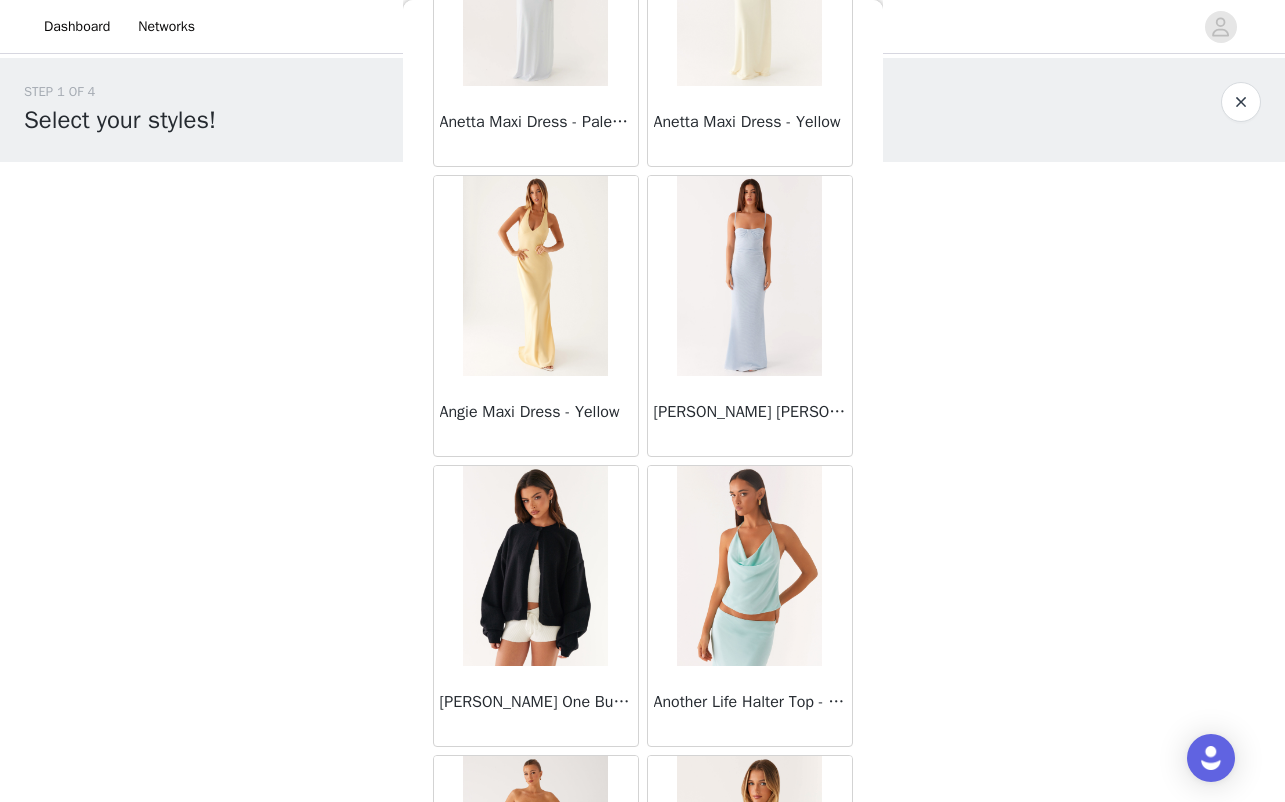 scroll, scrollTop: 3407, scrollLeft: 0, axis: vertical 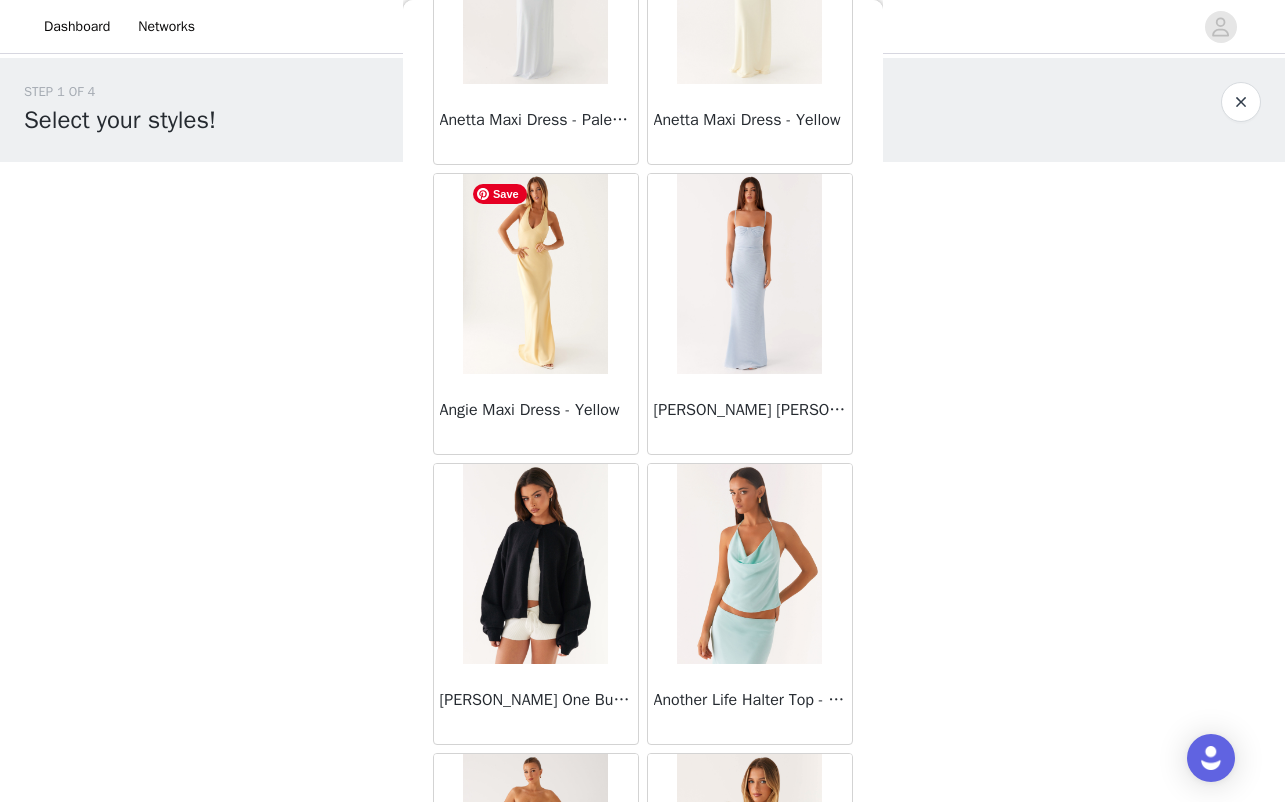 click at bounding box center [535, 274] 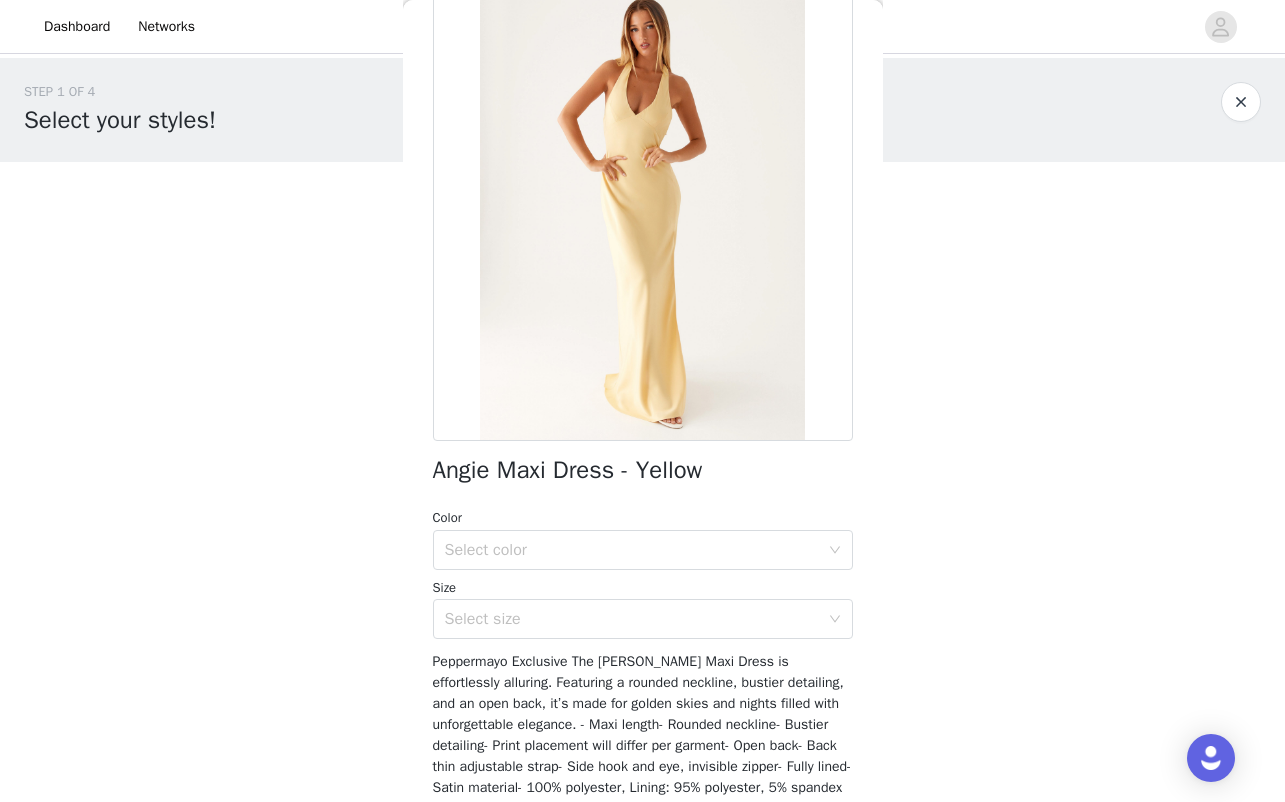 scroll, scrollTop: 155, scrollLeft: 0, axis: vertical 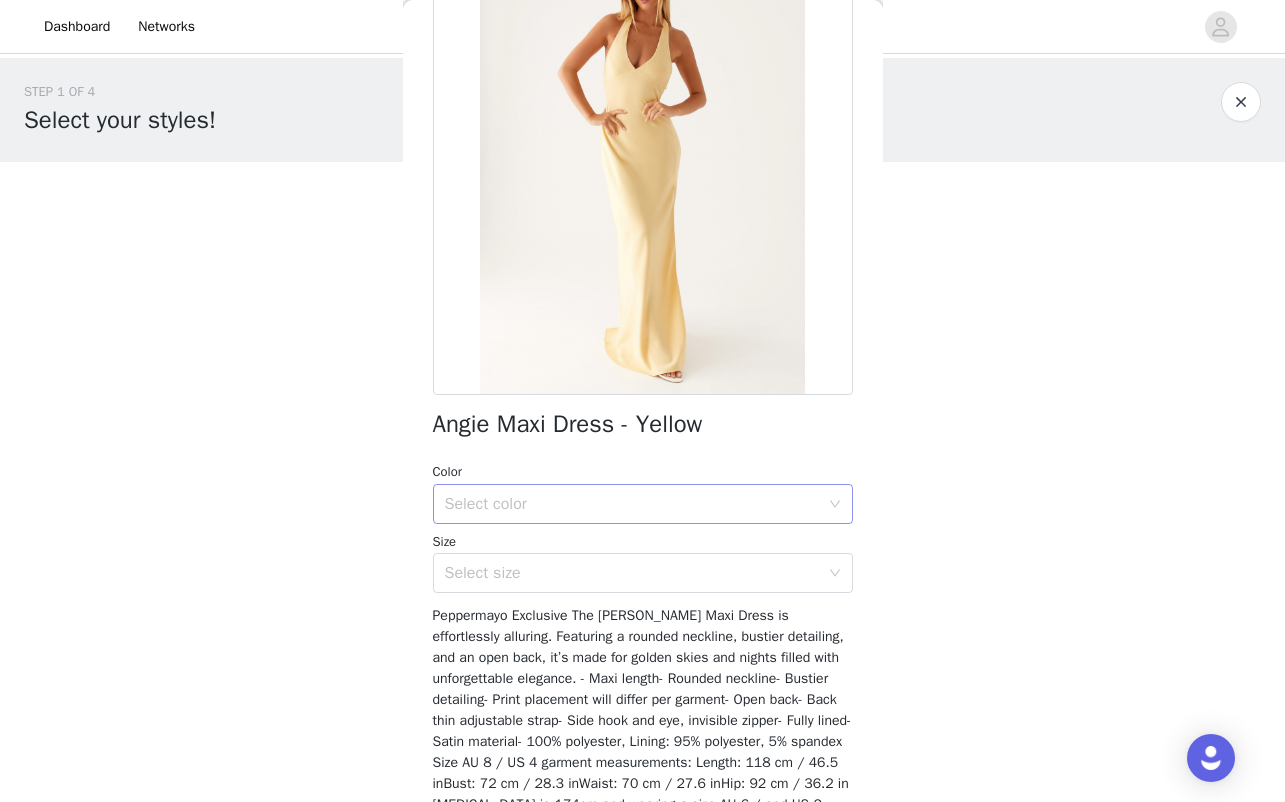 click on "Select color" at bounding box center [632, 504] 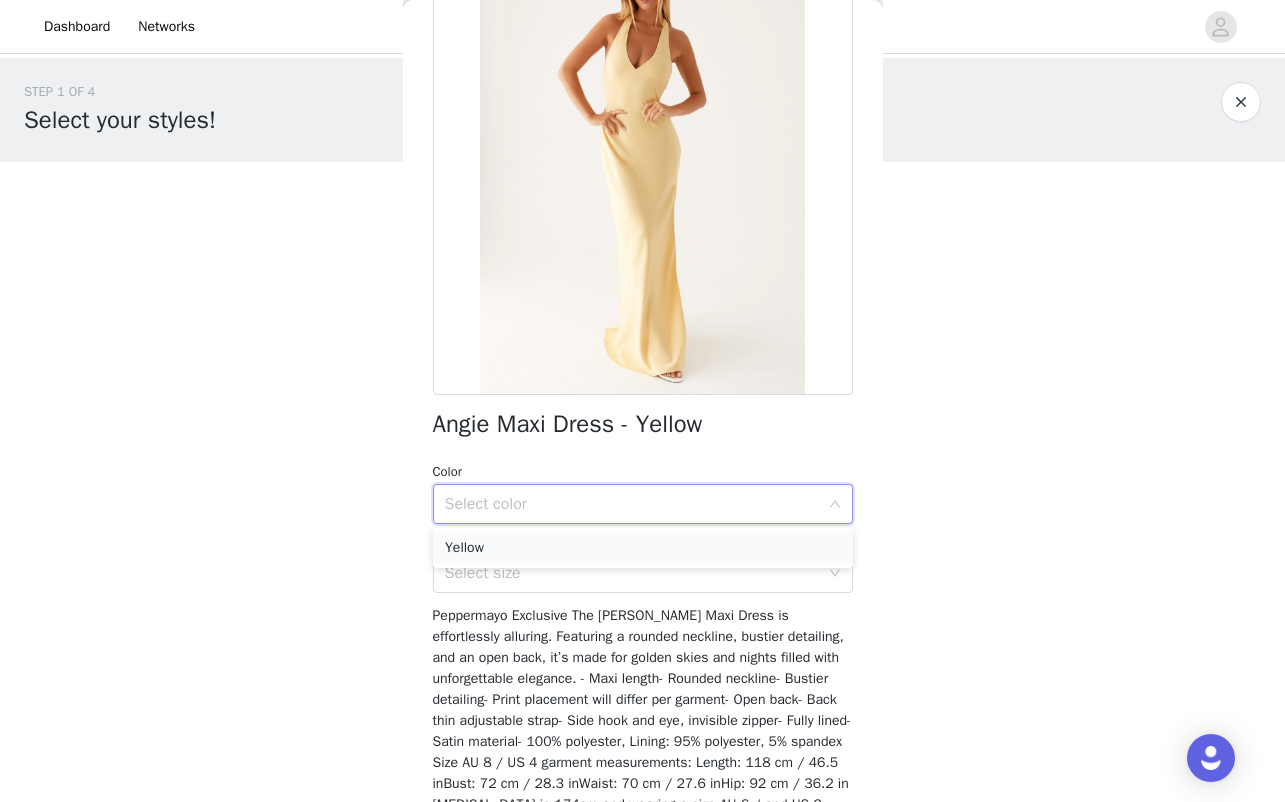 click on "Yellow" at bounding box center (643, 548) 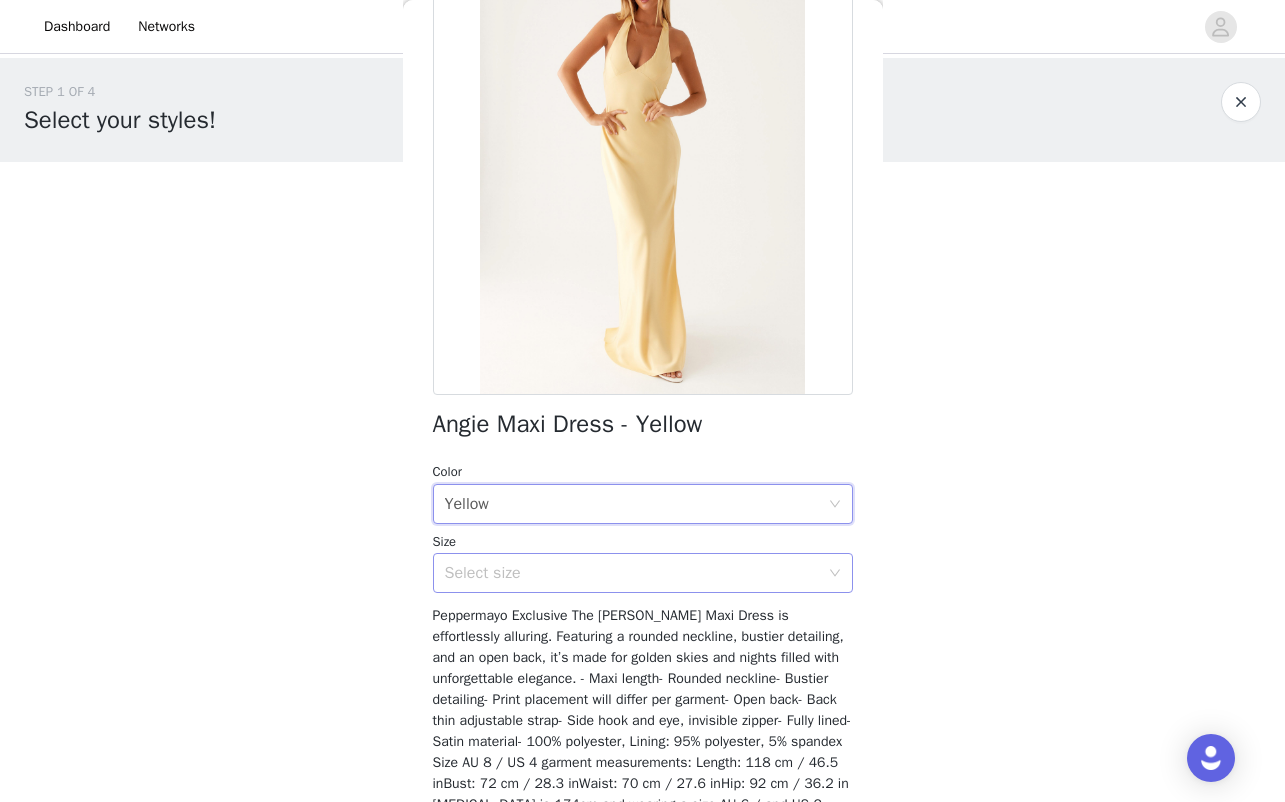 click on "Select size" at bounding box center (632, 573) 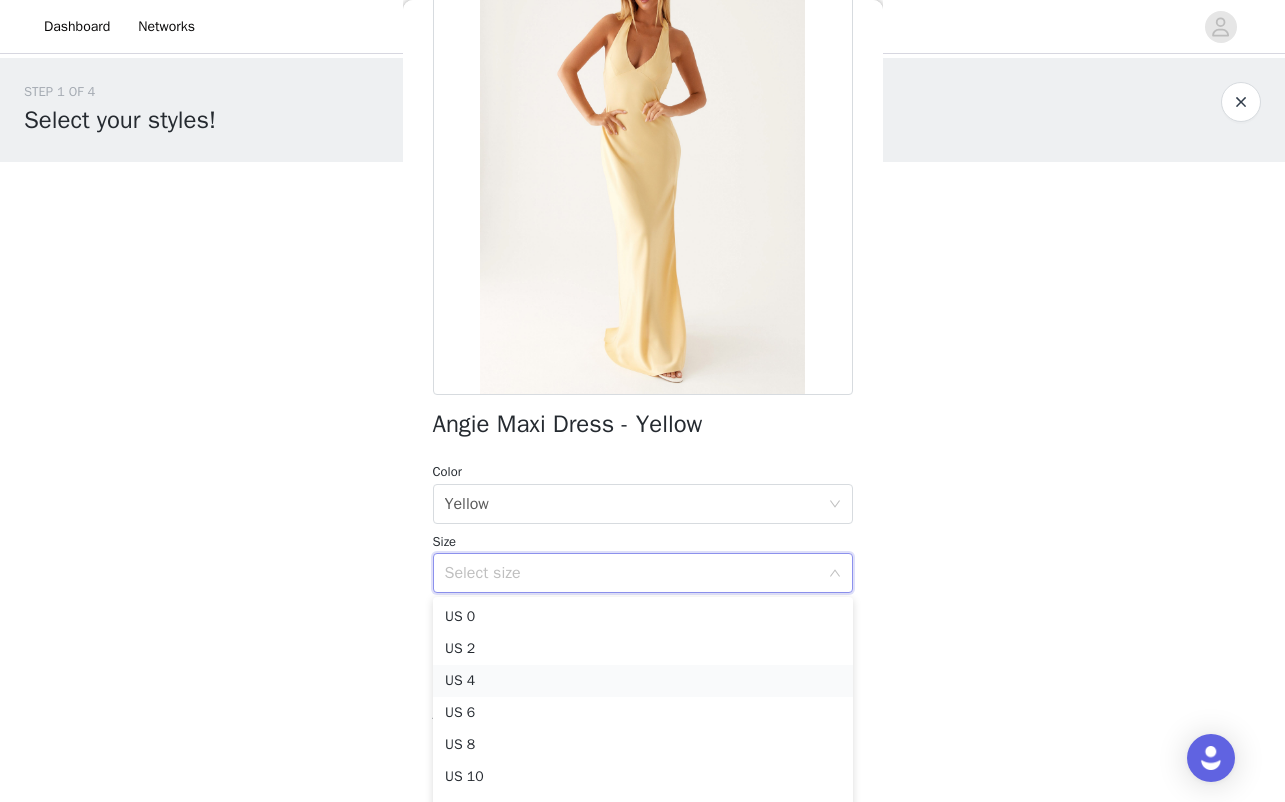 click on "US 4" at bounding box center (643, 681) 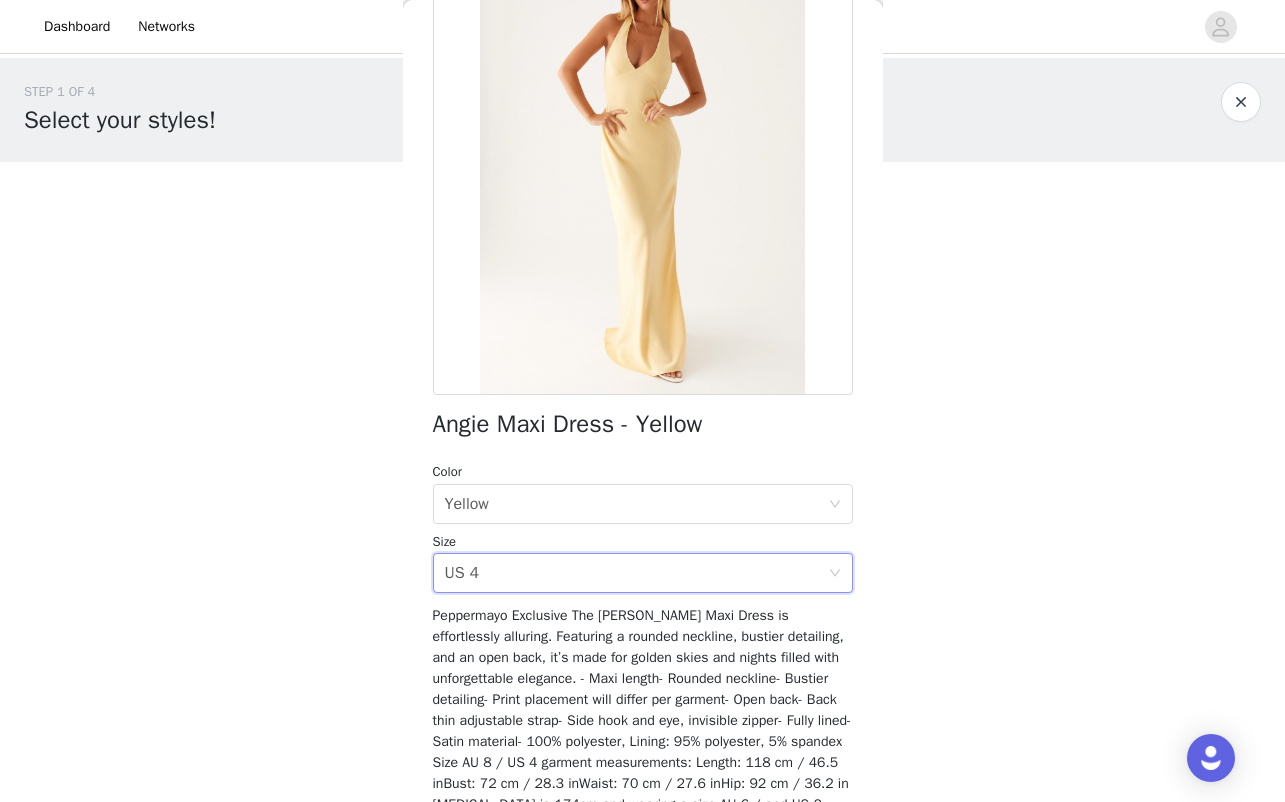 scroll, scrollTop: 273, scrollLeft: 0, axis: vertical 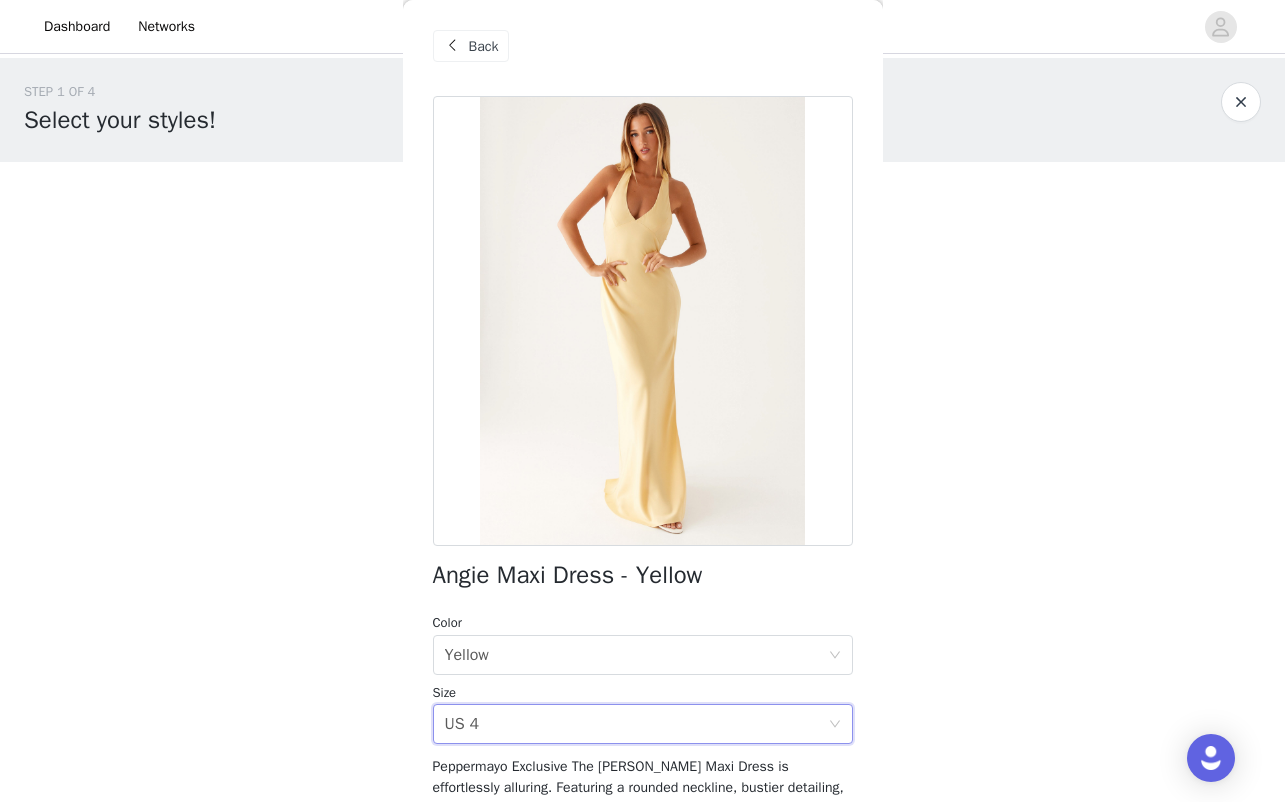 click on "Back" at bounding box center [484, 46] 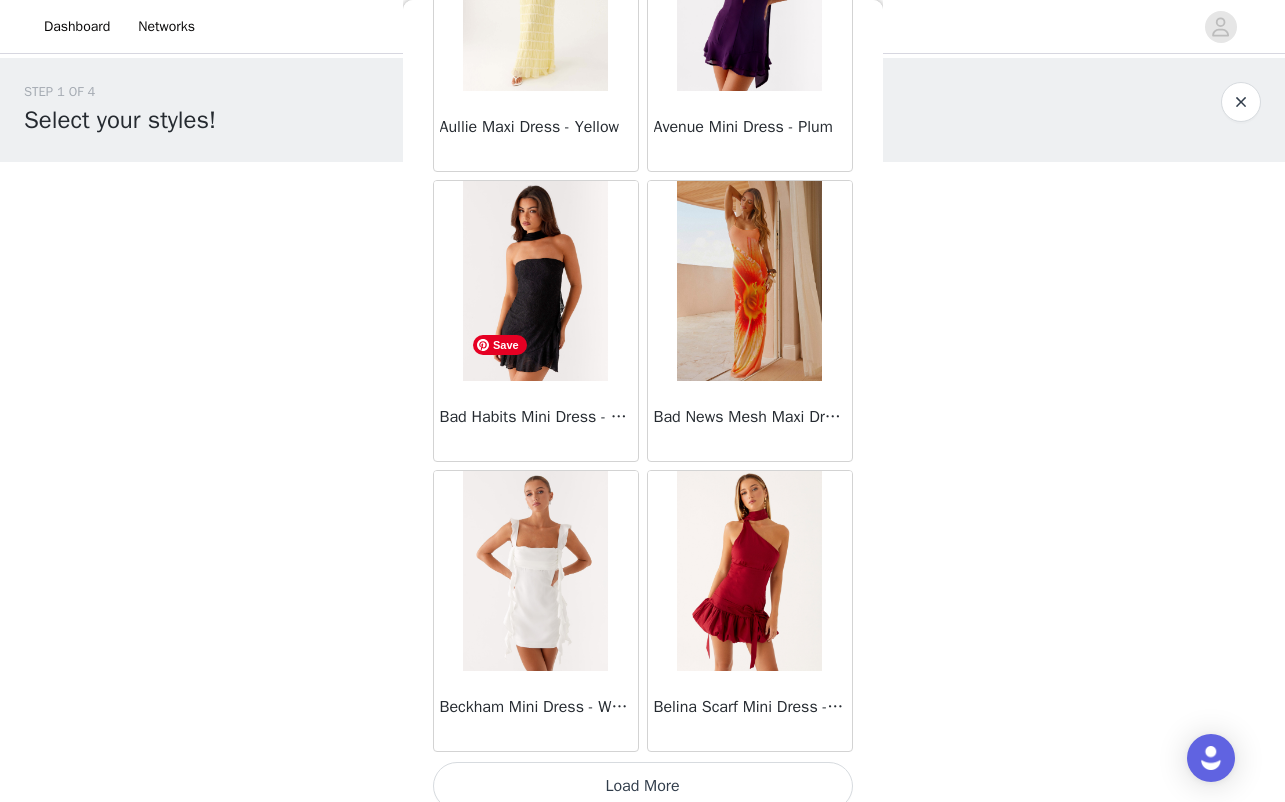 scroll, scrollTop: 5158, scrollLeft: 0, axis: vertical 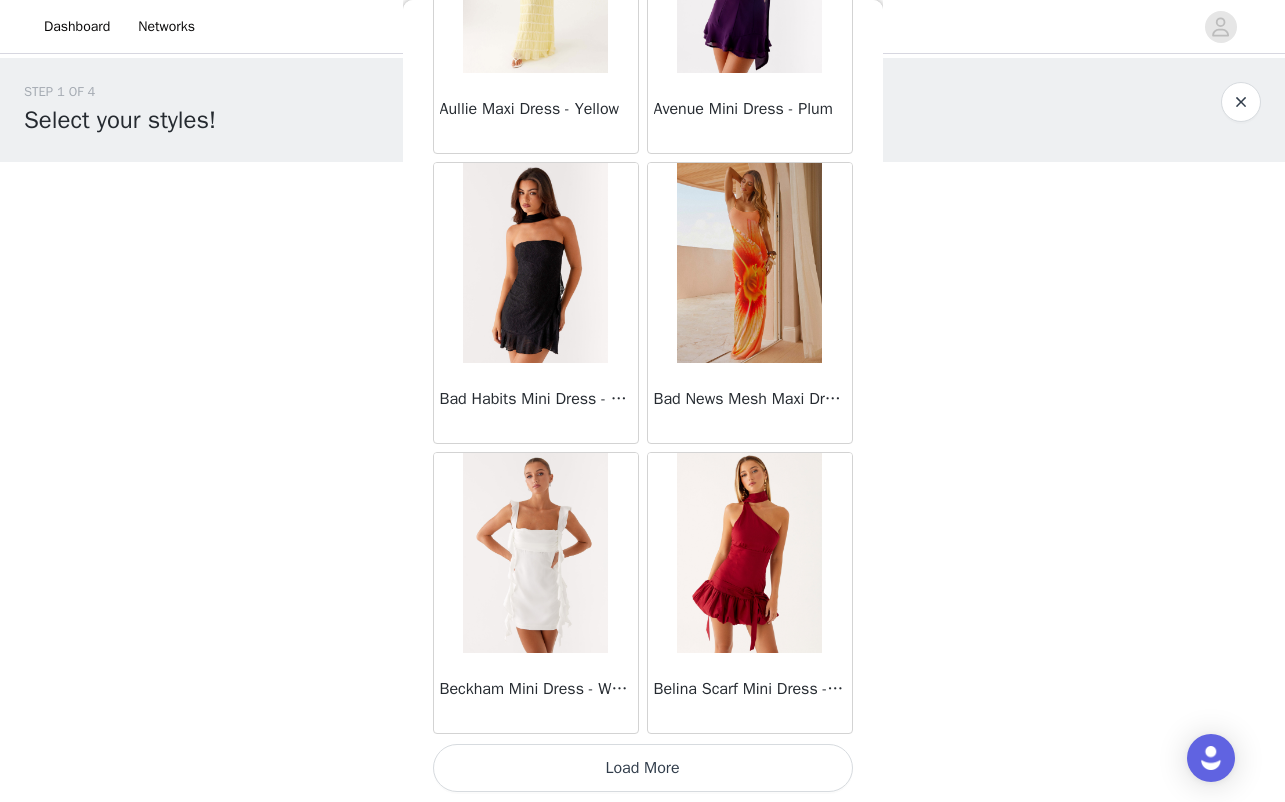 click on "Load More" at bounding box center (643, 768) 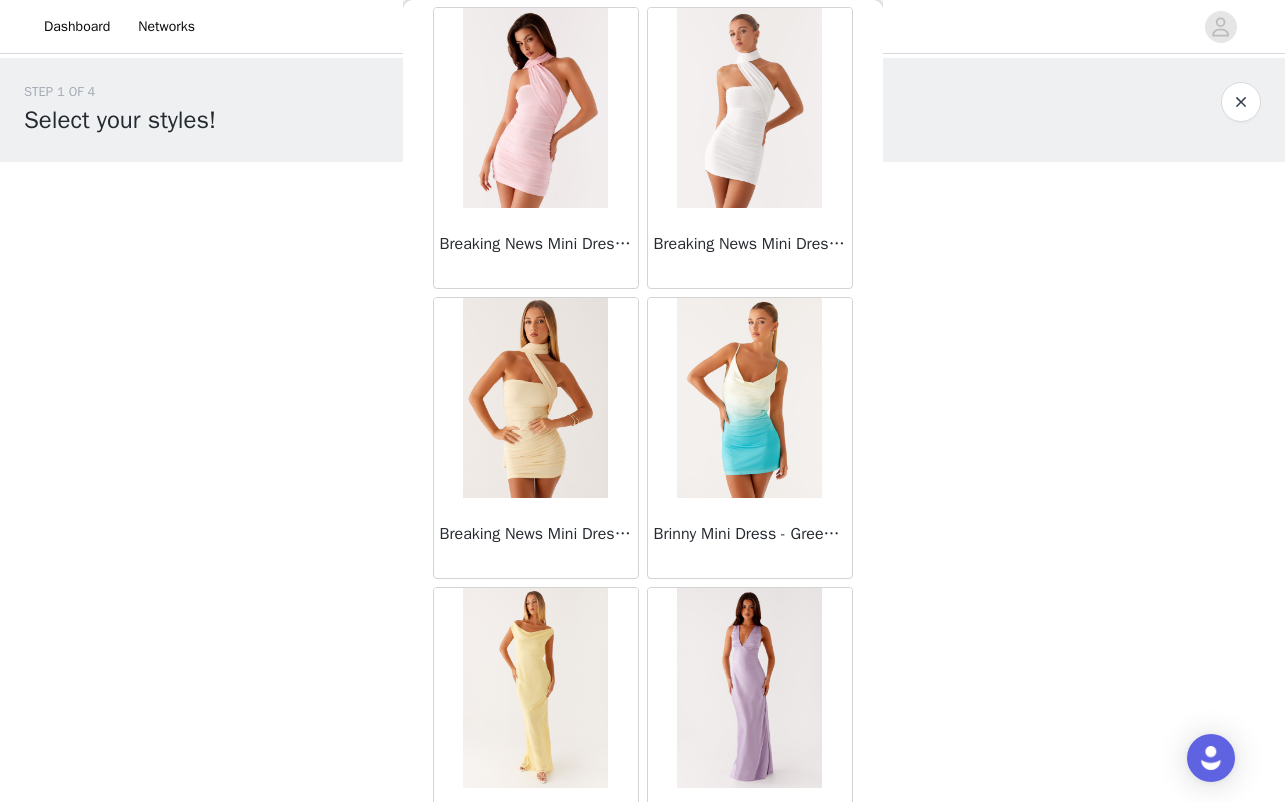 scroll, scrollTop: 8058, scrollLeft: 0, axis: vertical 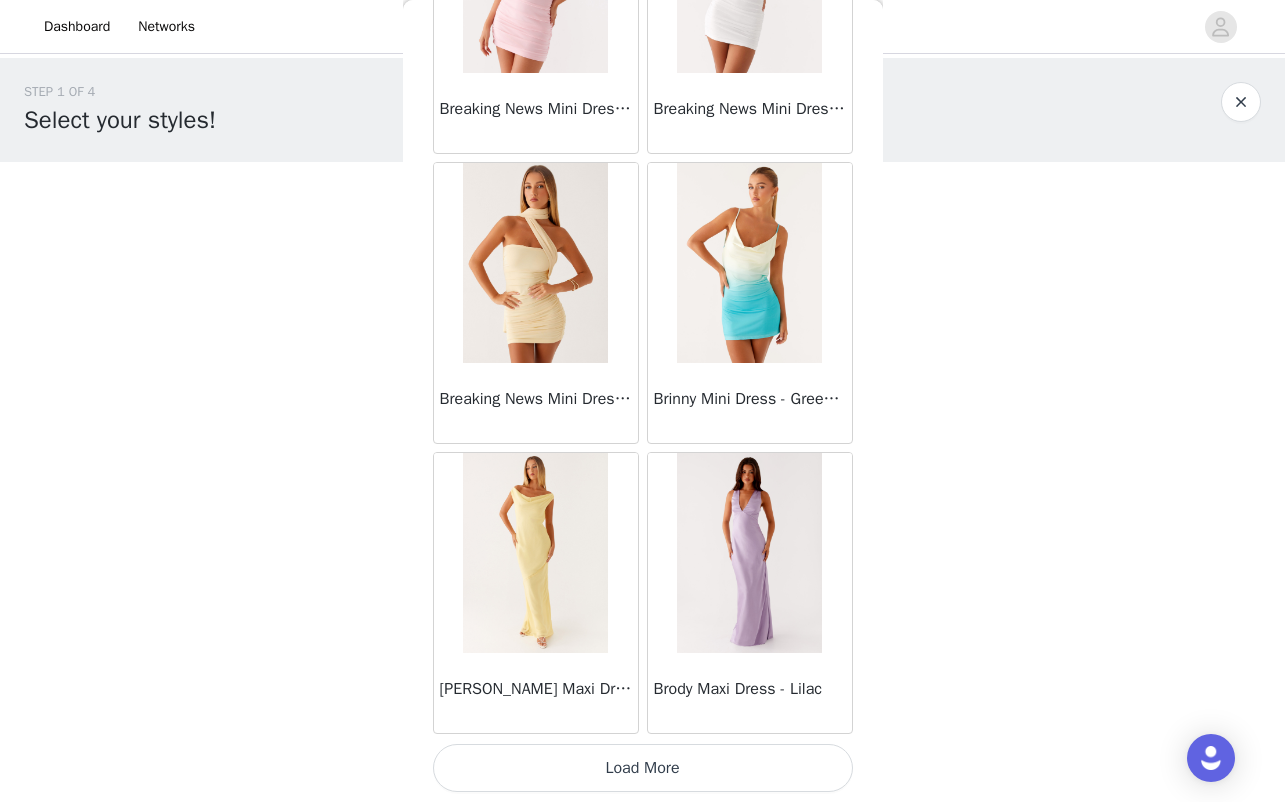 click on "Load More" at bounding box center (643, 768) 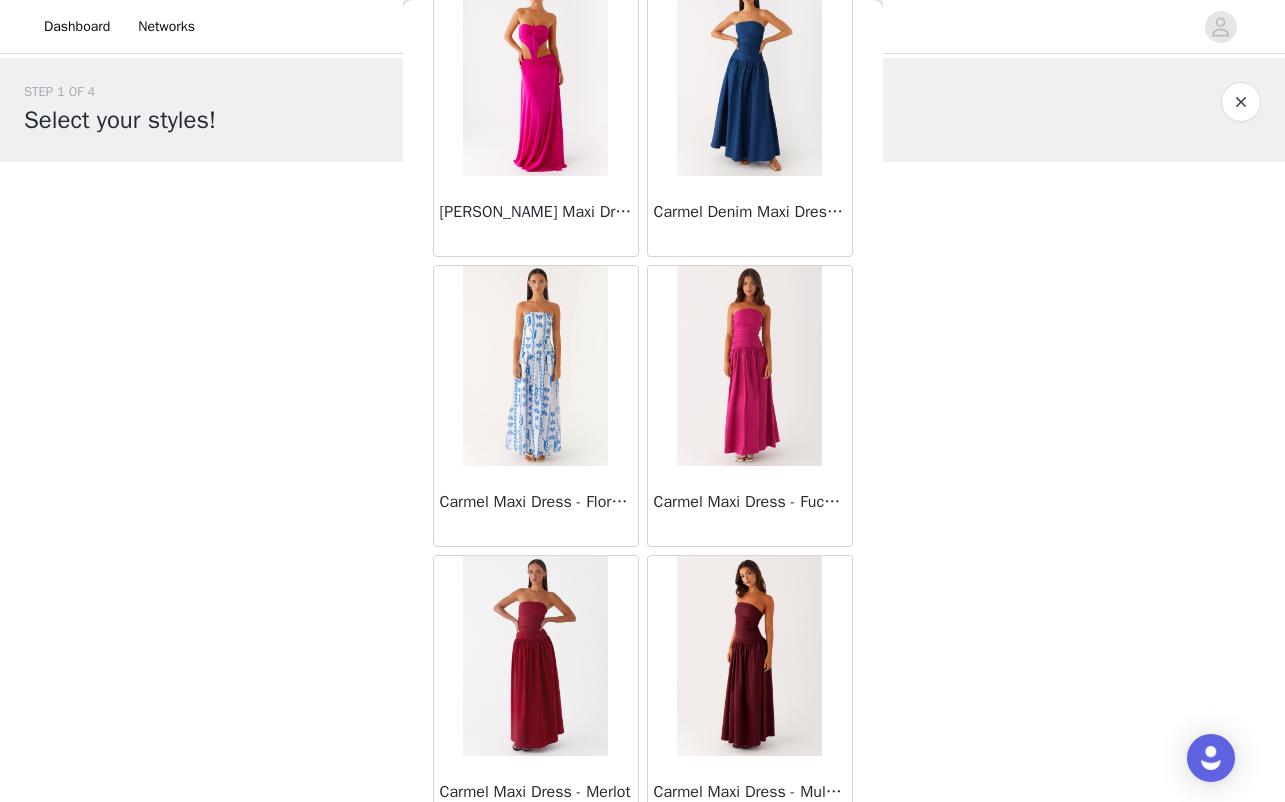 scroll, scrollTop: 10958, scrollLeft: 0, axis: vertical 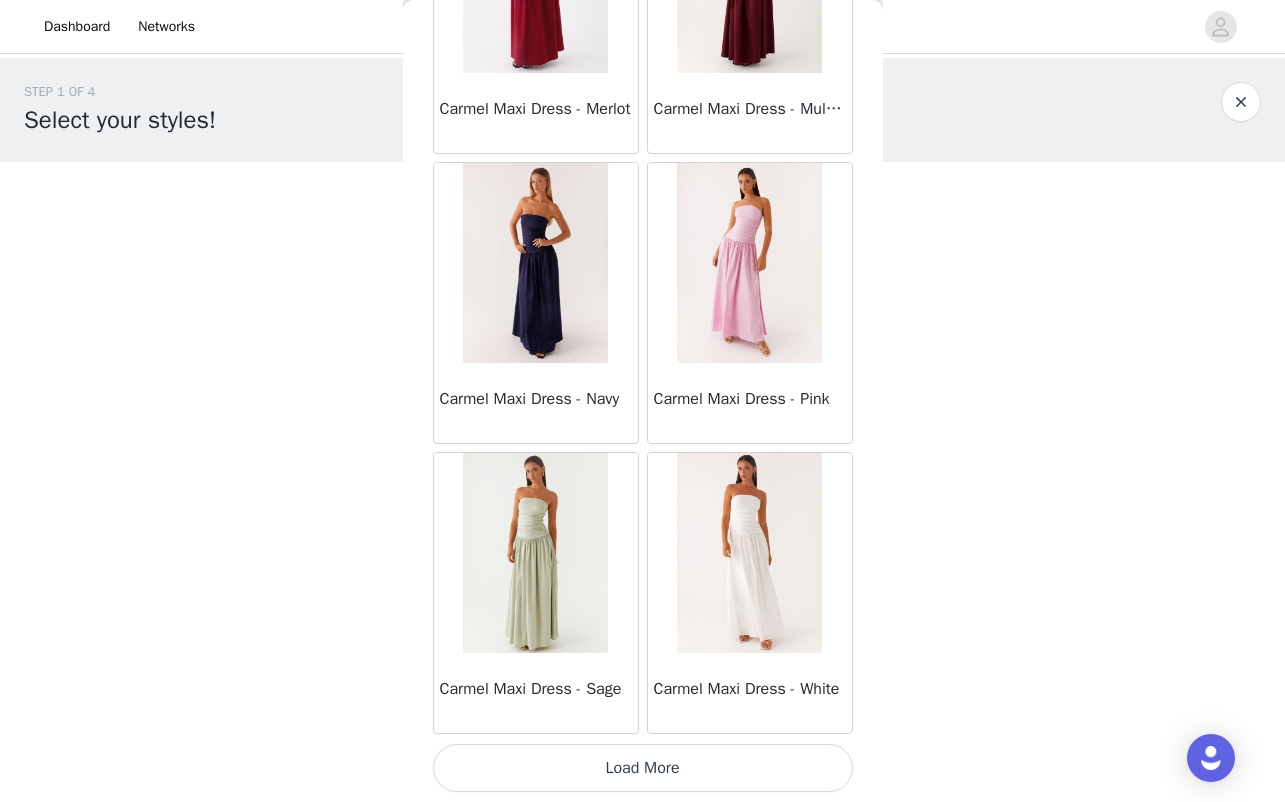 click on "Load More" at bounding box center [643, 768] 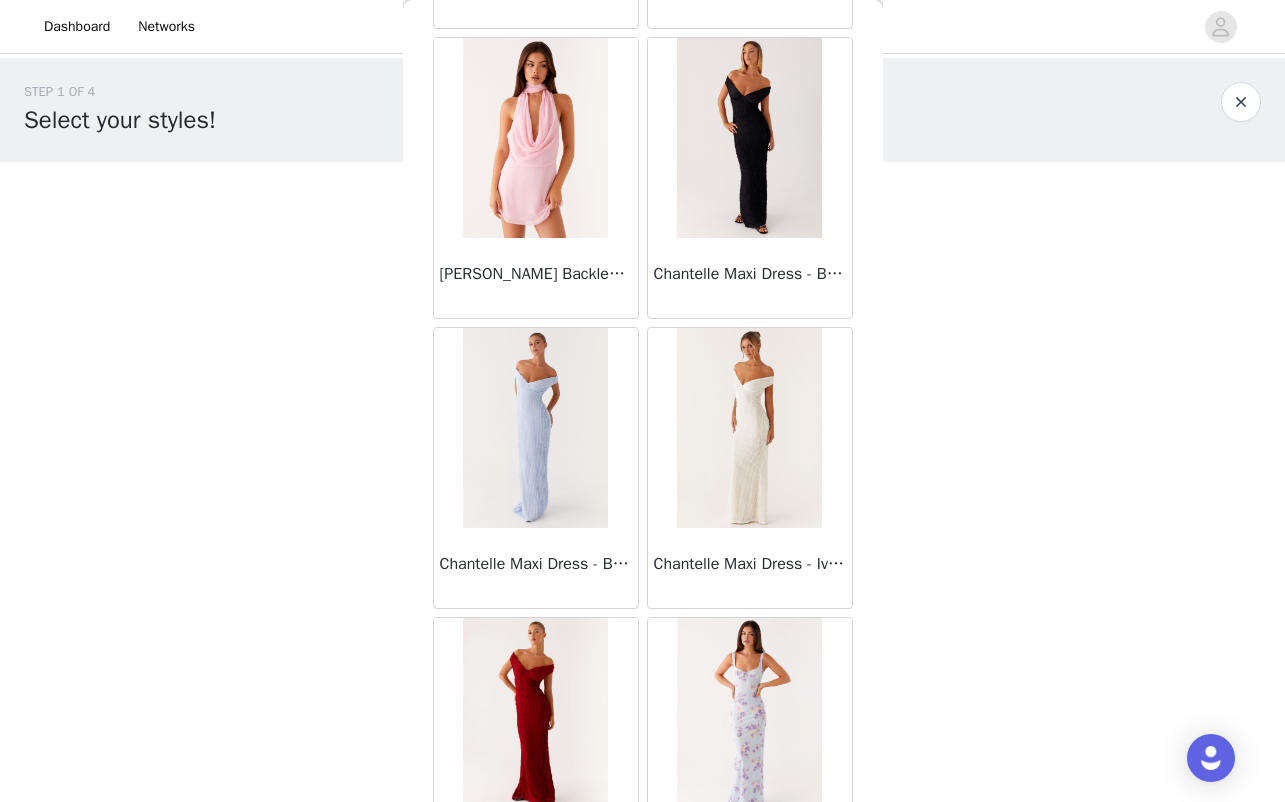 scroll, scrollTop: 13858, scrollLeft: 0, axis: vertical 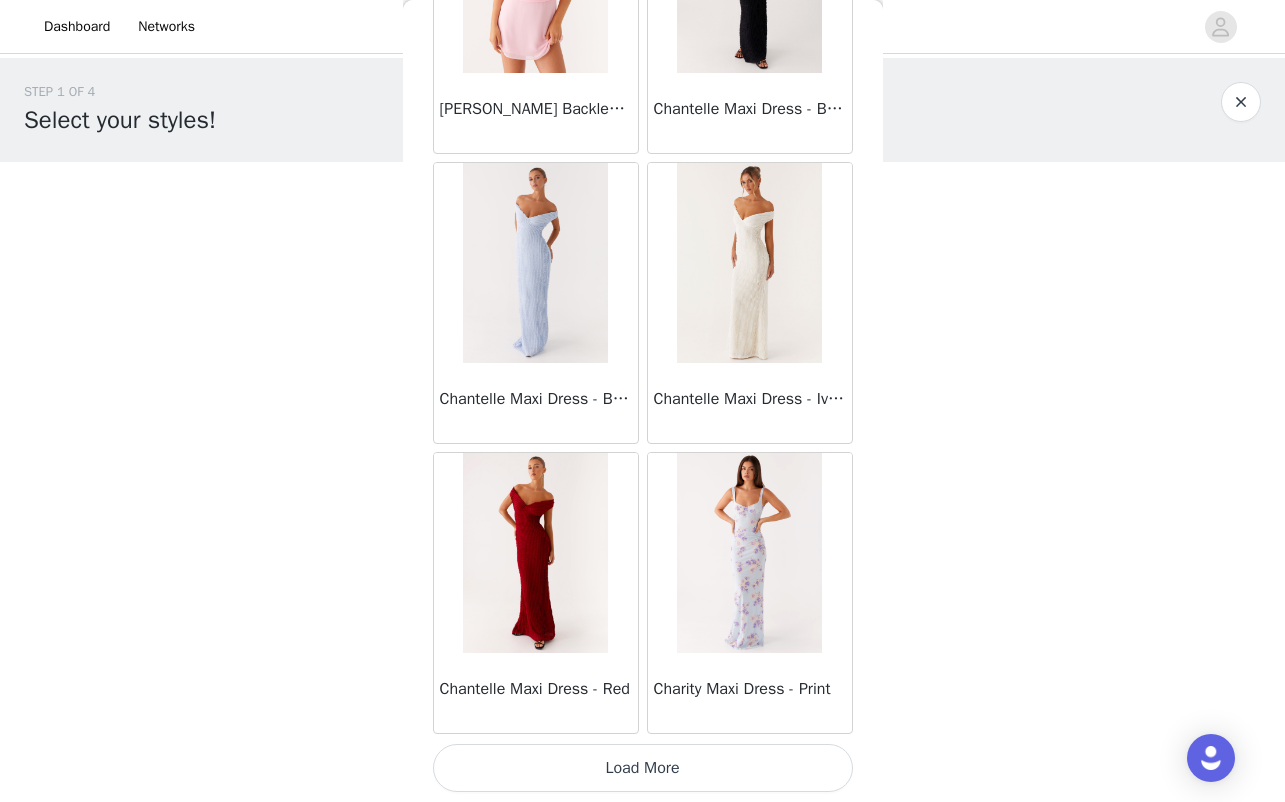 click on "STEP 1 OF 4
Select your styles!
You will receive 4 products.       0/4 Selected           Add Product       Back       Mariella Linen Maxi Skirt - Pink       Aamari Maxi Dress - Red       Abby Mini Dress - Floral Print       Adrina Ruffle Mini Dress - Pink Floral Print       Aiva Mini Dress - Yellow Floral       Alberta Maxi Dress - Mulberry       Alden Mini Dress - Floral Print       Alexia Knit Maxi Dress - Multi       Aliah Knit Shorts - Yellow       [PERSON_NAME] Halter Maxi Dress - Yellow       [PERSON_NAME] Halter Mini Dress - [PERSON_NAME] Halter Mini Dress - Pastel Yellow       Alivia Mini Dress - Pink       [PERSON_NAME] Maxi Dress - Chocolate       [PERSON_NAME] Maxi Dress - [PERSON_NAME] Knit Maxi Skirt - Blue       Anastasia Maxi Dress - Blue       Anastasia Maxi Dress - [PERSON_NAME] Maxi Dress - Pink       Anastasia Maxi Dress - [PERSON_NAME] Maxi Dress - Yellow" at bounding box center [642, 288] 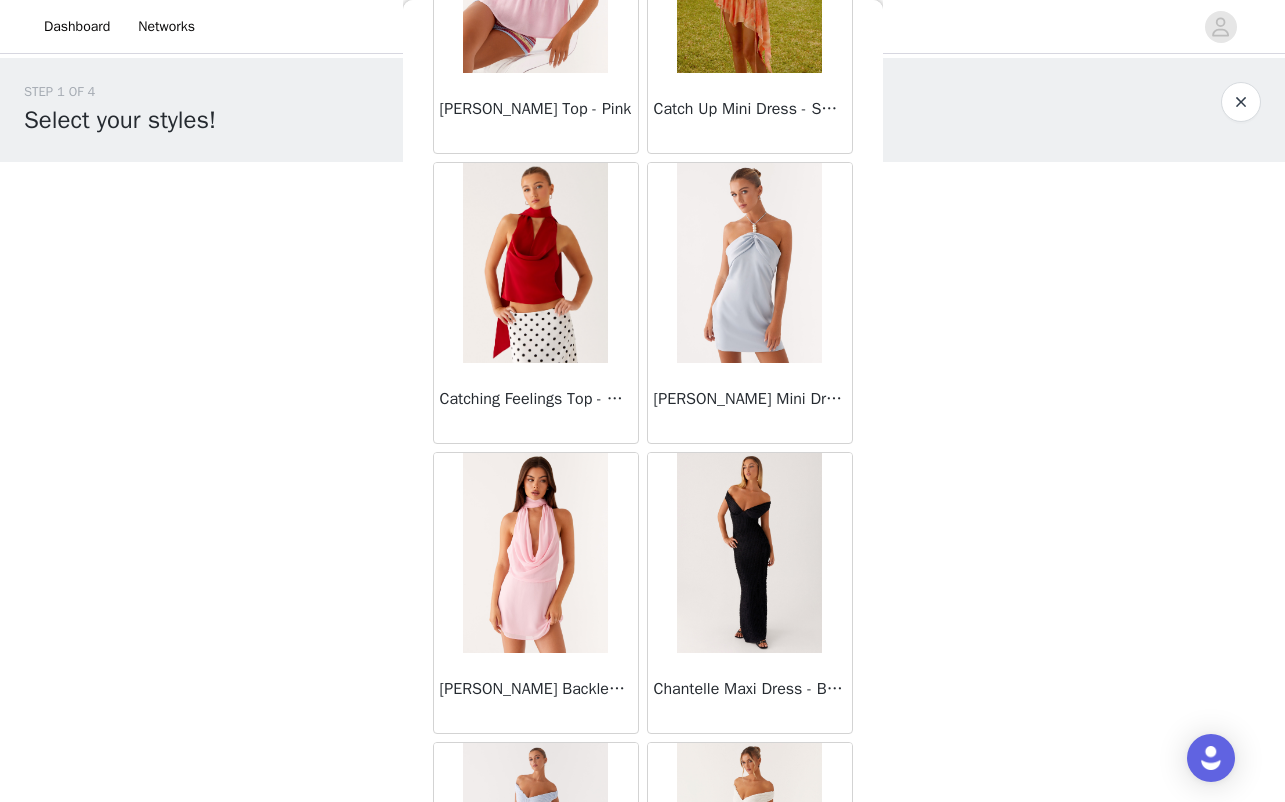 scroll, scrollTop: 13858, scrollLeft: 0, axis: vertical 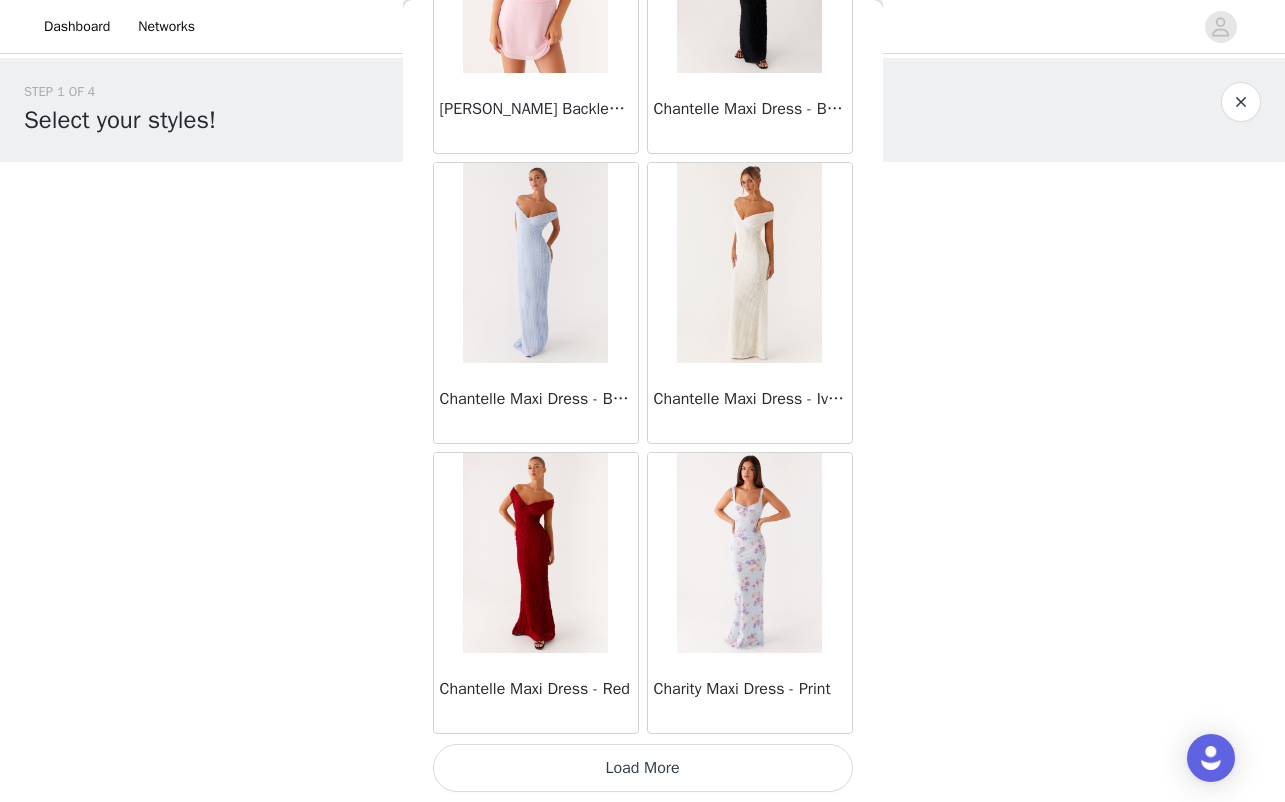 click on "Load More" at bounding box center (643, 768) 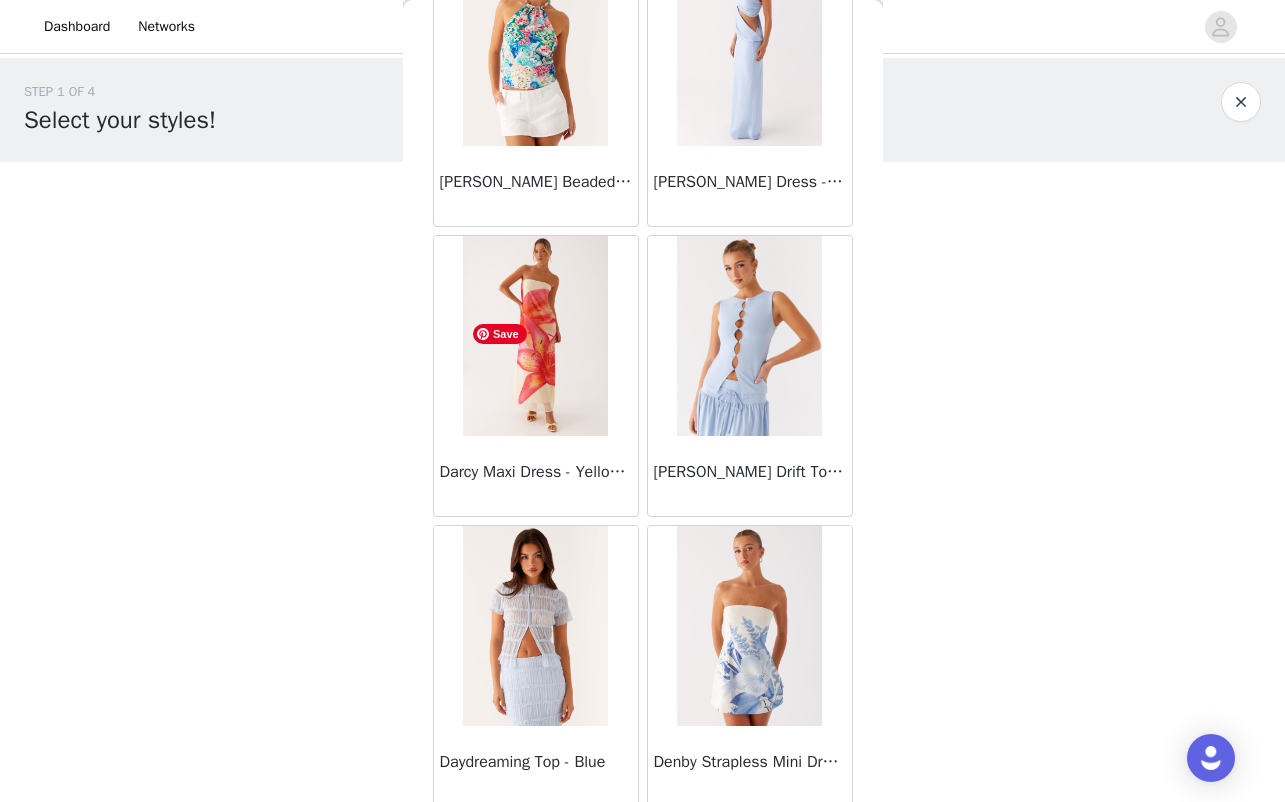 scroll, scrollTop: 16758, scrollLeft: 0, axis: vertical 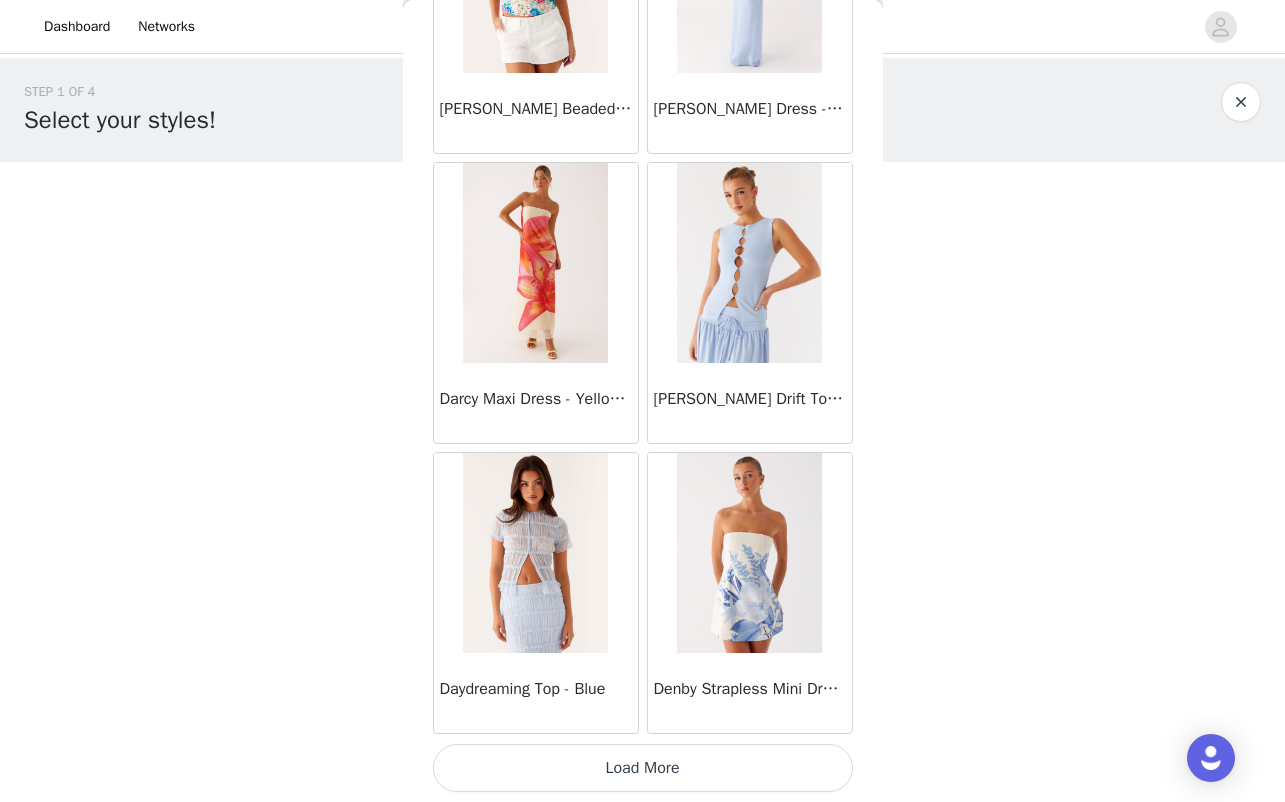 click on "Load More" at bounding box center [643, 768] 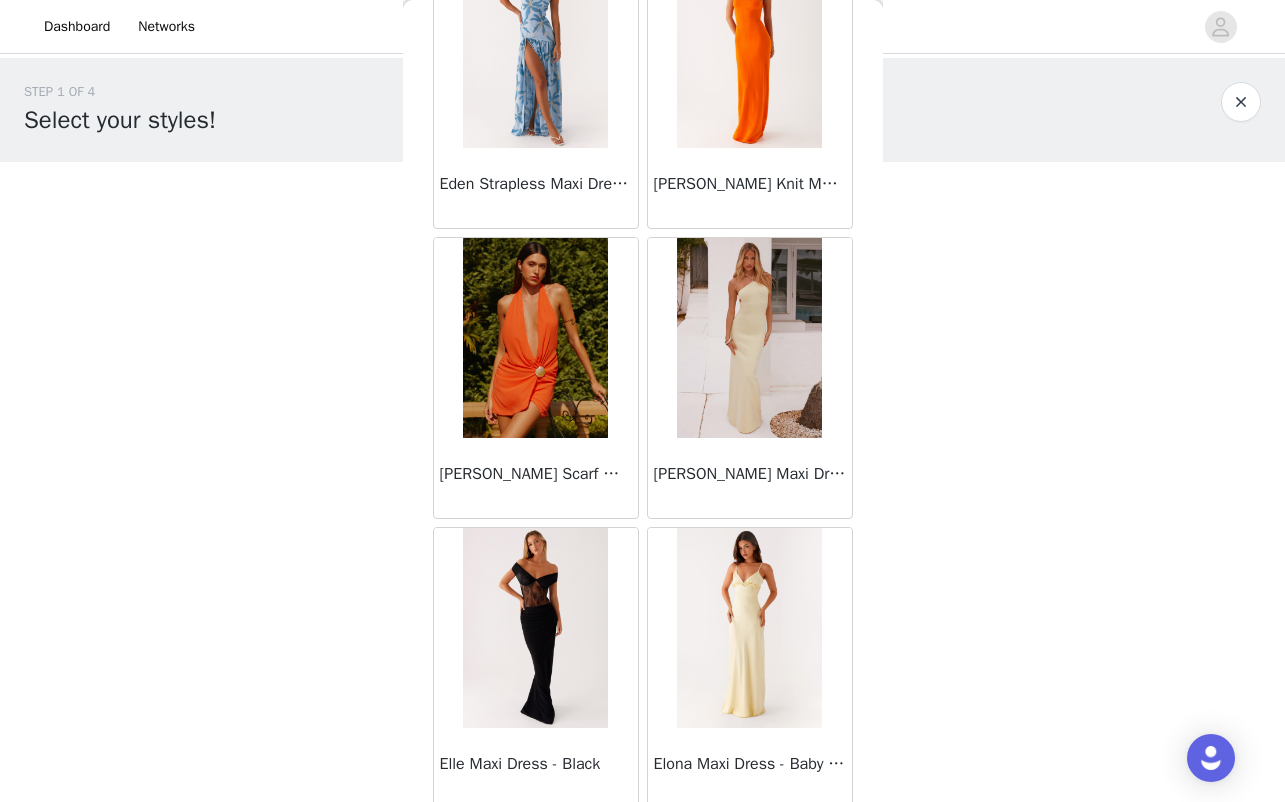 scroll, scrollTop: 19658, scrollLeft: 0, axis: vertical 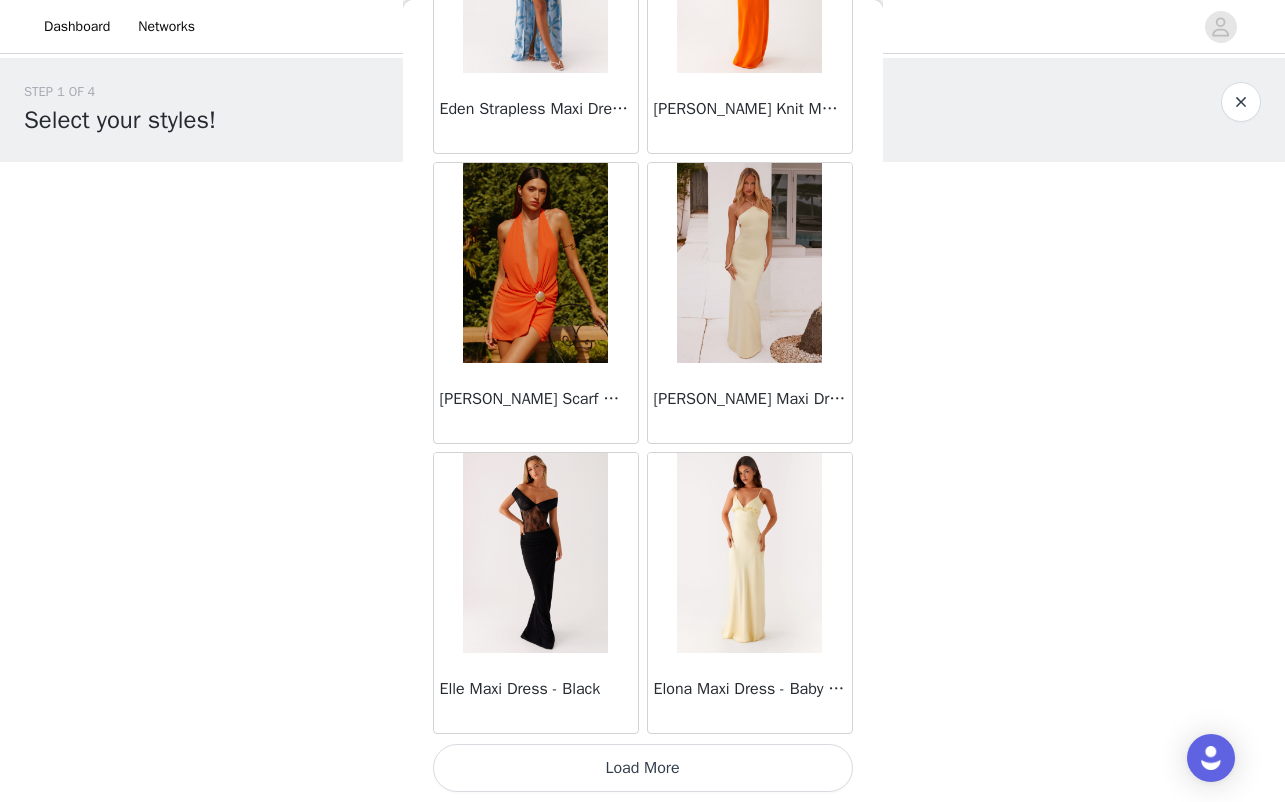 click on "Load More" at bounding box center [643, 768] 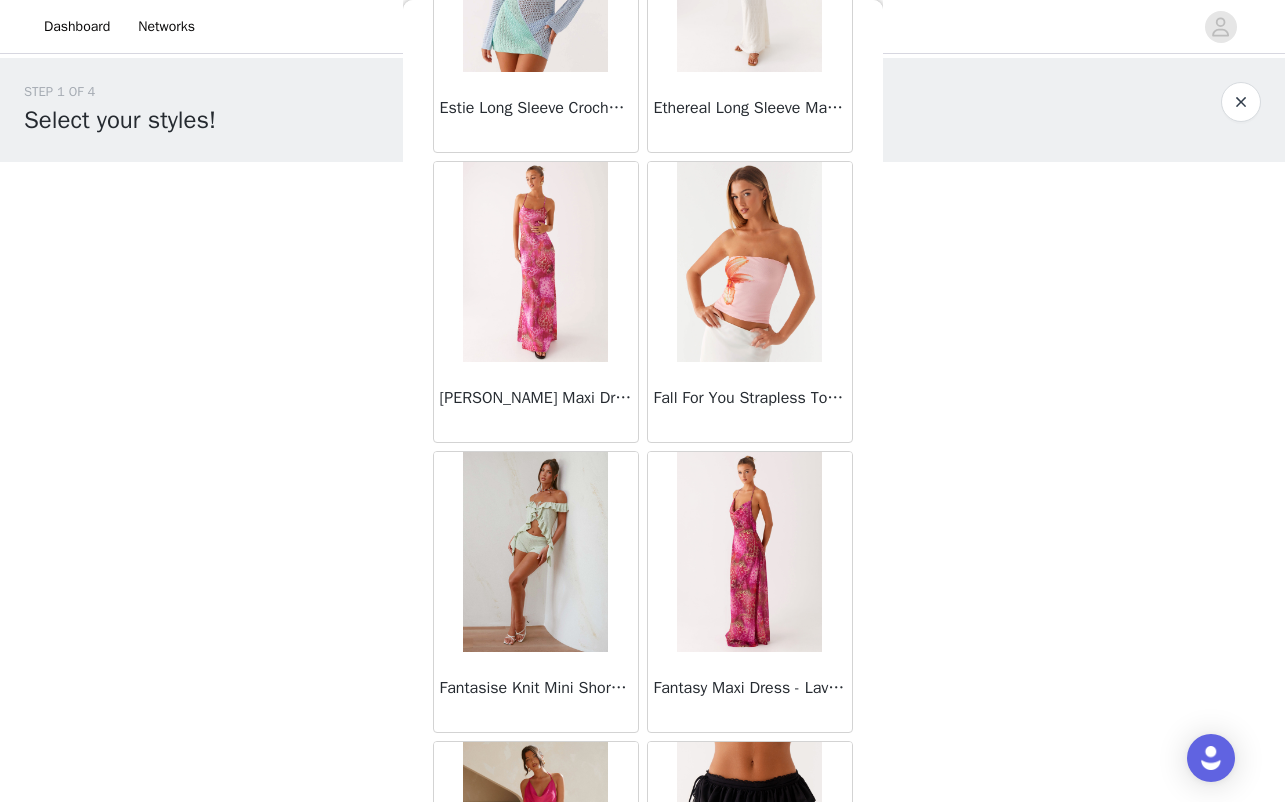 scroll, scrollTop: 22558, scrollLeft: 0, axis: vertical 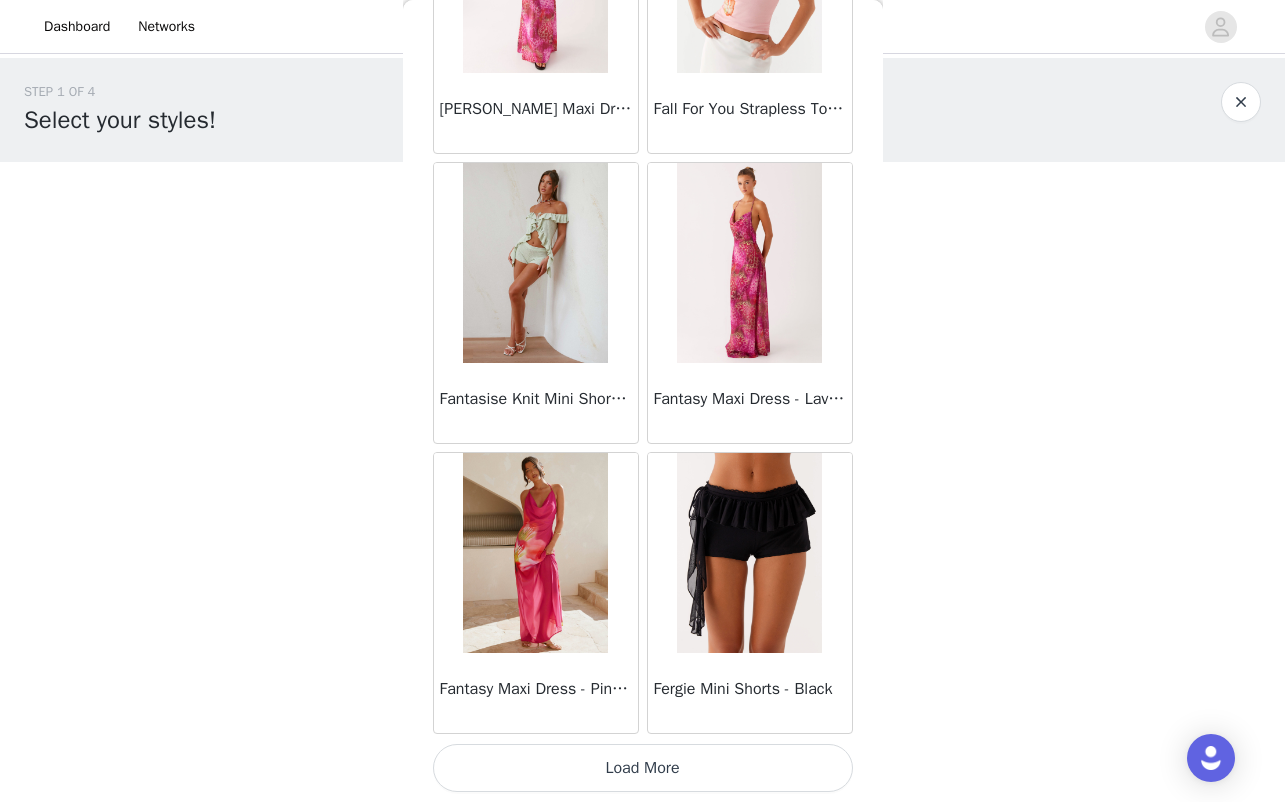 click on "Load More" at bounding box center [643, 768] 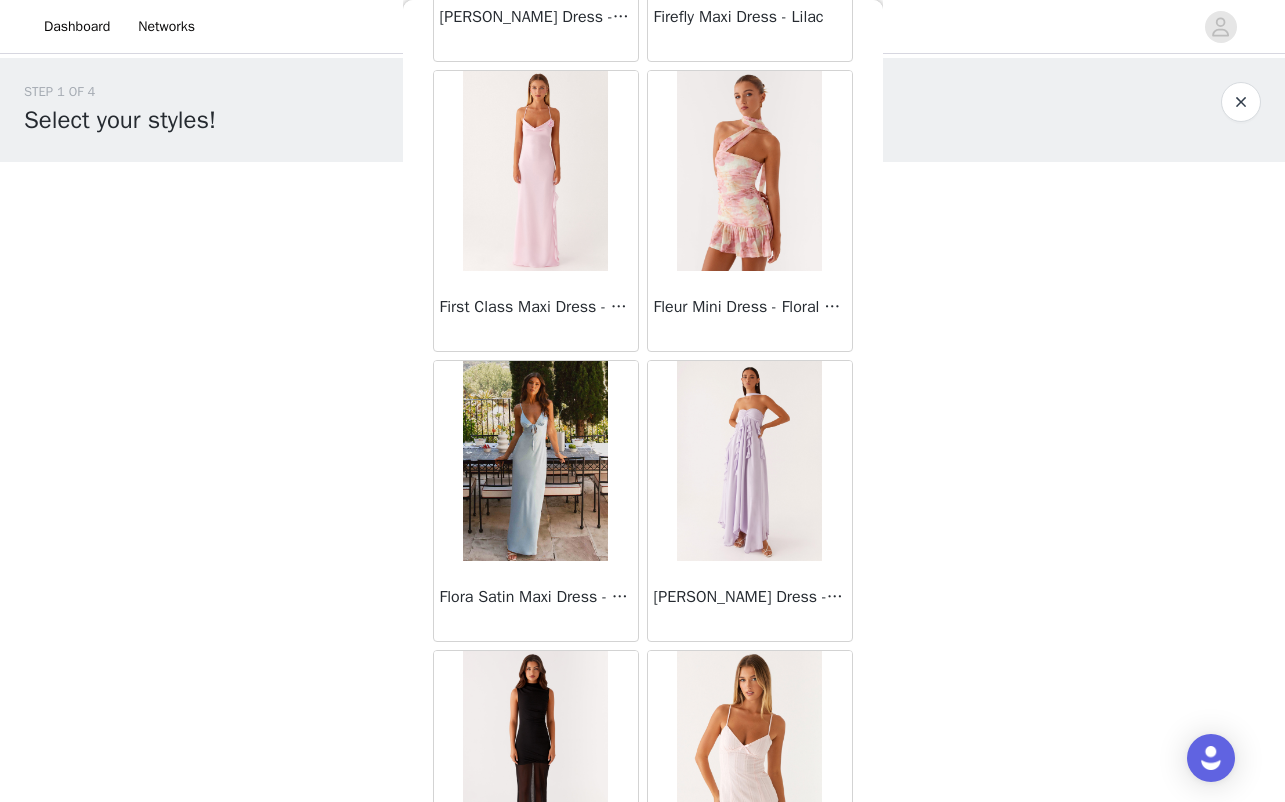scroll, scrollTop: 23836, scrollLeft: 0, axis: vertical 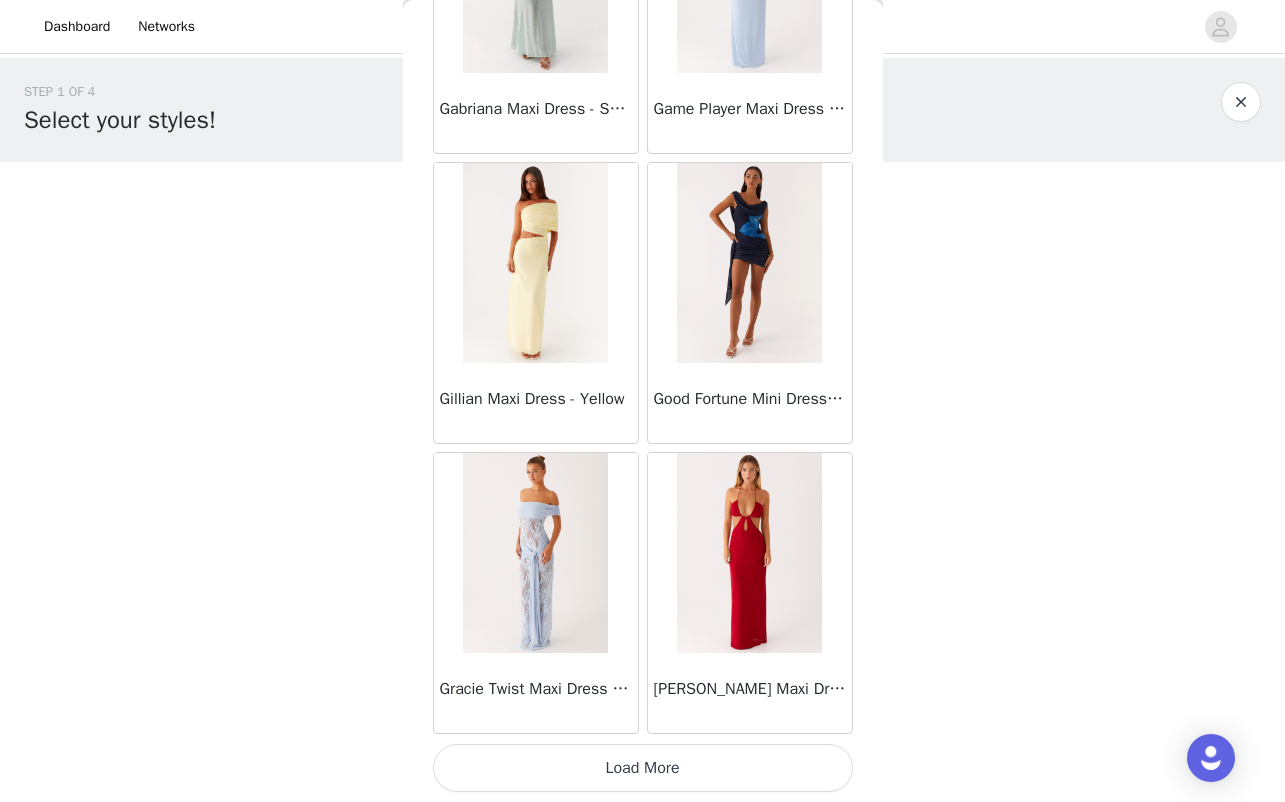click on "Load More" at bounding box center [643, 768] 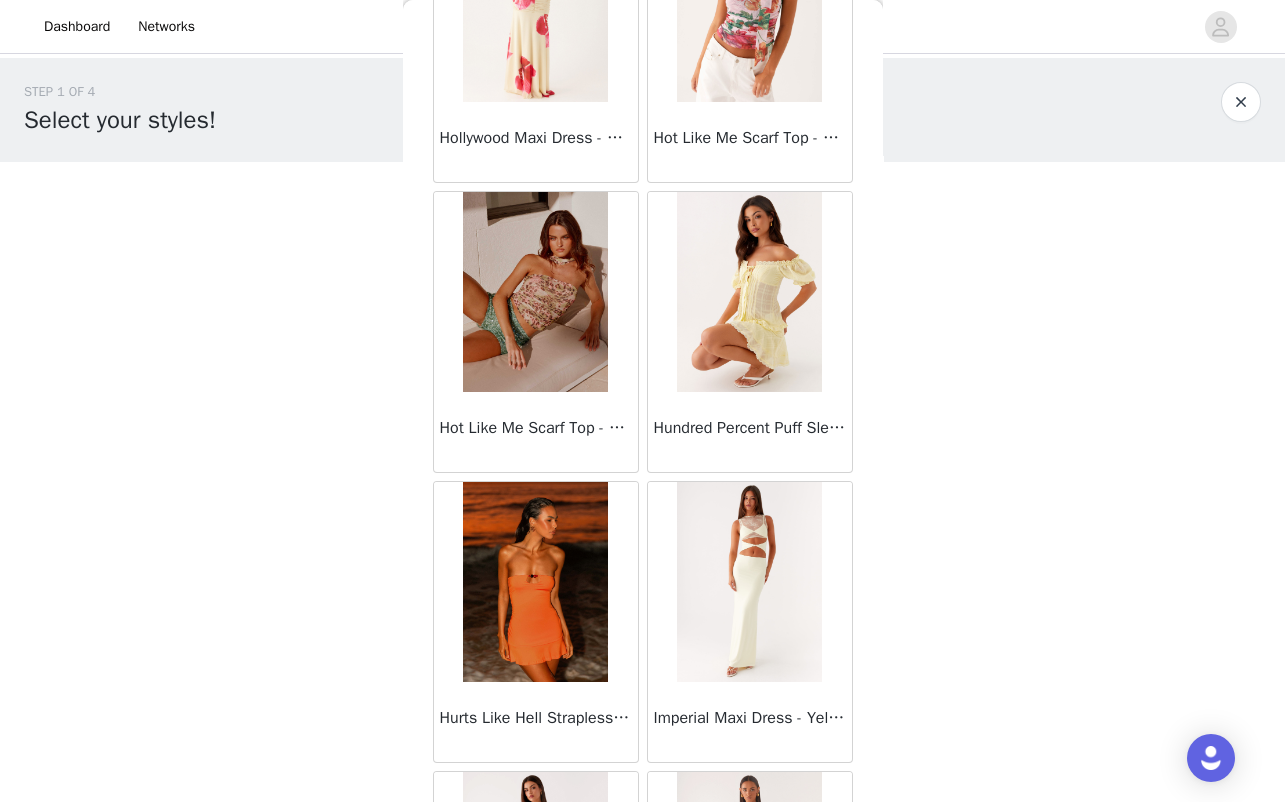 scroll, scrollTop: 28358, scrollLeft: 0, axis: vertical 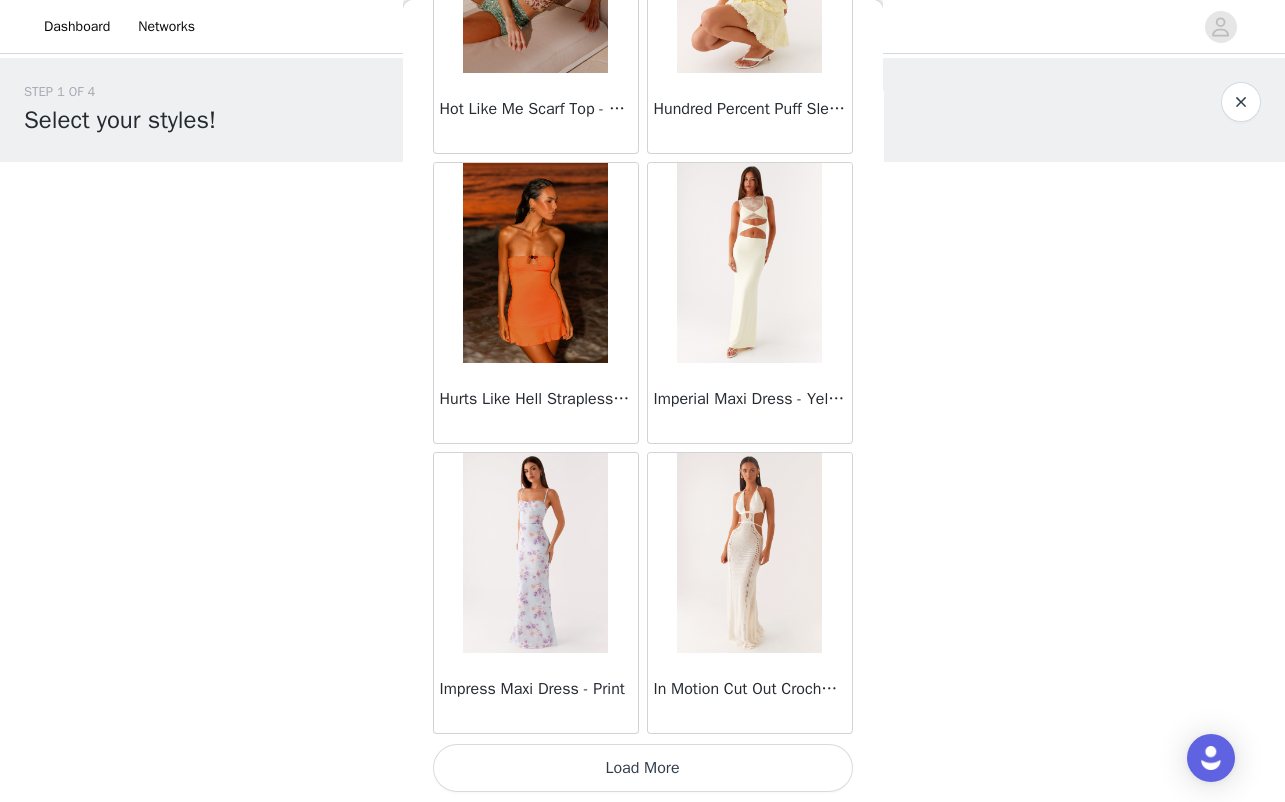 click on "Load More" at bounding box center [643, 768] 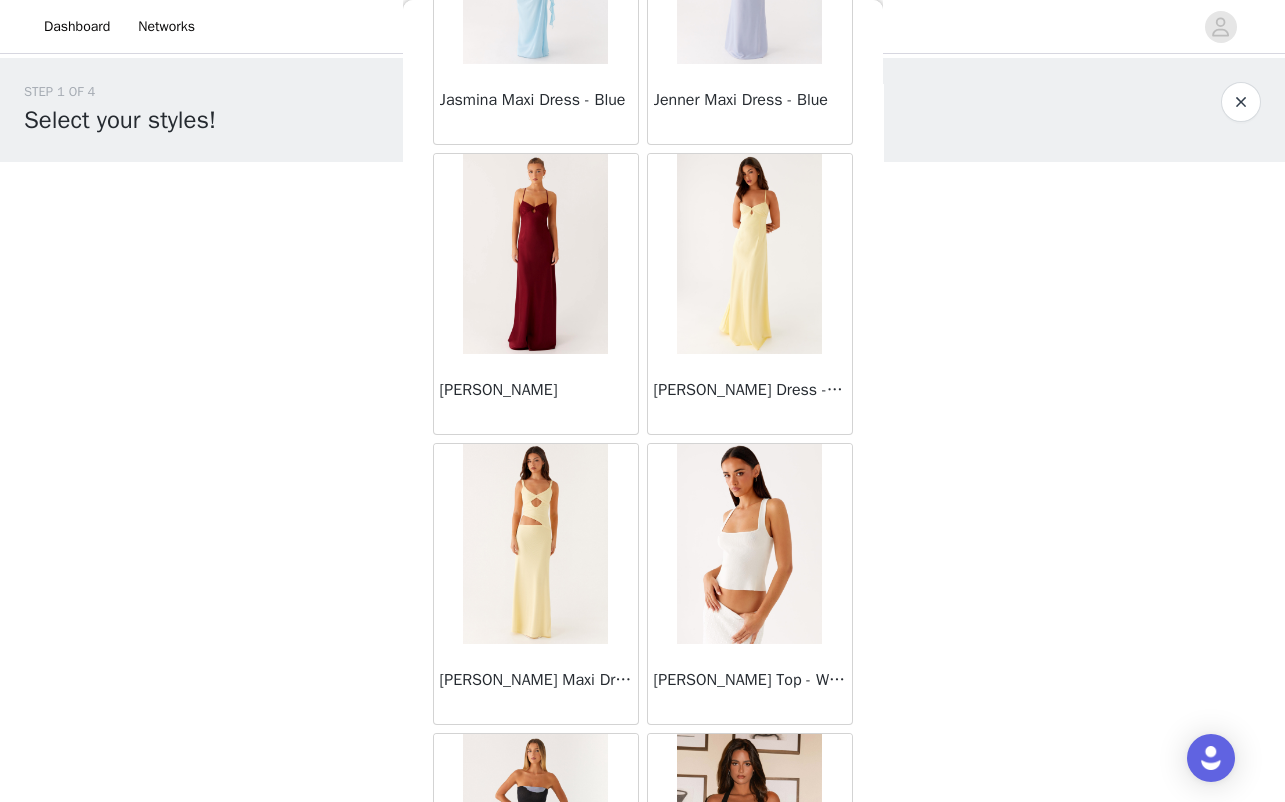 scroll, scrollTop: 30394, scrollLeft: 0, axis: vertical 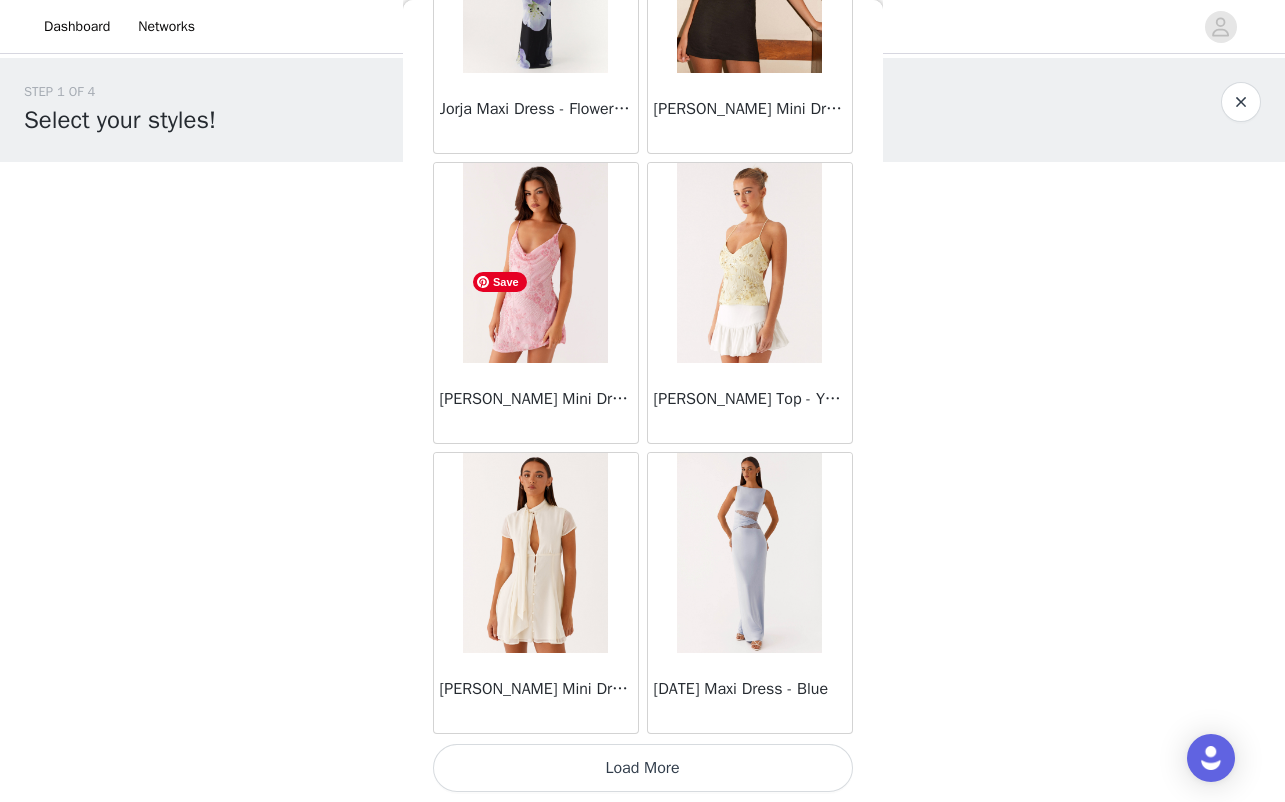click on "Load More" at bounding box center (643, 768) 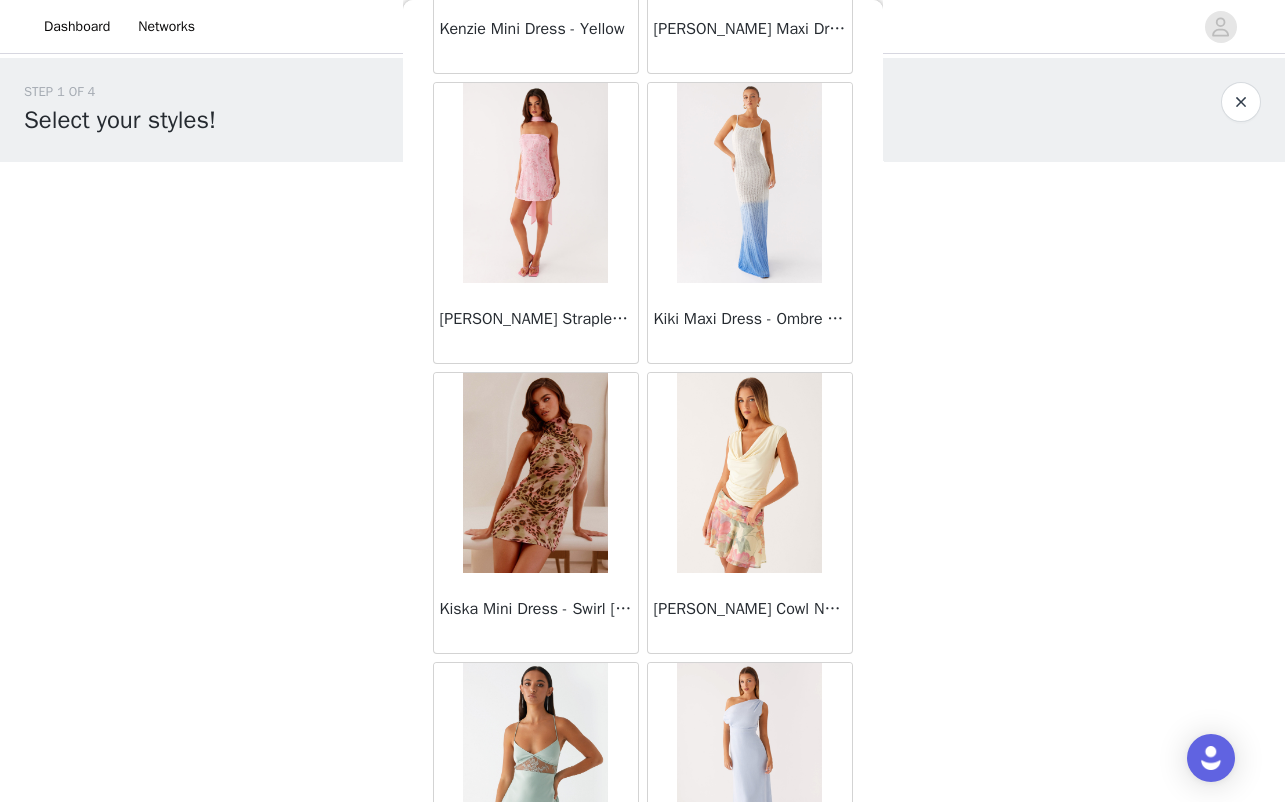 scroll, scrollTop: 34158, scrollLeft: 0, axis: vertical 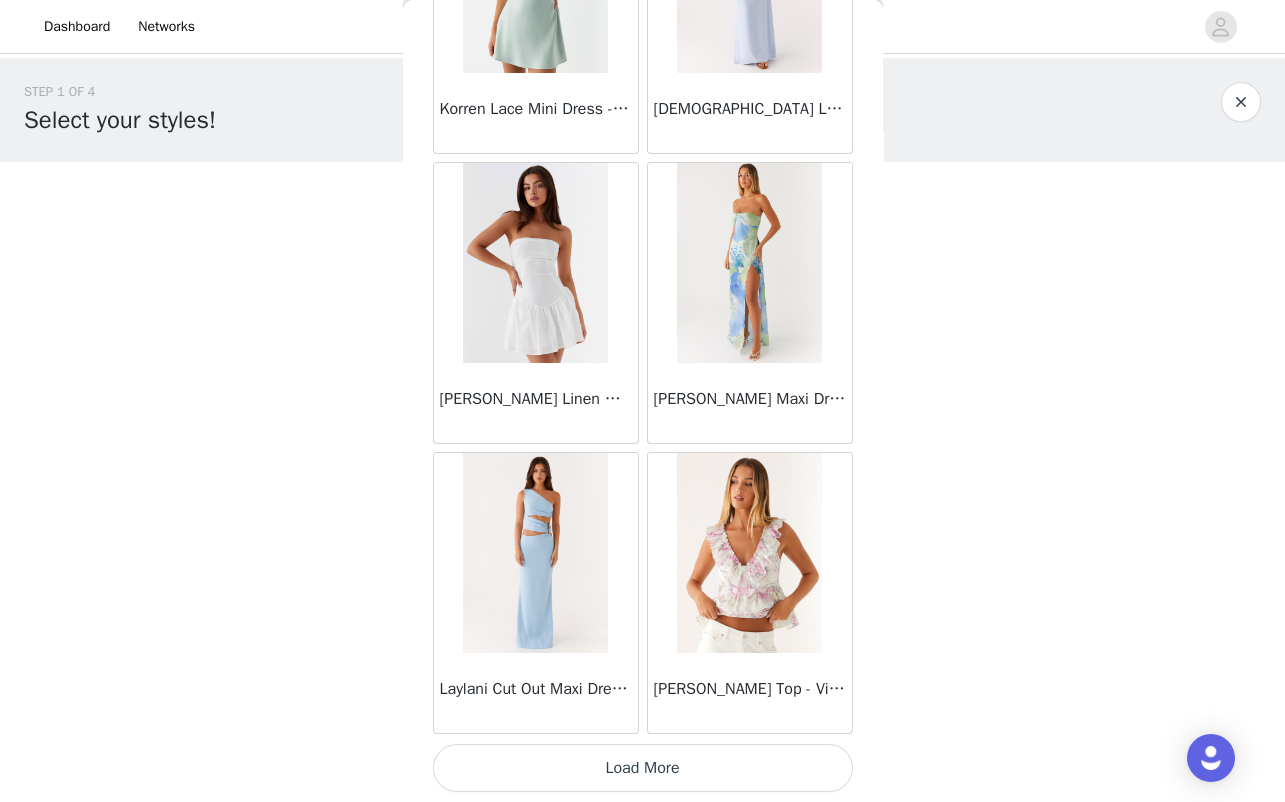 click on "Load More" at bounding box center (643, 768) 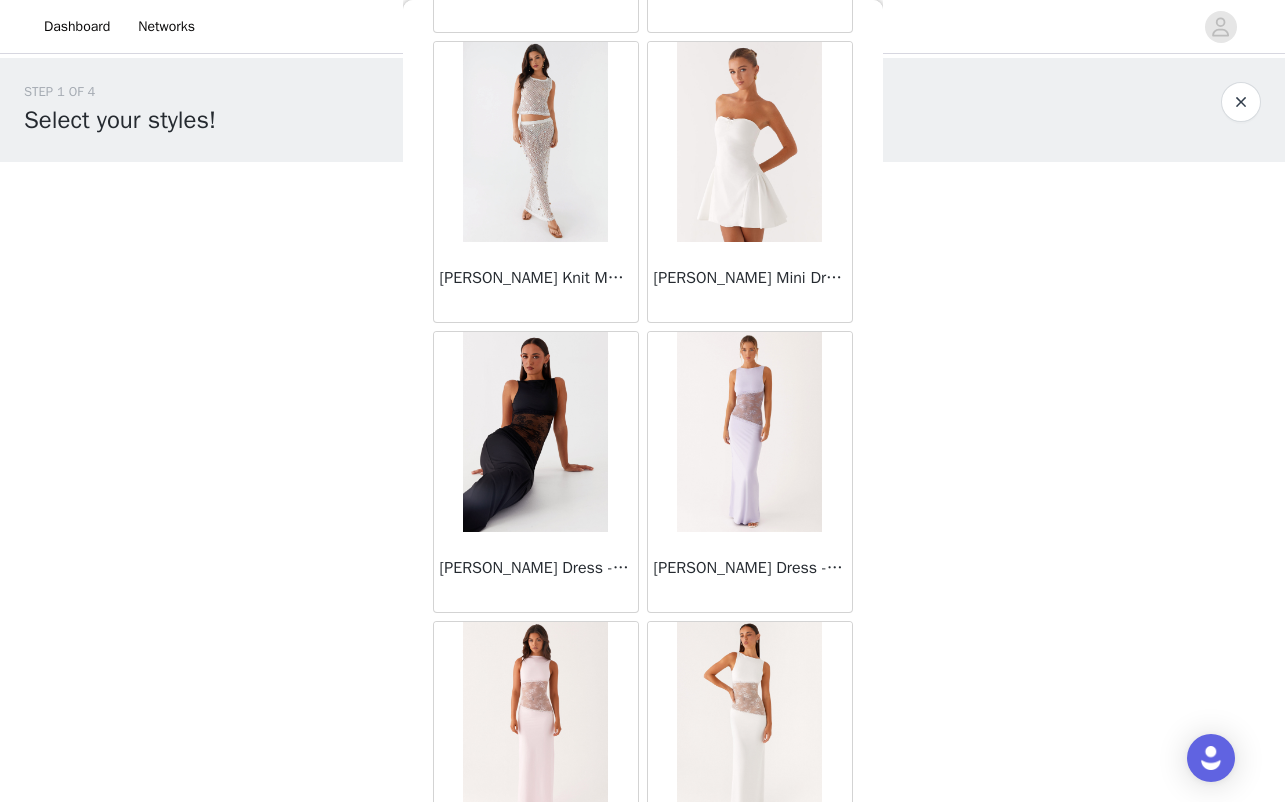scroll, scrollTop: 37058, scrollLeft: 0, axis: vertical 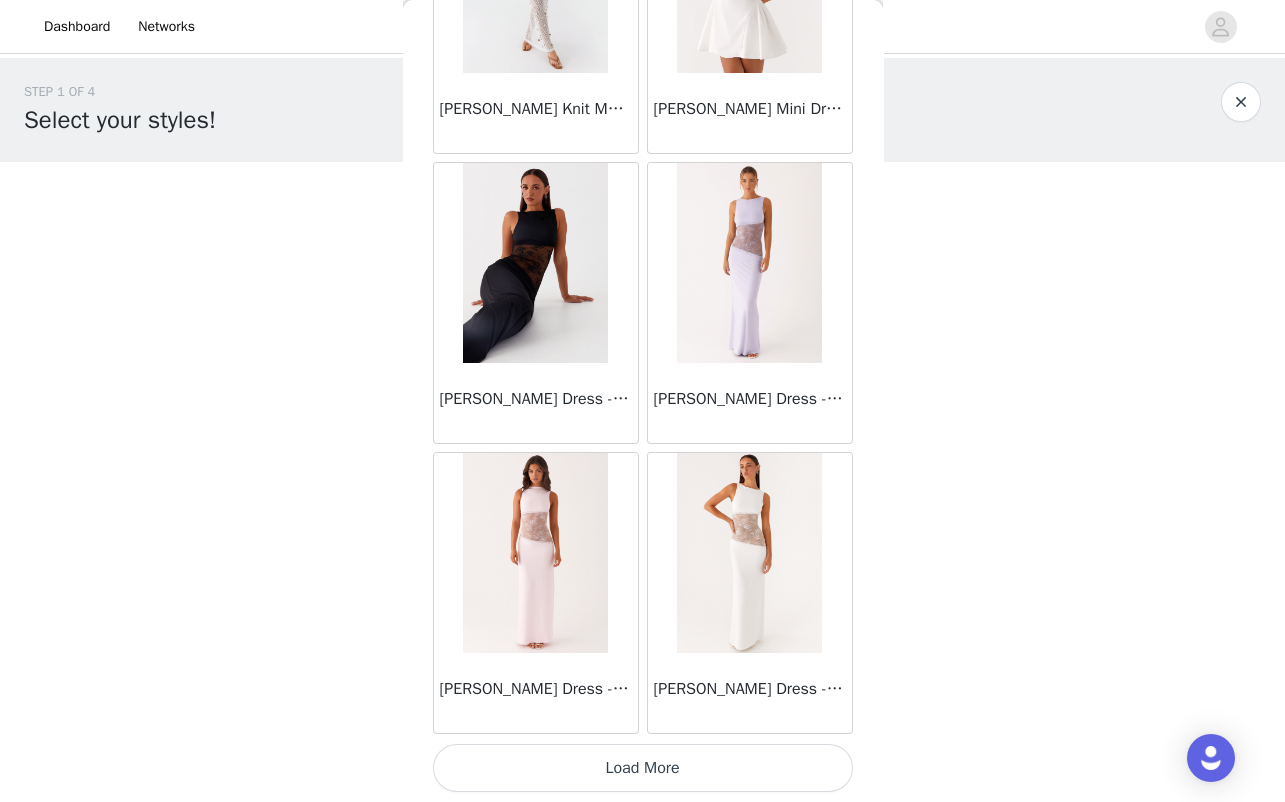 click on "Load More" at bounding box center (643, 768) 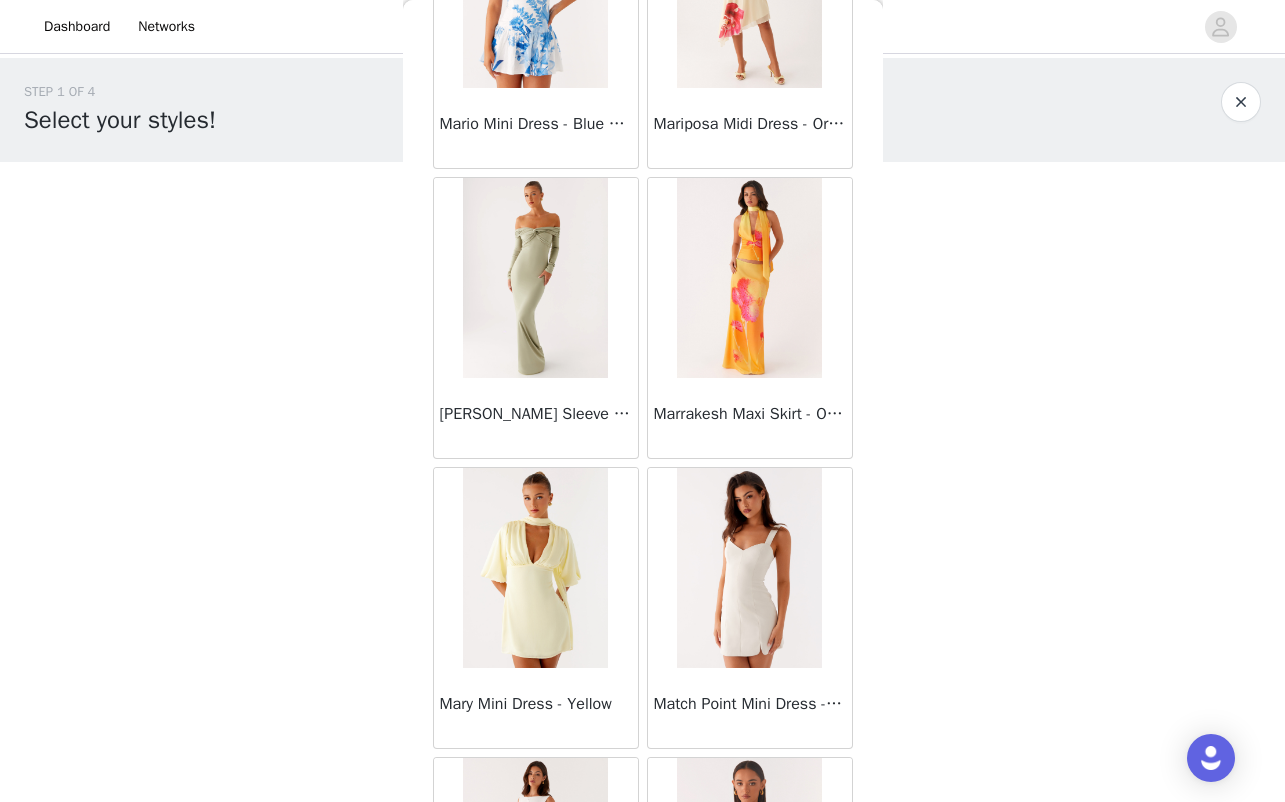 scroll, scrollTop: 39958, scrollLeft: 0, axis: vertical 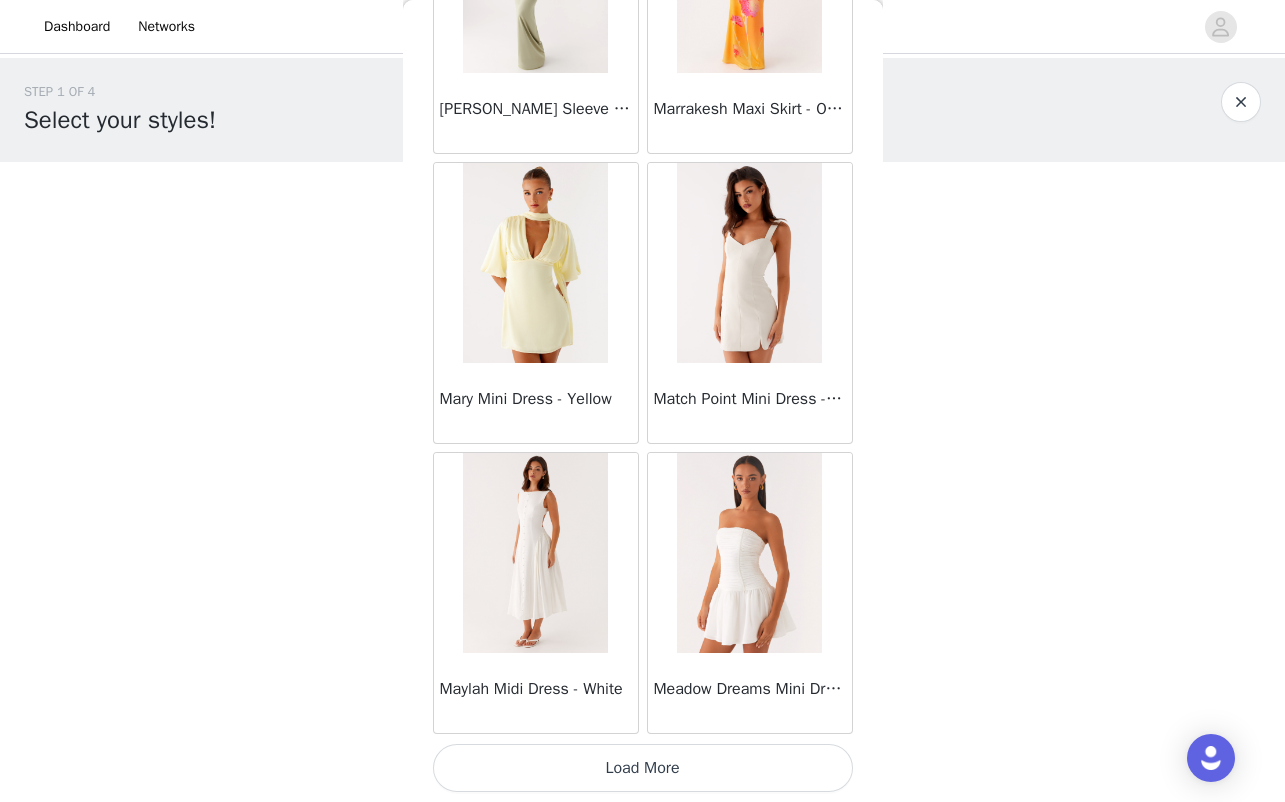 click on "Load More" at bounding box center (643, 768) 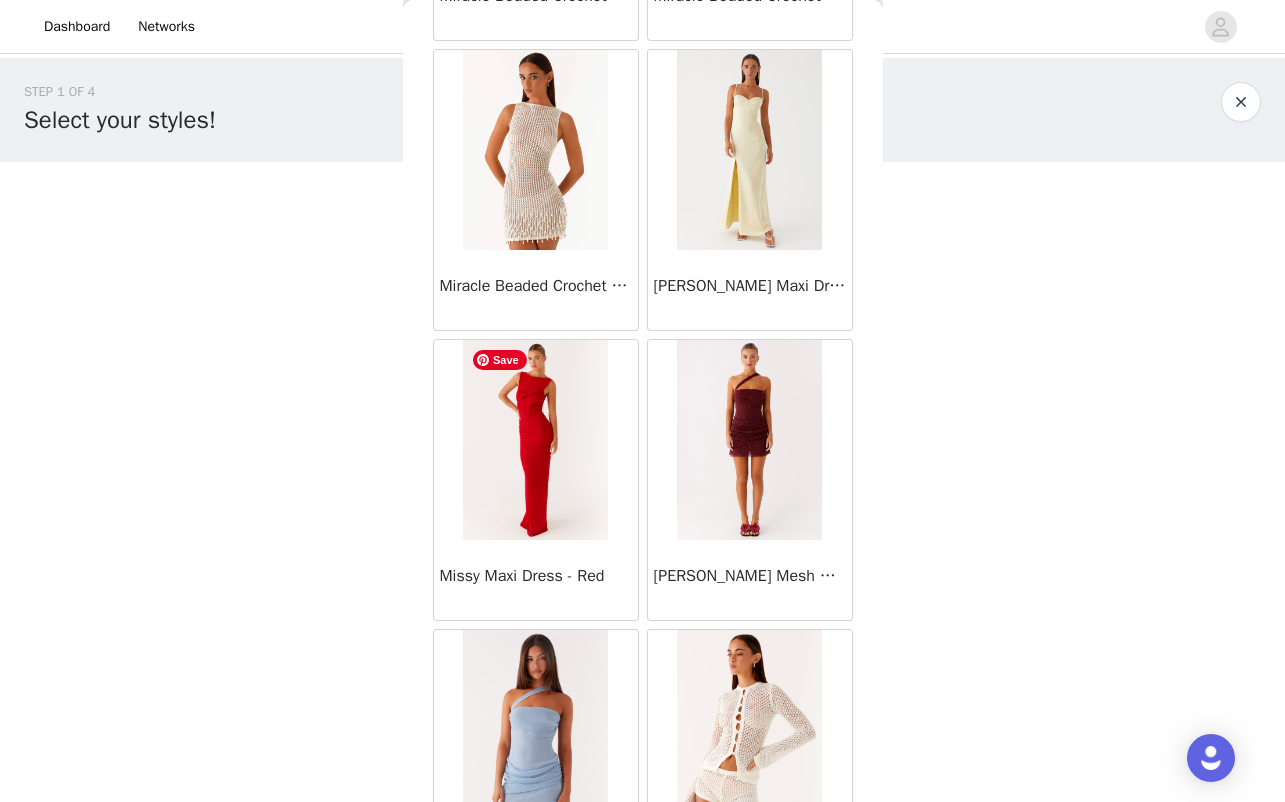 scroll, scrollTop: 42858, scrollLeft: 0, axis: vertical 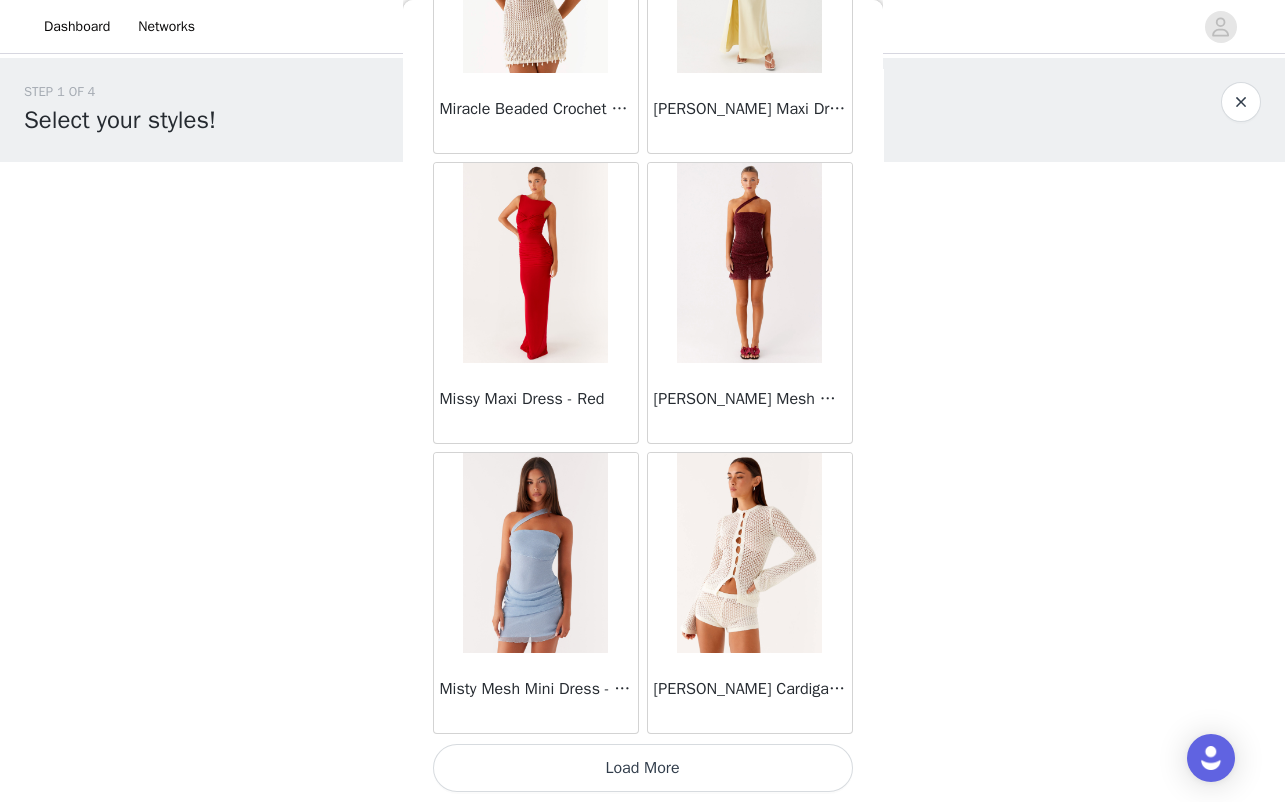 click on "Load More" at bounding box center [643, 768] 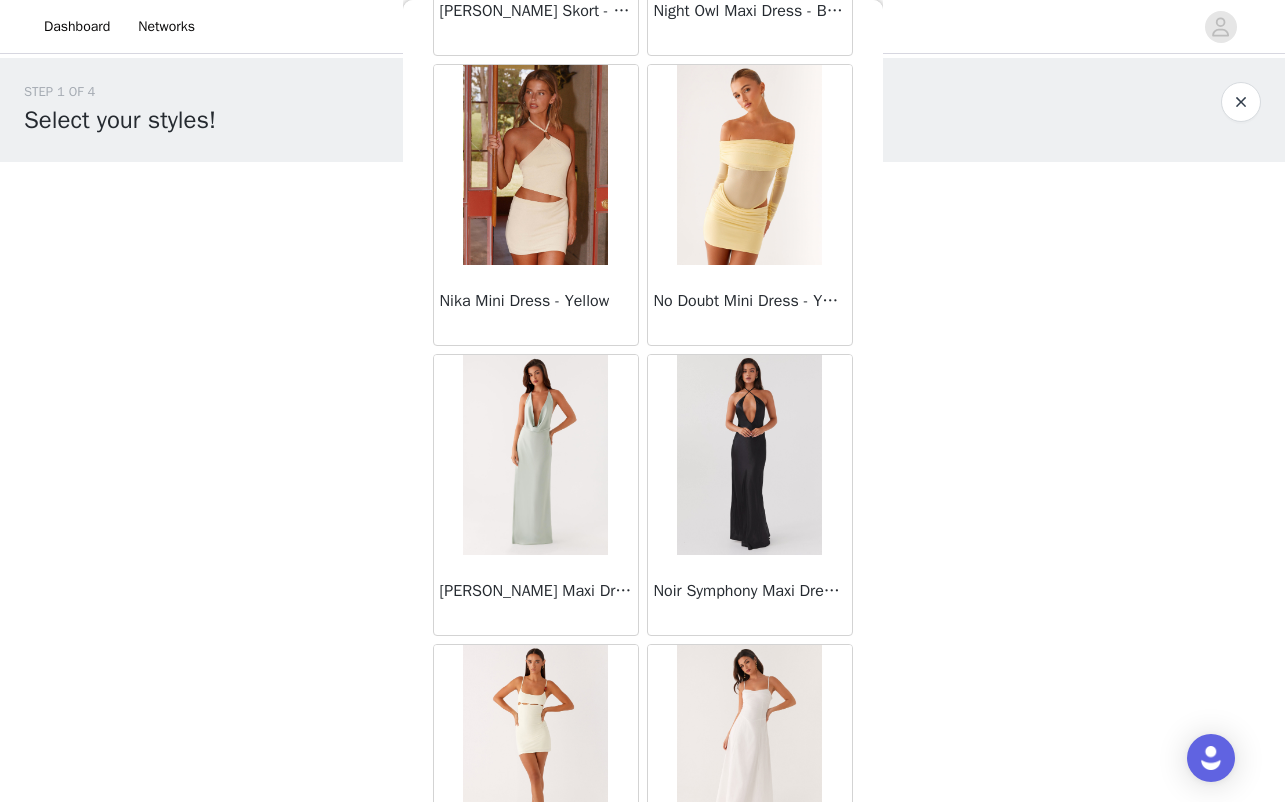 scroll, scrollTop: 45758, scrollLeft: 0, axis: vertical 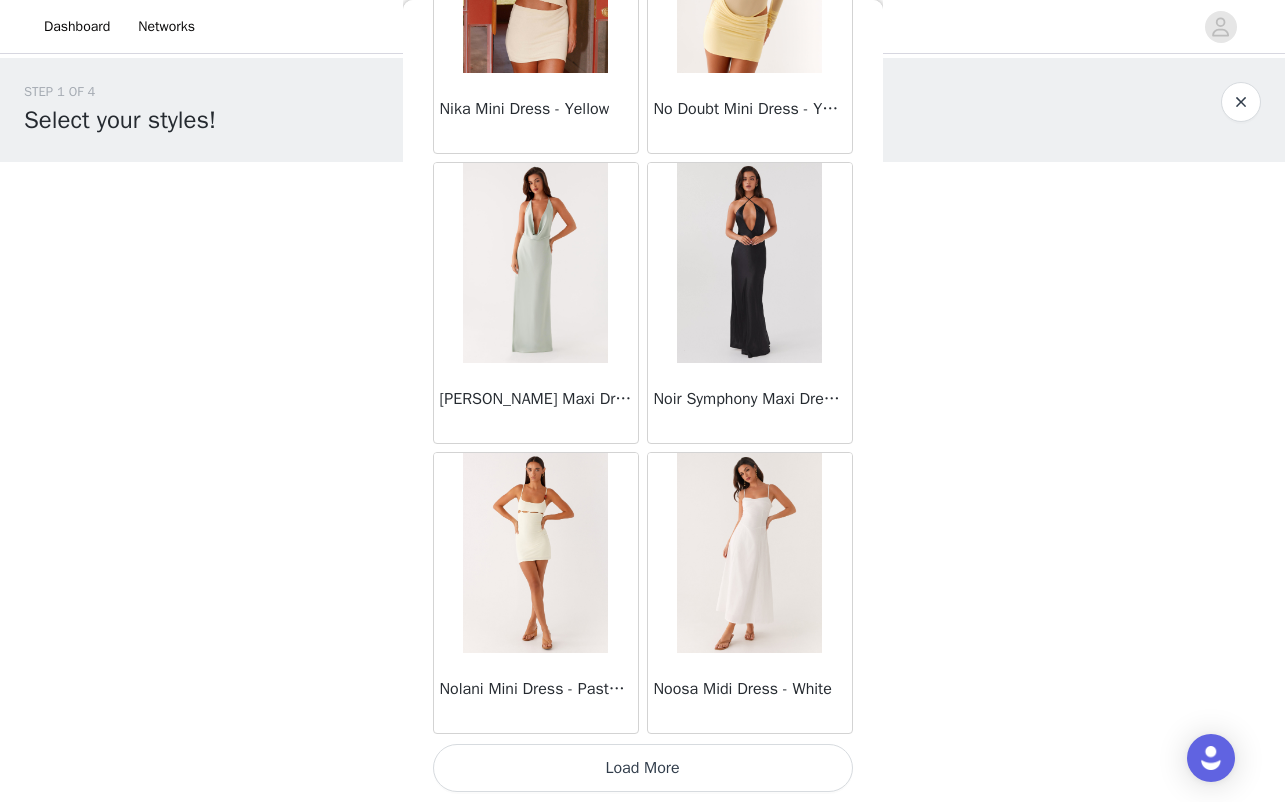 click on "Load More" at bounding box center (643, 768) 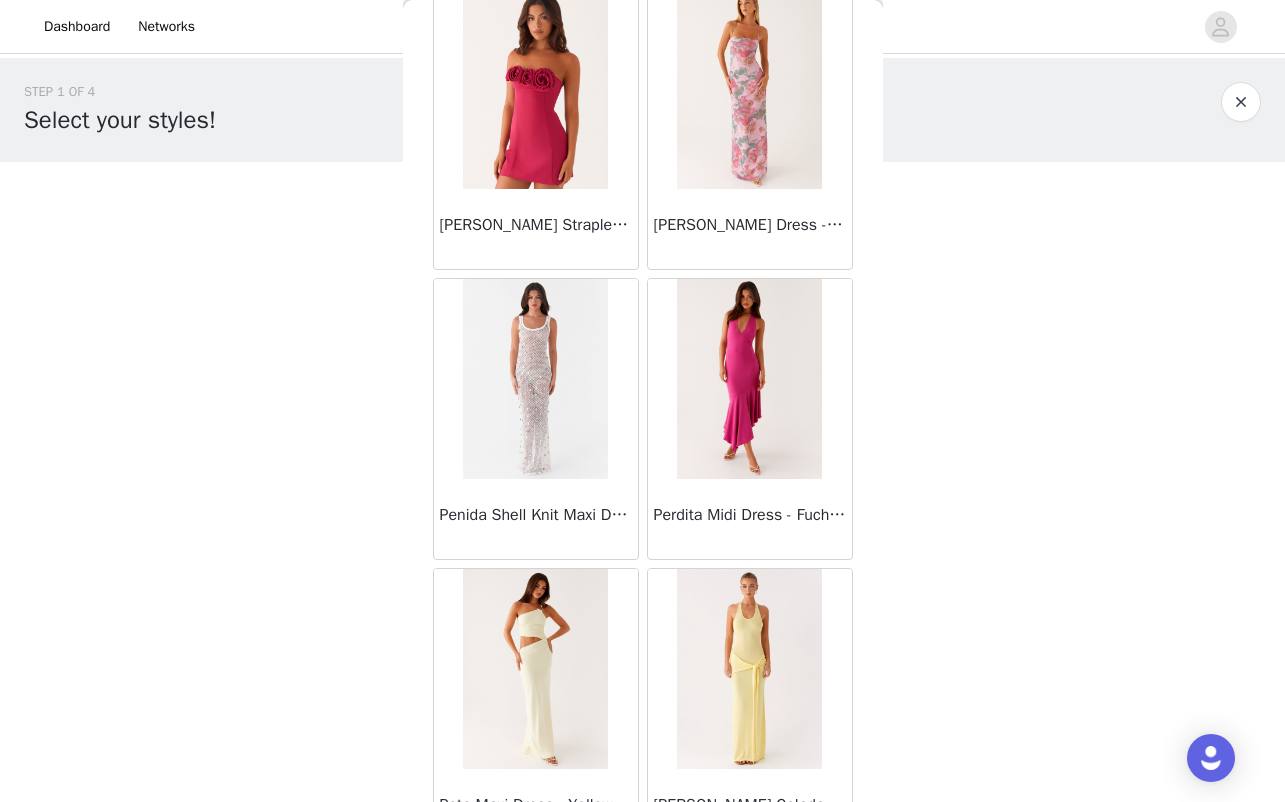 scroll, scrollTop: 48658, scrollLeft: 0, axis: vertical 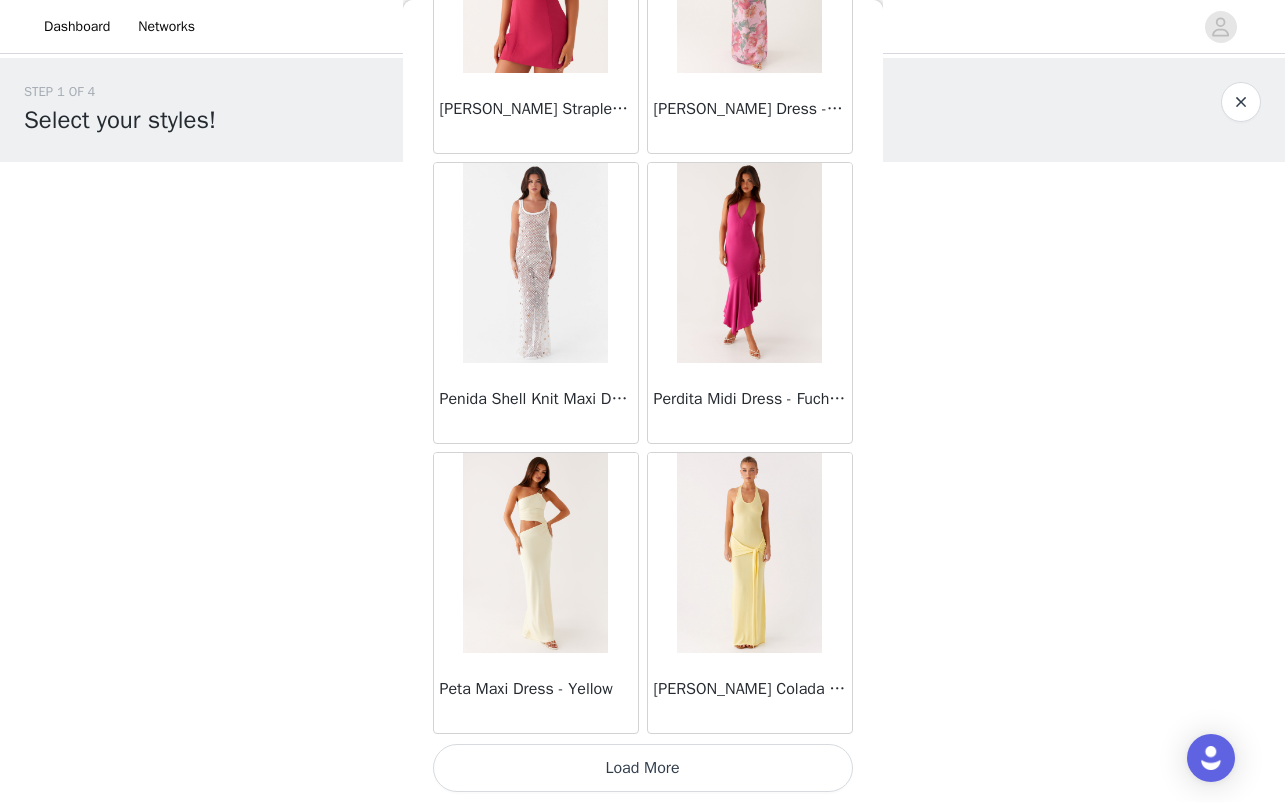 click on "Load More" at bounding box center [643, 768] 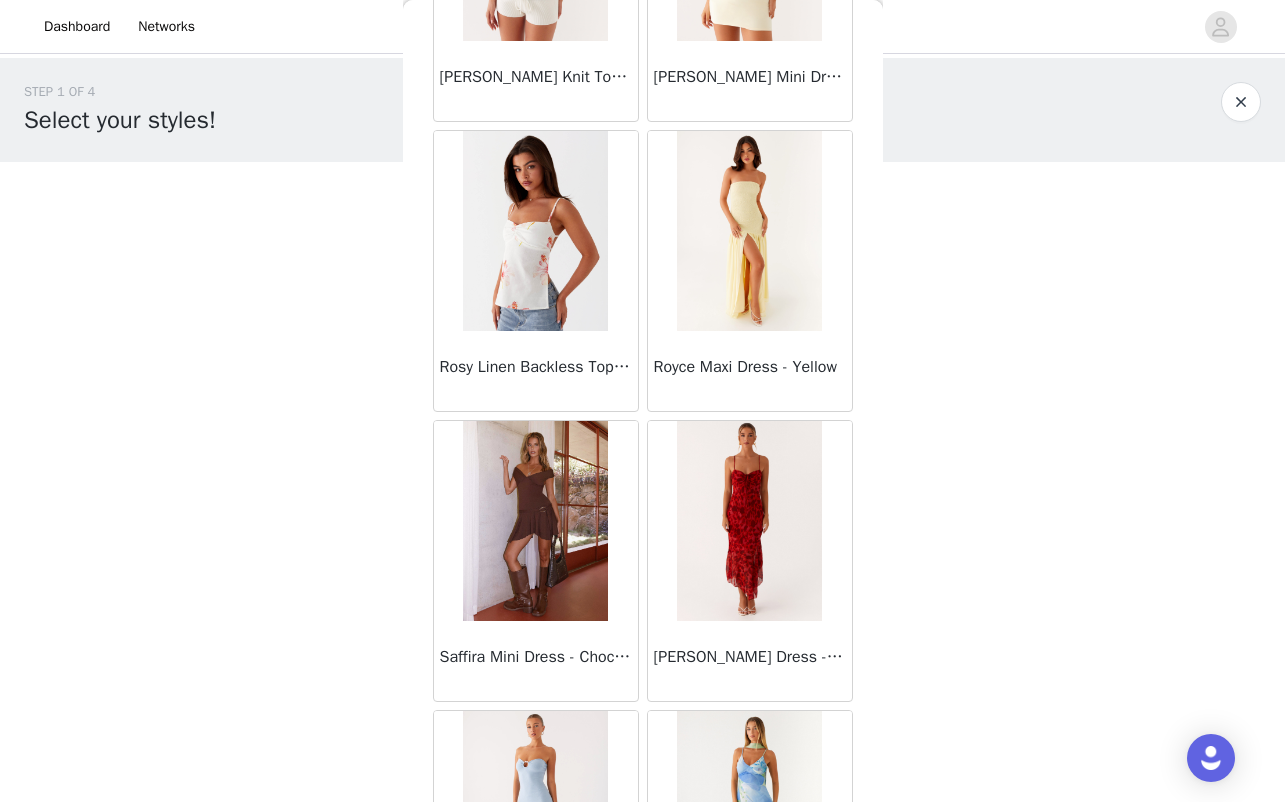 scroll, scrollTop: 51558, scrollLeft: 0, axis: vertical 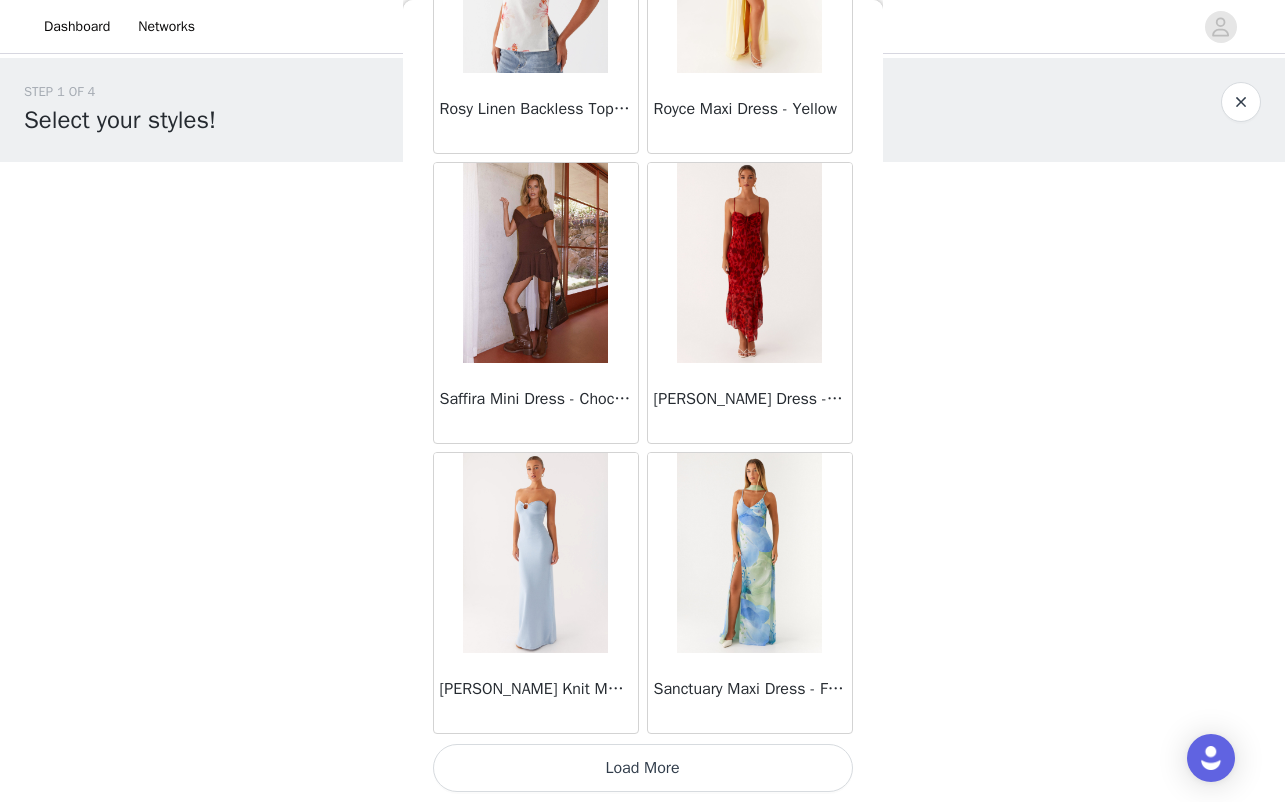 click on "Load More" at bounding box center [643, 768] 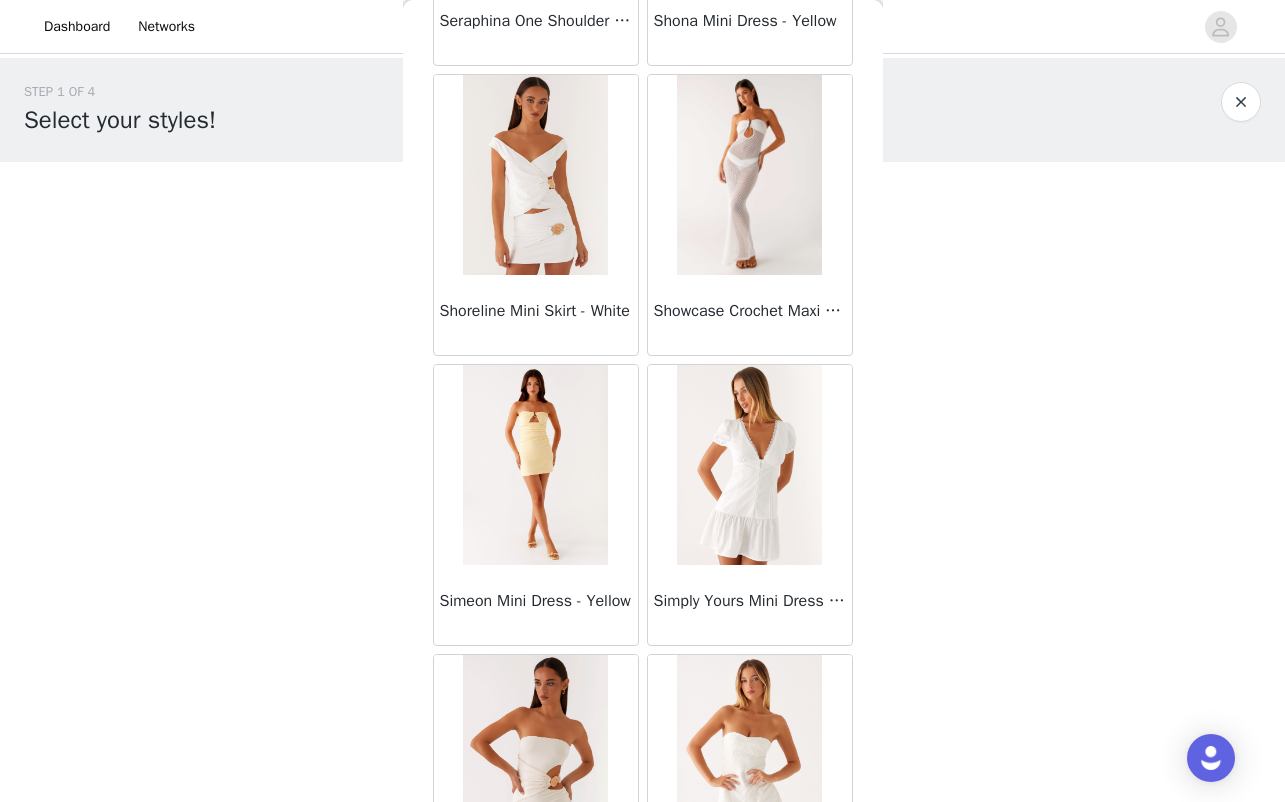 scroll, scrollTop: 54011, scrollLeft: 0, axis: vertical 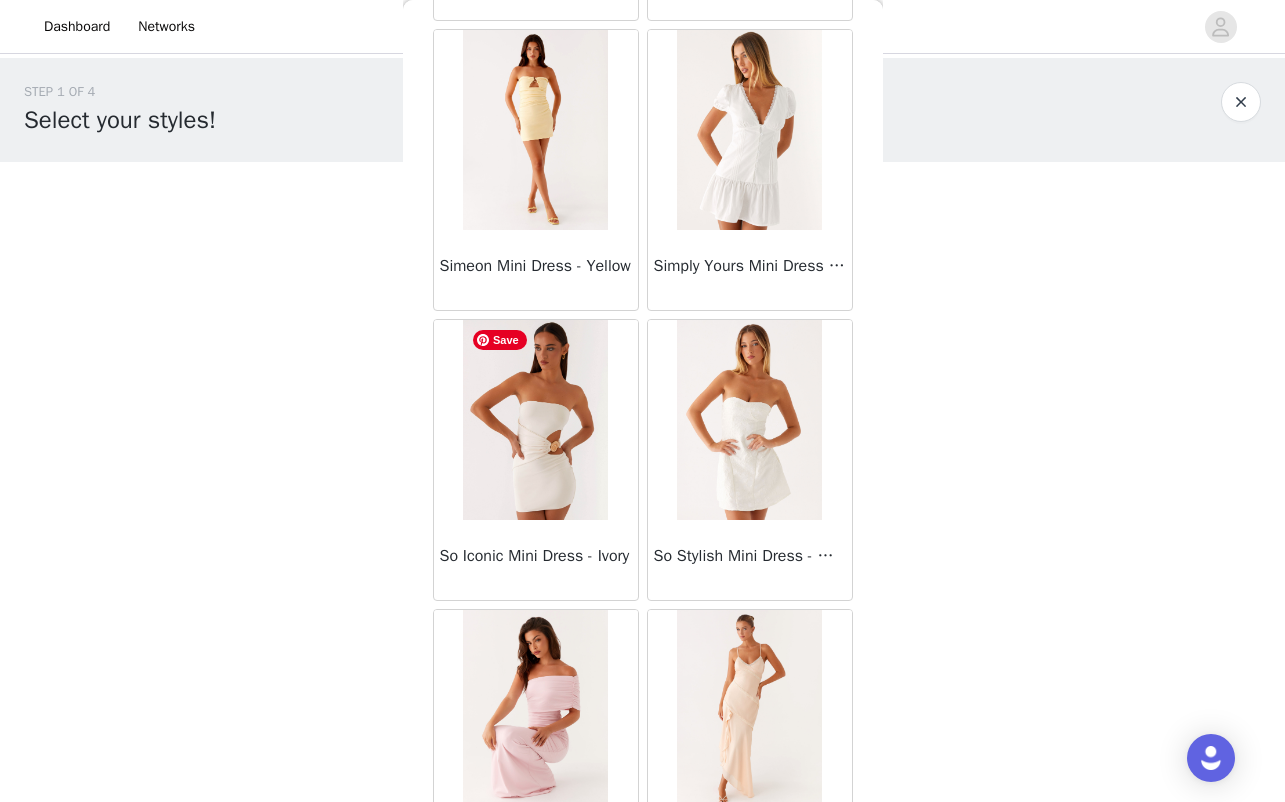 click at bounding box center (535, 420) 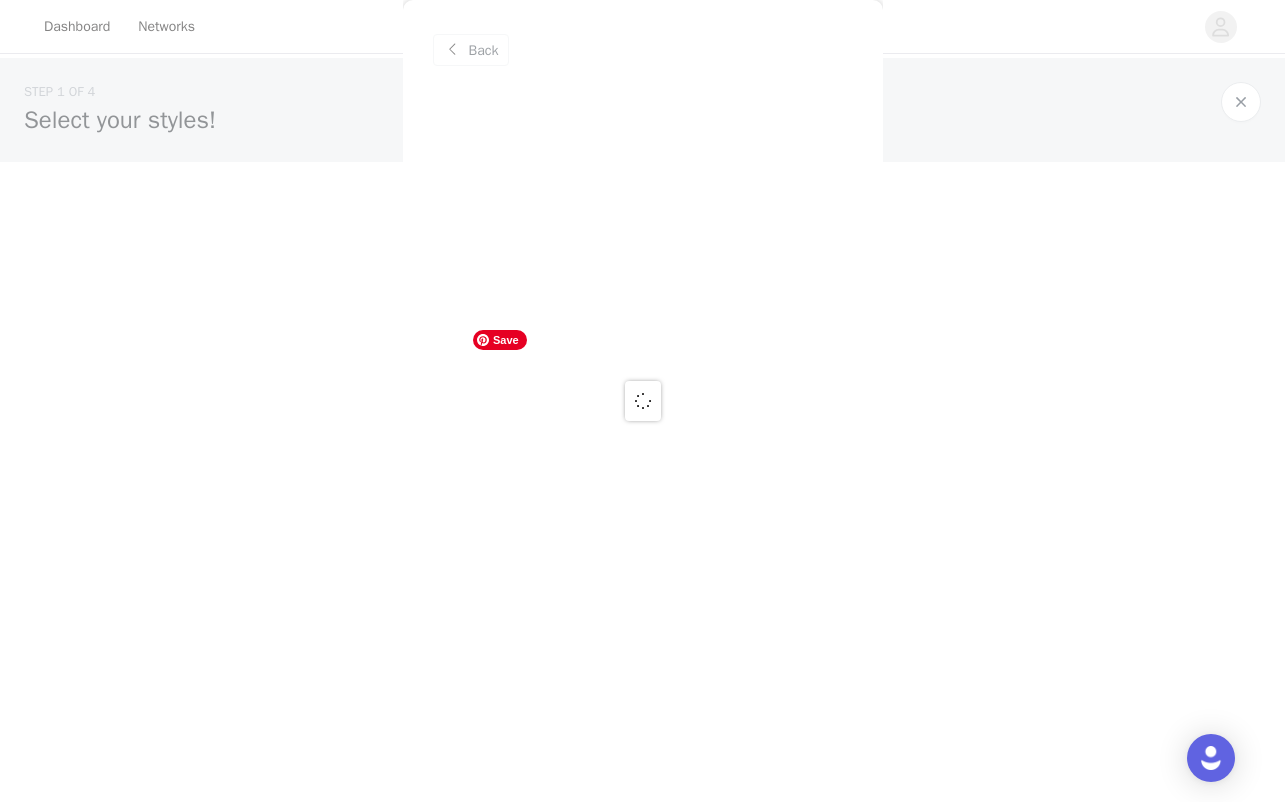scroll, scrollTop: 0, scrollLeft: 0, axis: both 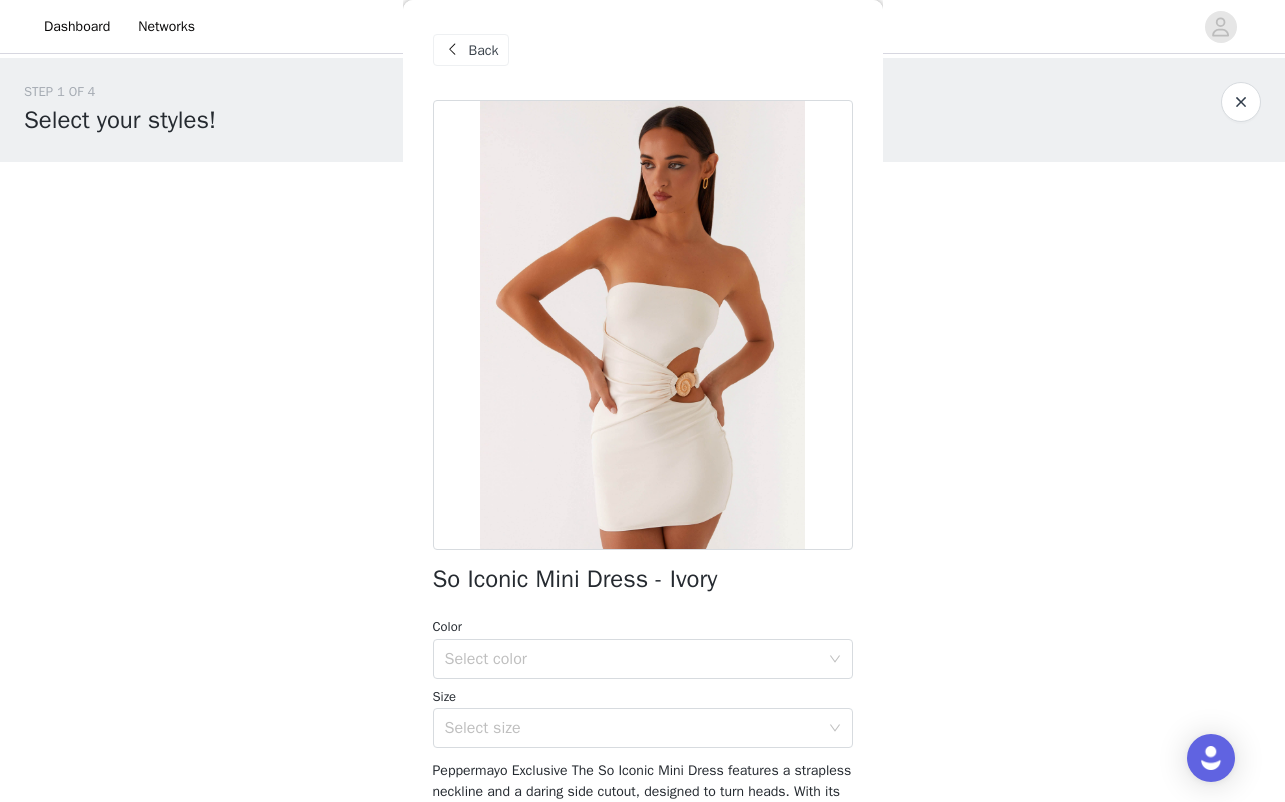 click on "Back" at bounding box center (484, 50) 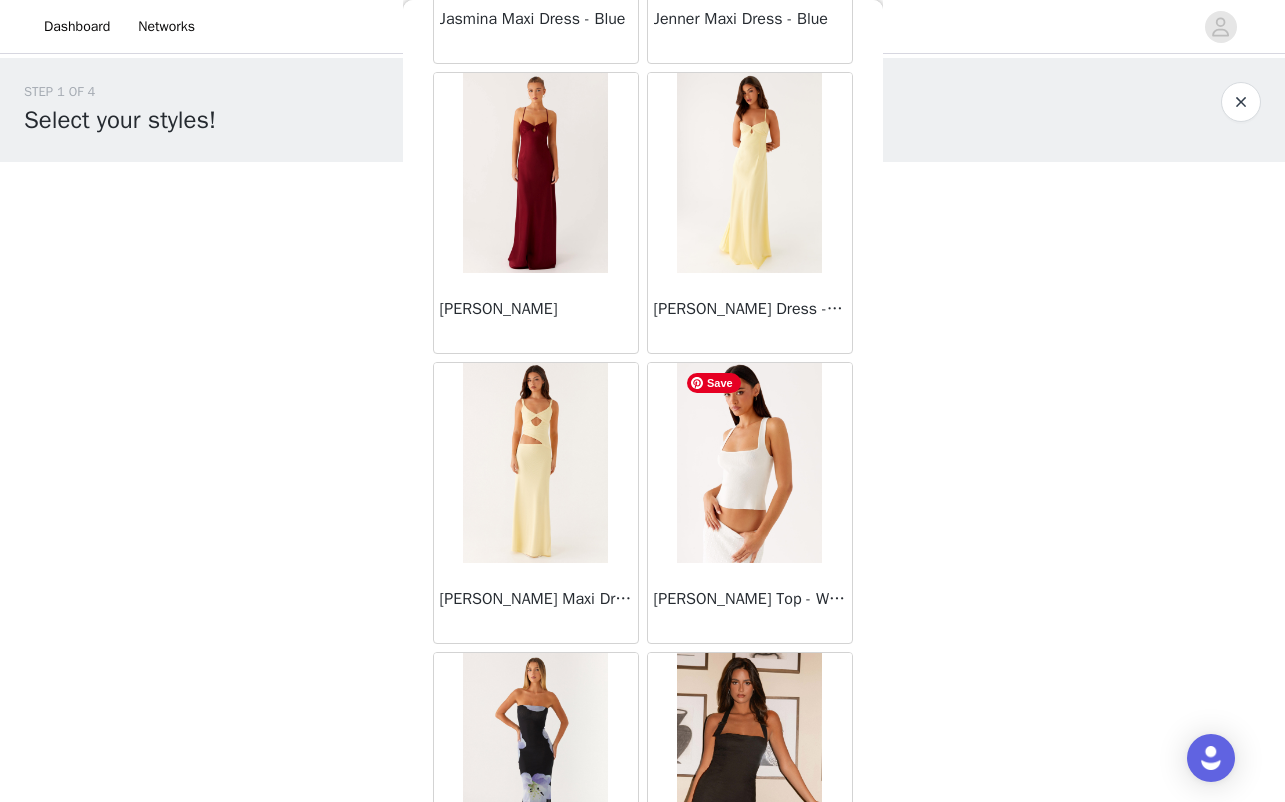 scroll, scrollTop: 31294, scrollLeft: 0, axis: vertical 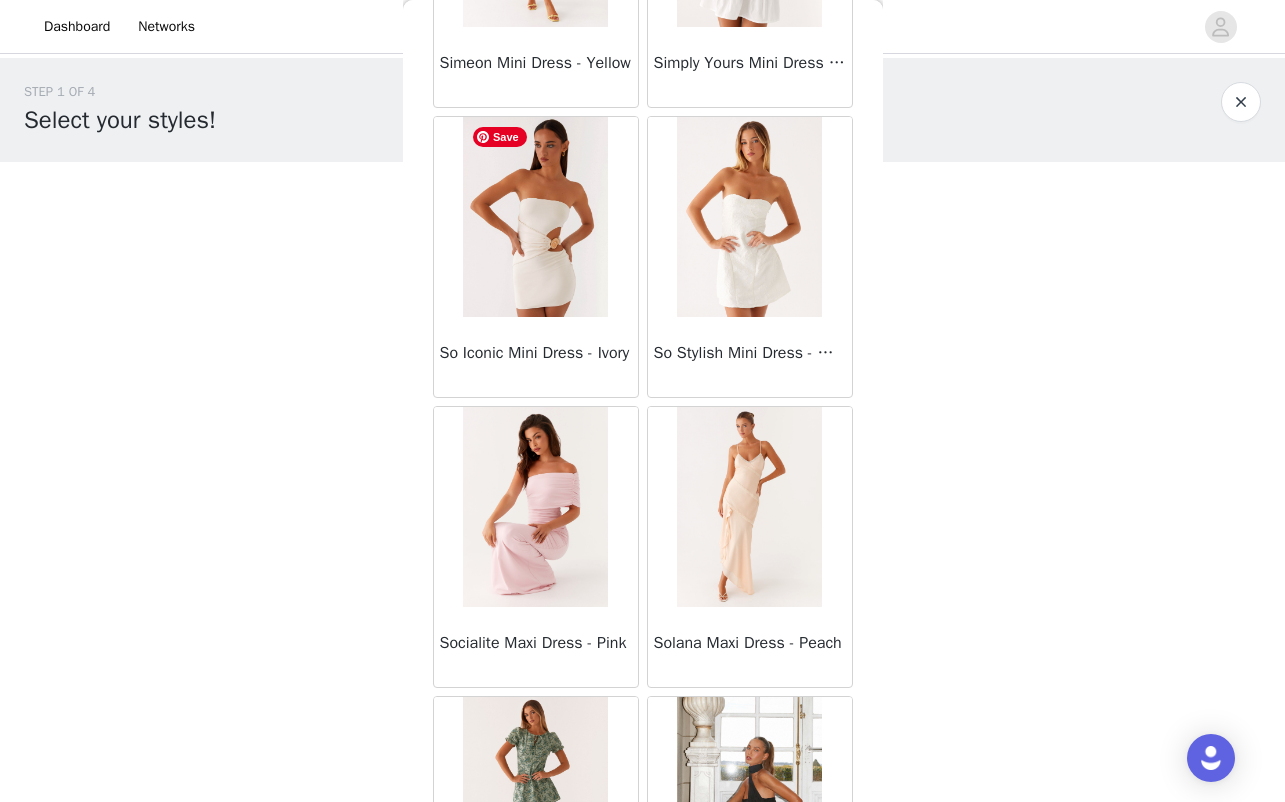 click at bounding box center [535, 217] 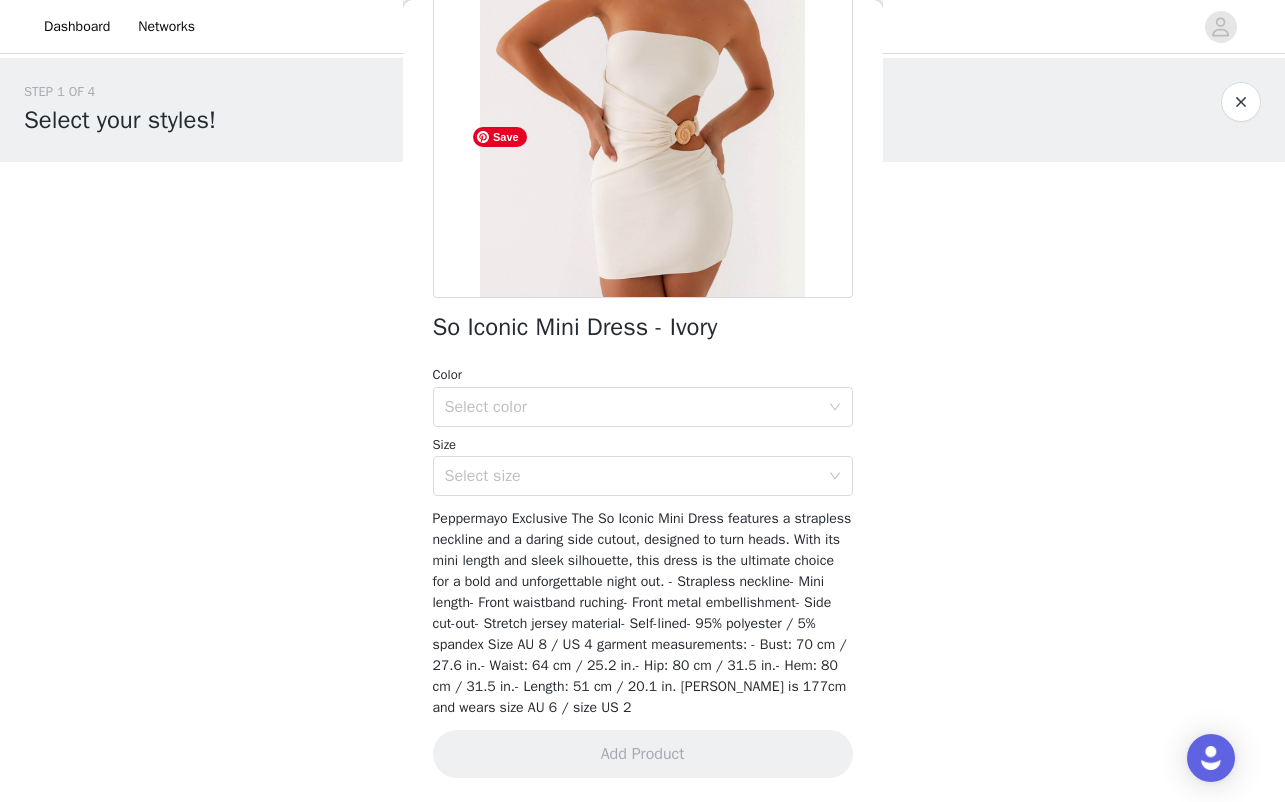 scroll, scrollTop: 273, scrollLeft: 0, axis: vertical 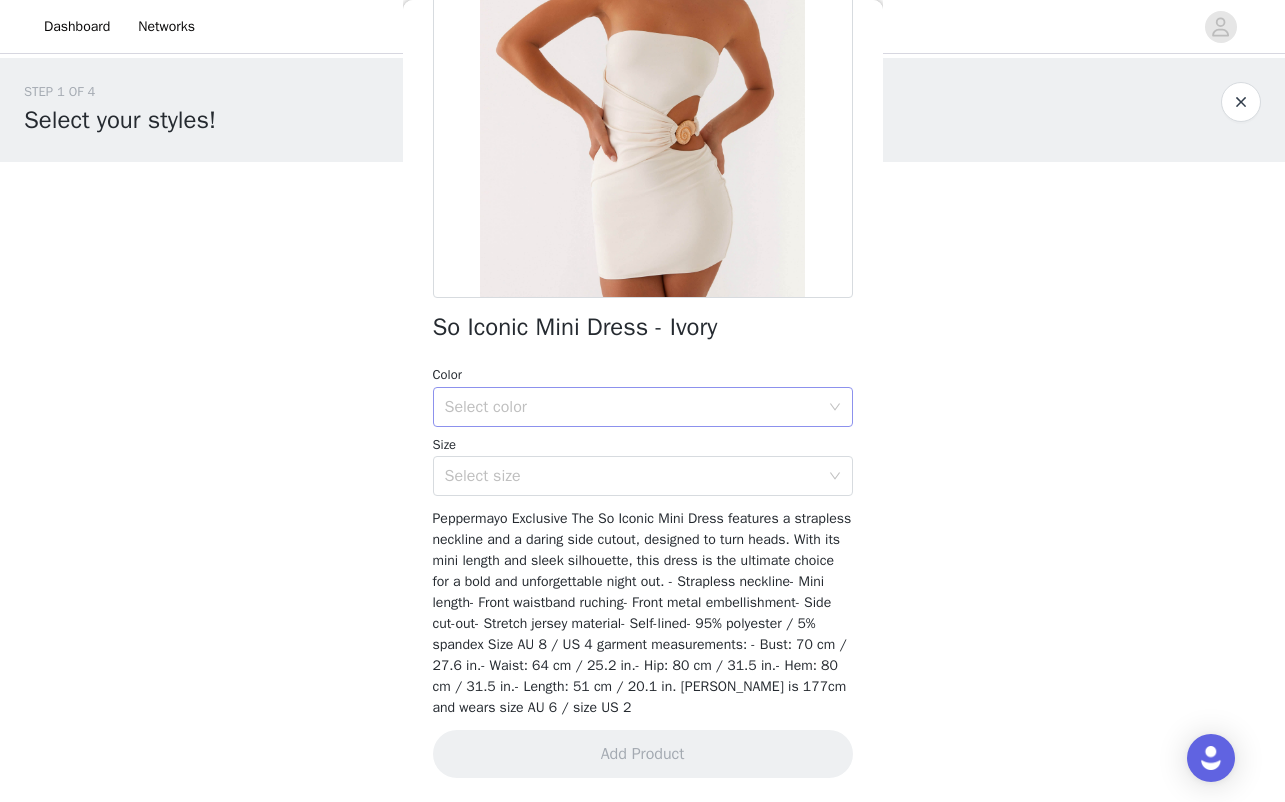click on "Select color" at bounding box center (632, 407) 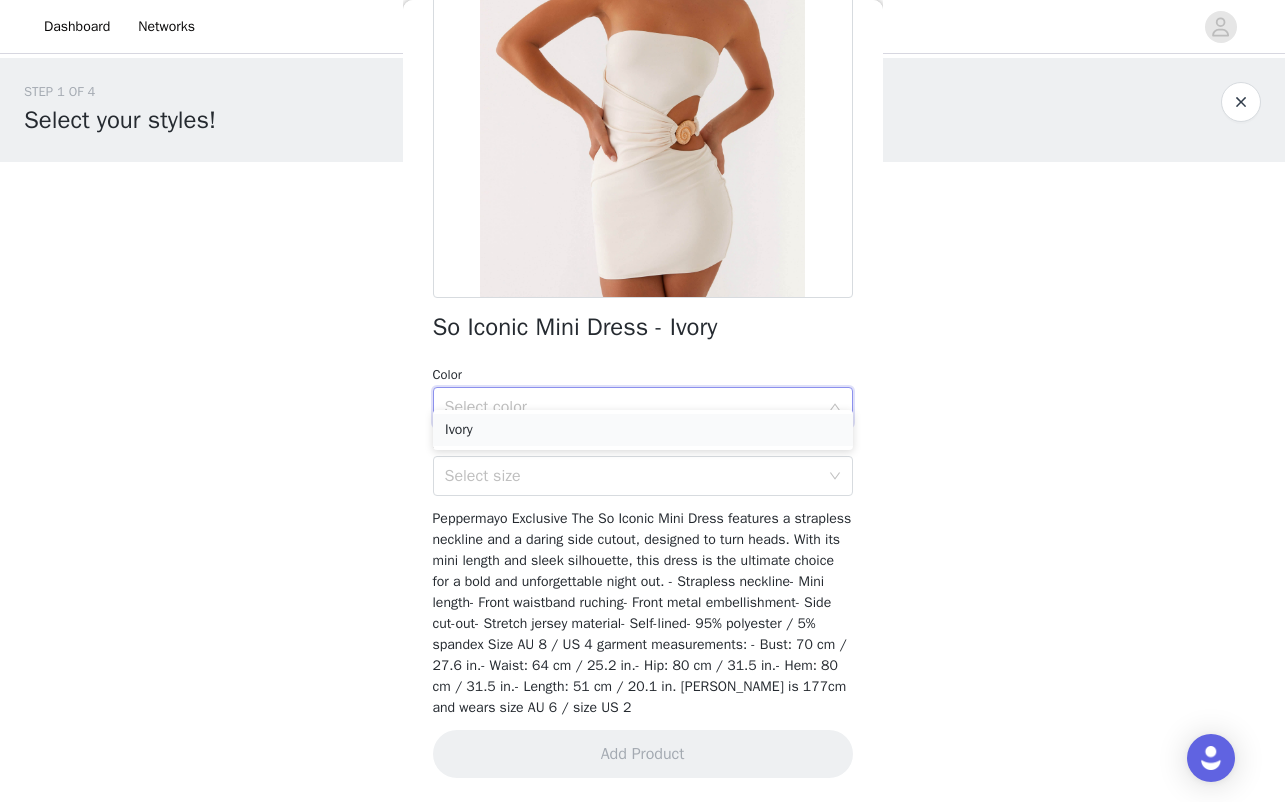 click on "Ivory" at bounding box center [643, 430] 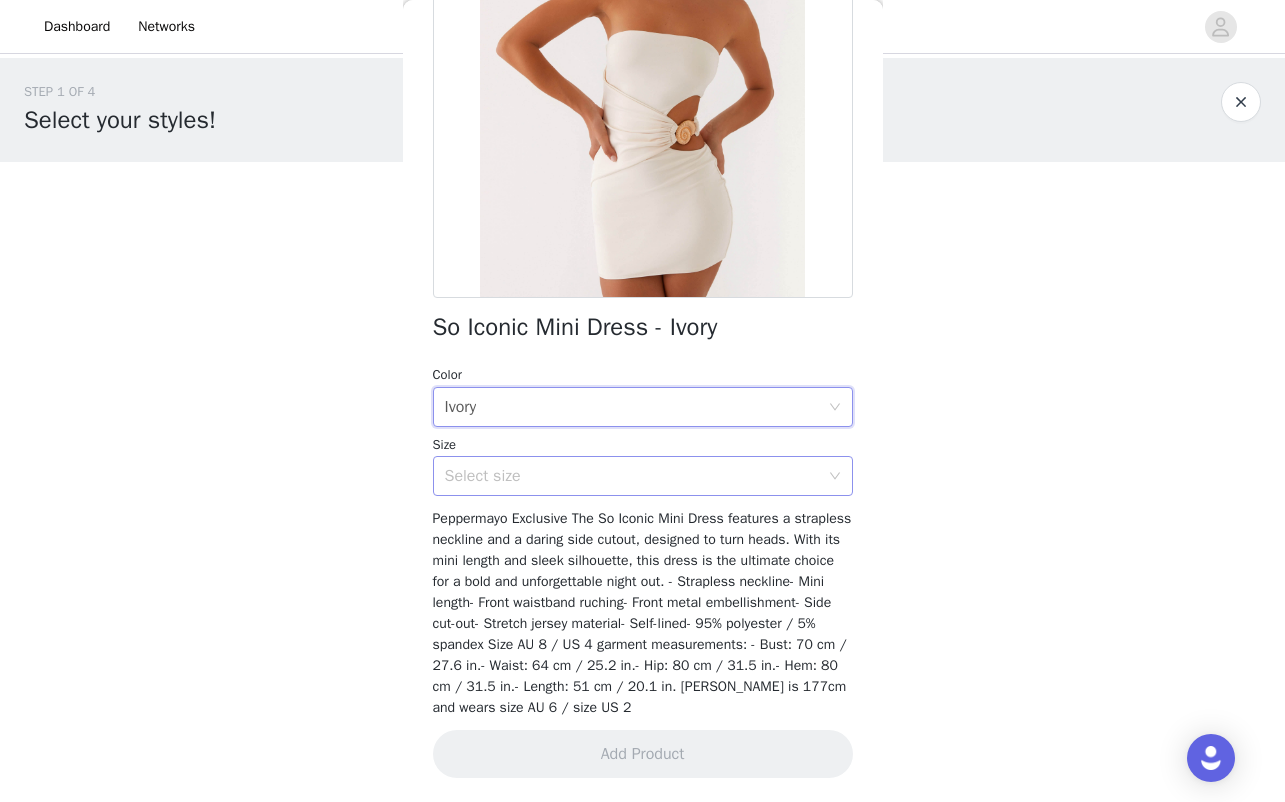 click on "Select size" at bounding box center [632, 476] 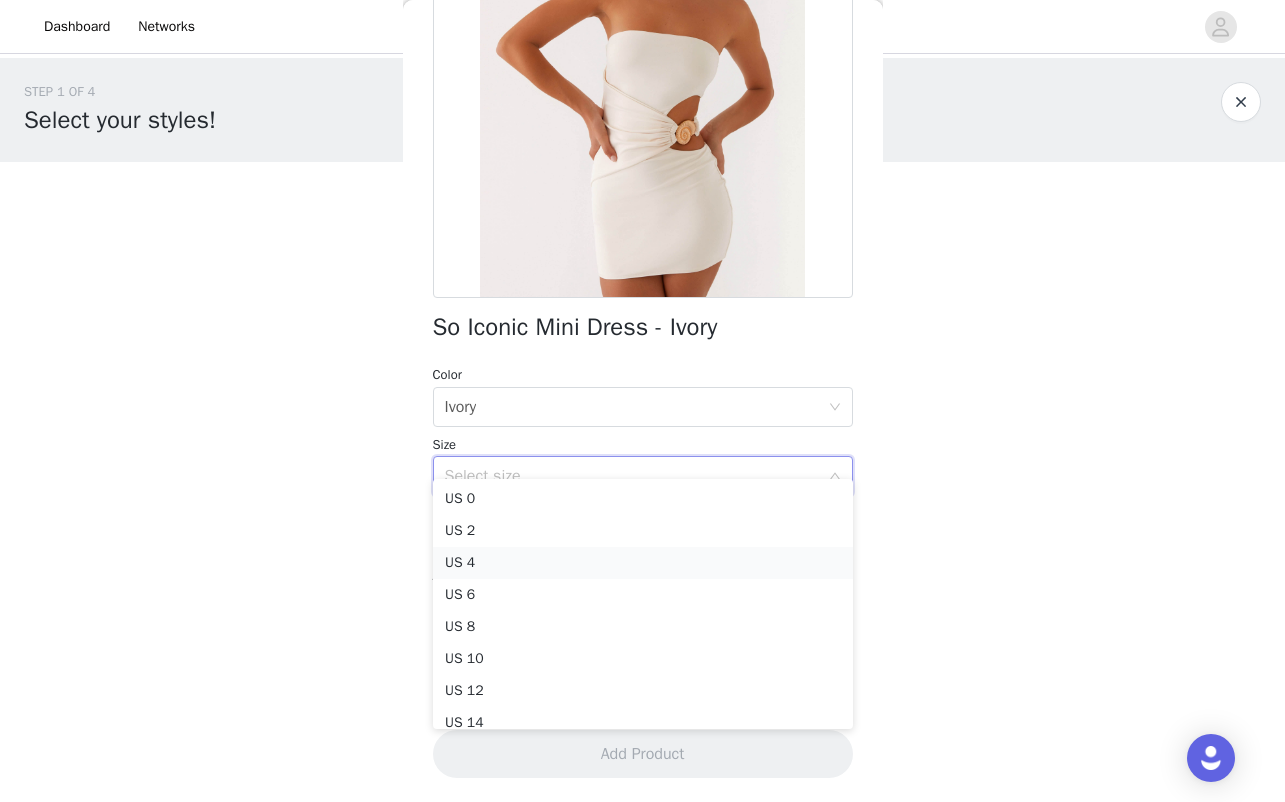 click on "US 4" at bounding box center (643, 563) 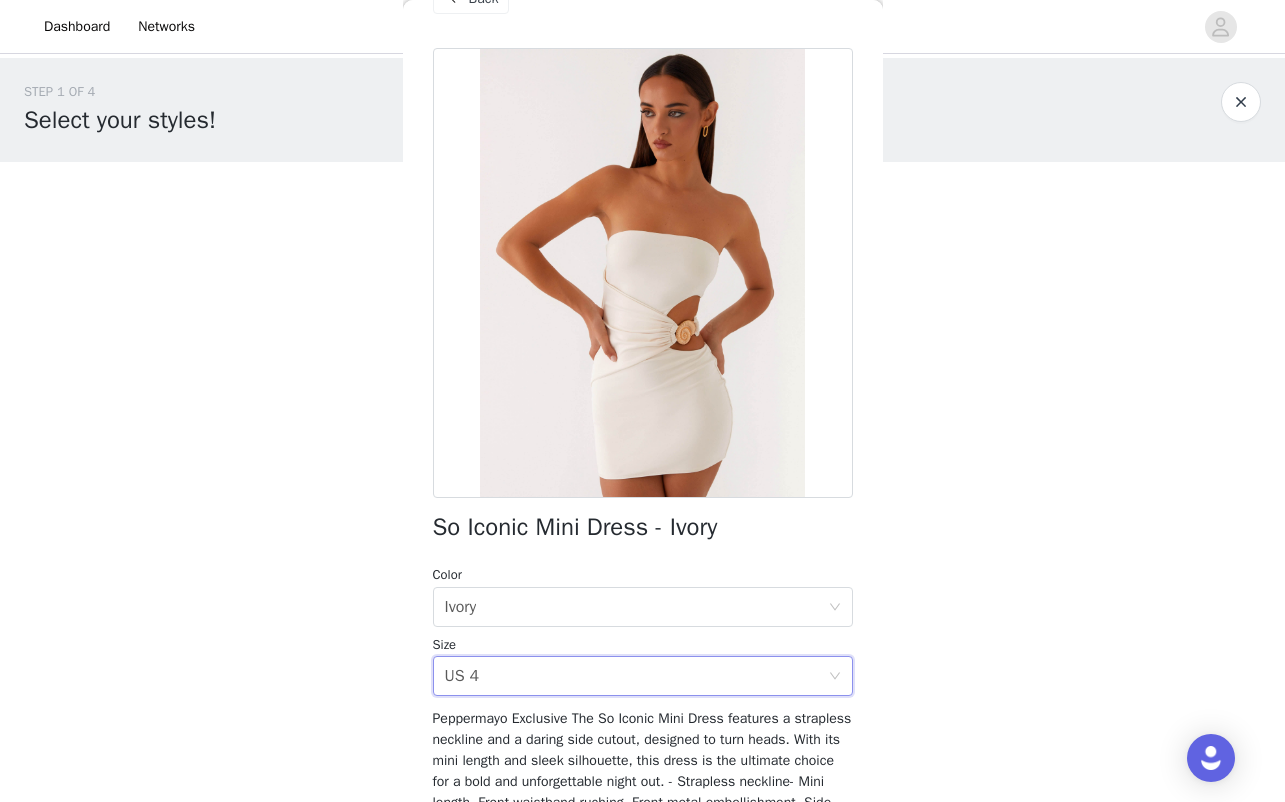 scroll, scrollTop: 273, scrollLeft: 0, axis: vertical 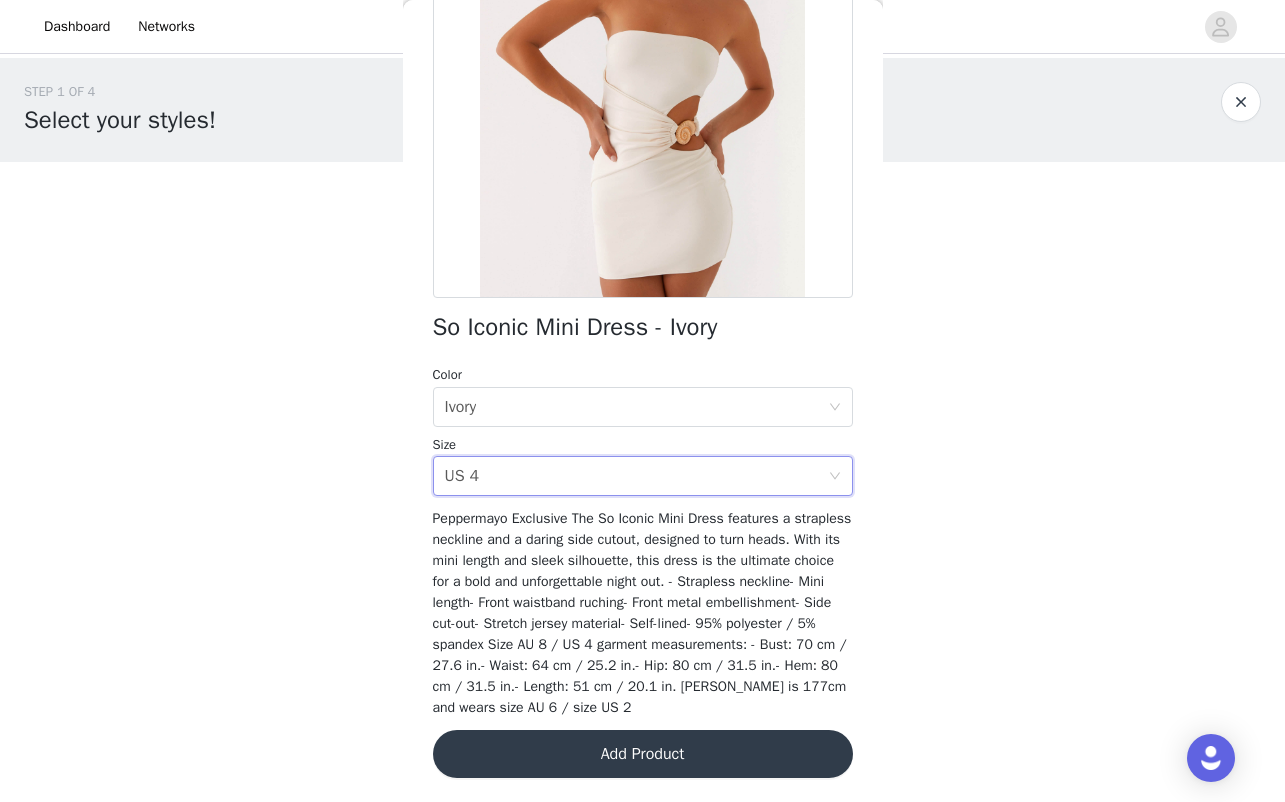 click on "Add Product" at bounding box center (643, 754) 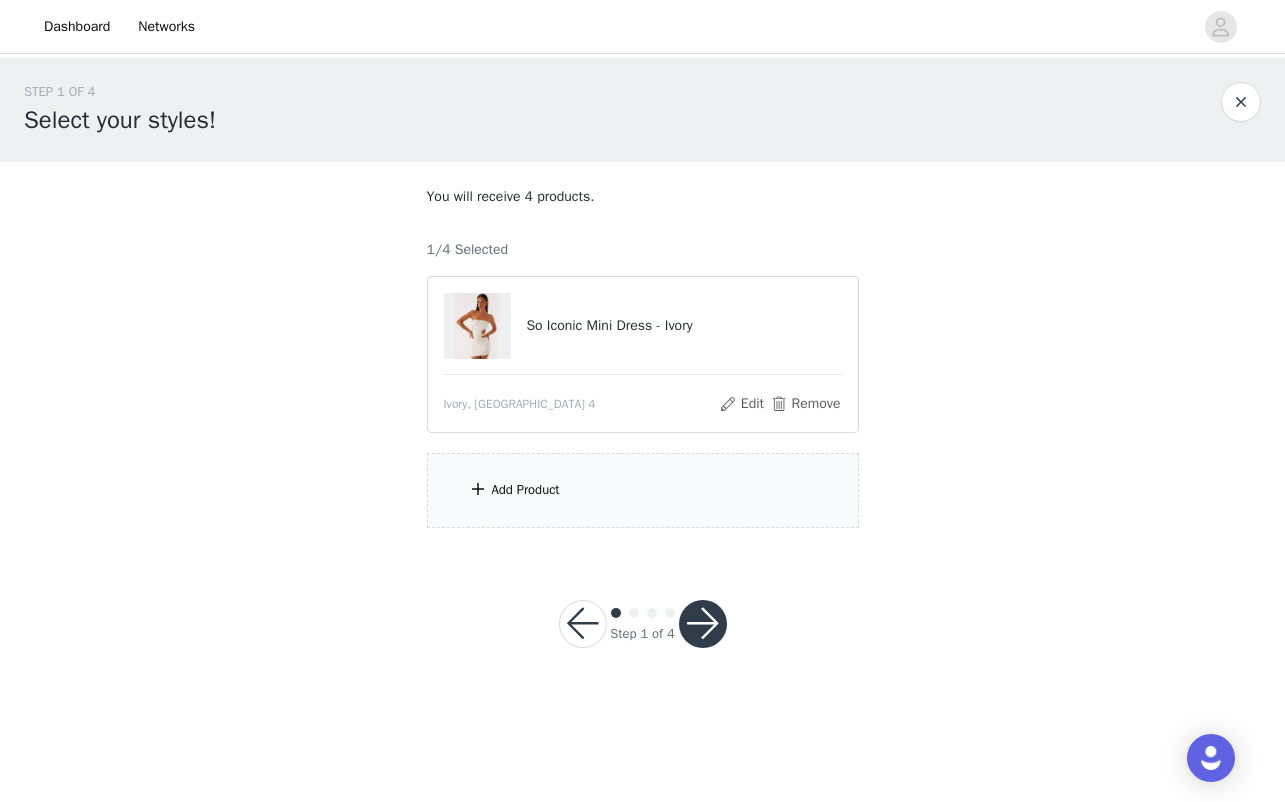 click on "Add Product" at bounding box center (526, 490) 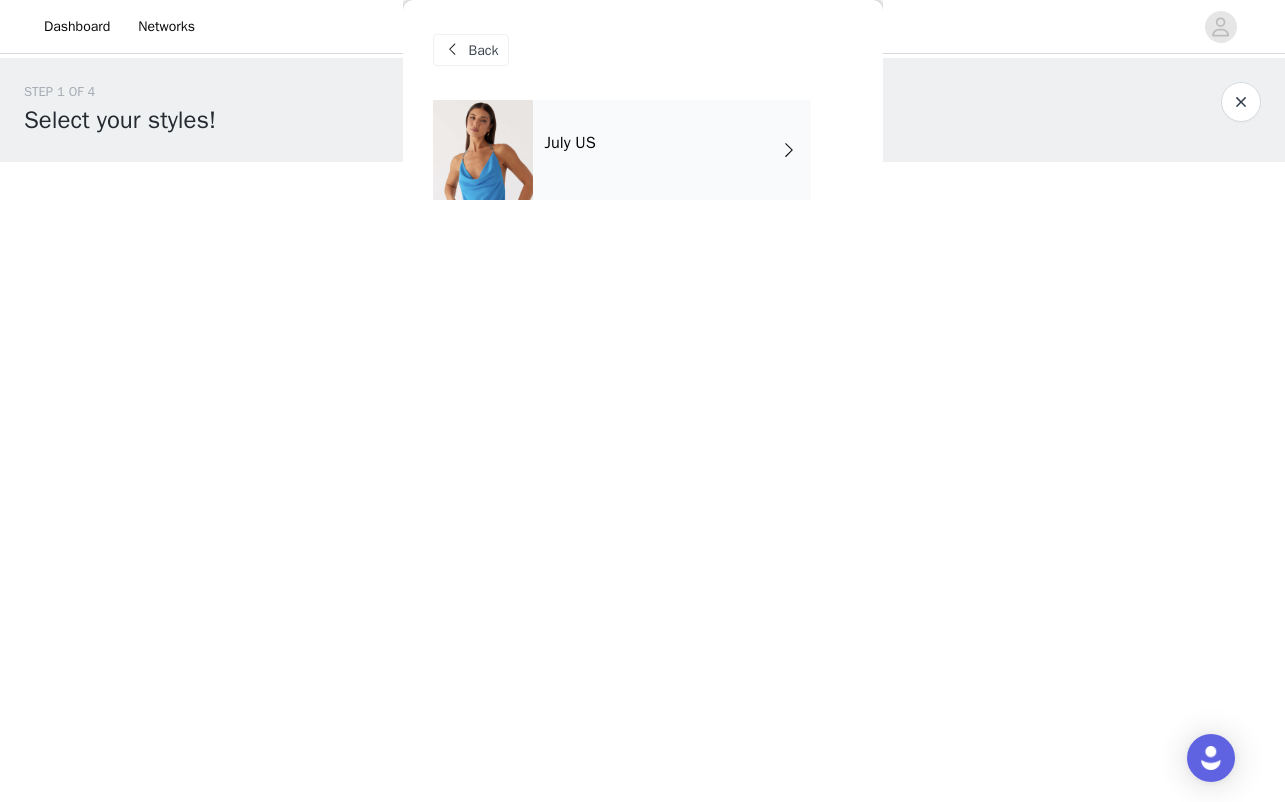 click on "July US" at bounding box center [672, 150] 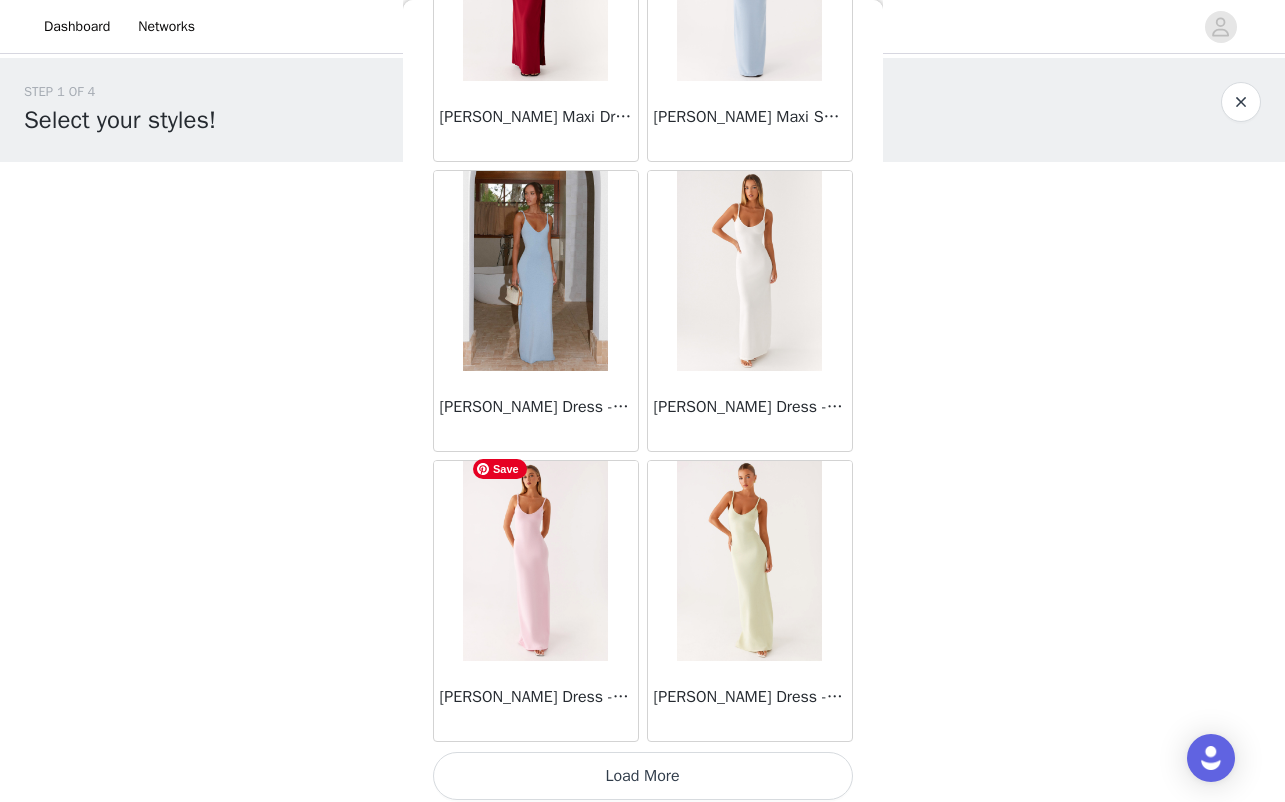 scroll, scrollTop: 2258, scrollLeft: 0, axis: vertical 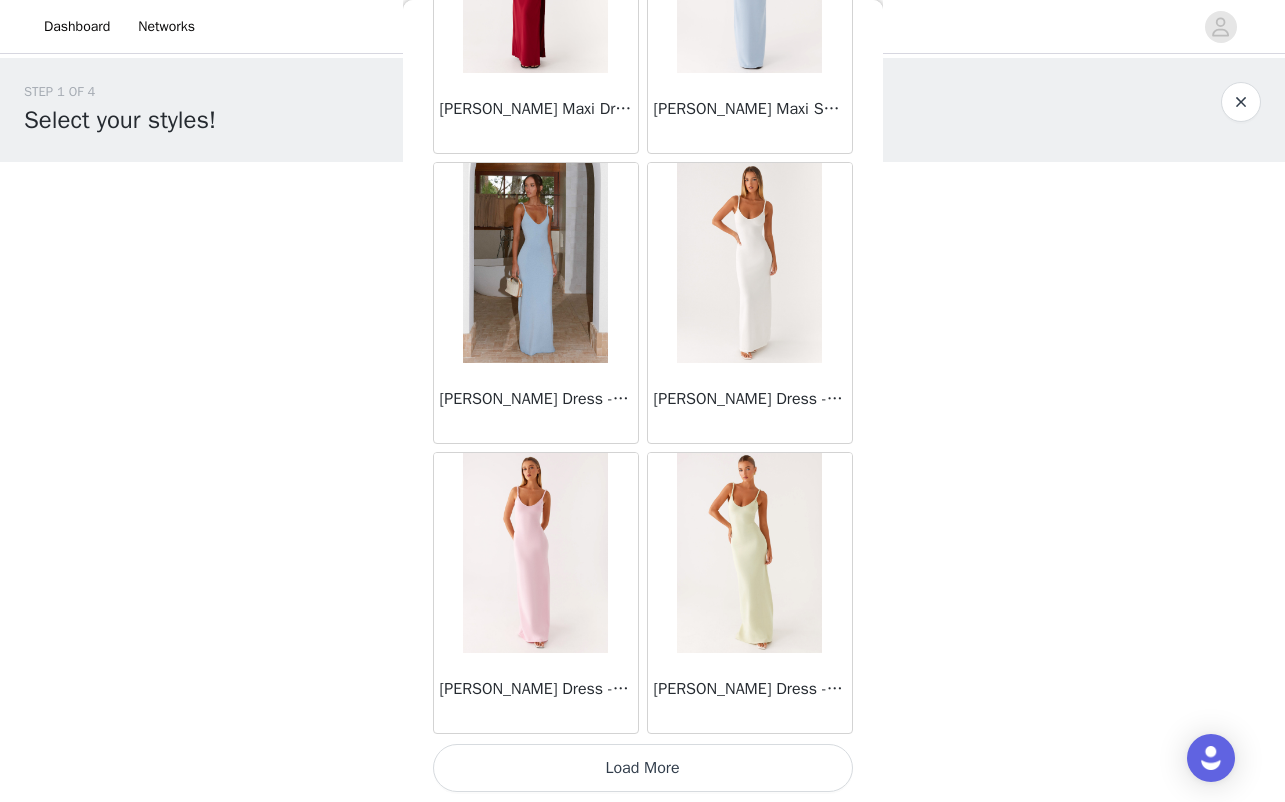 click on "Load More" at bounding box center (643, 768) 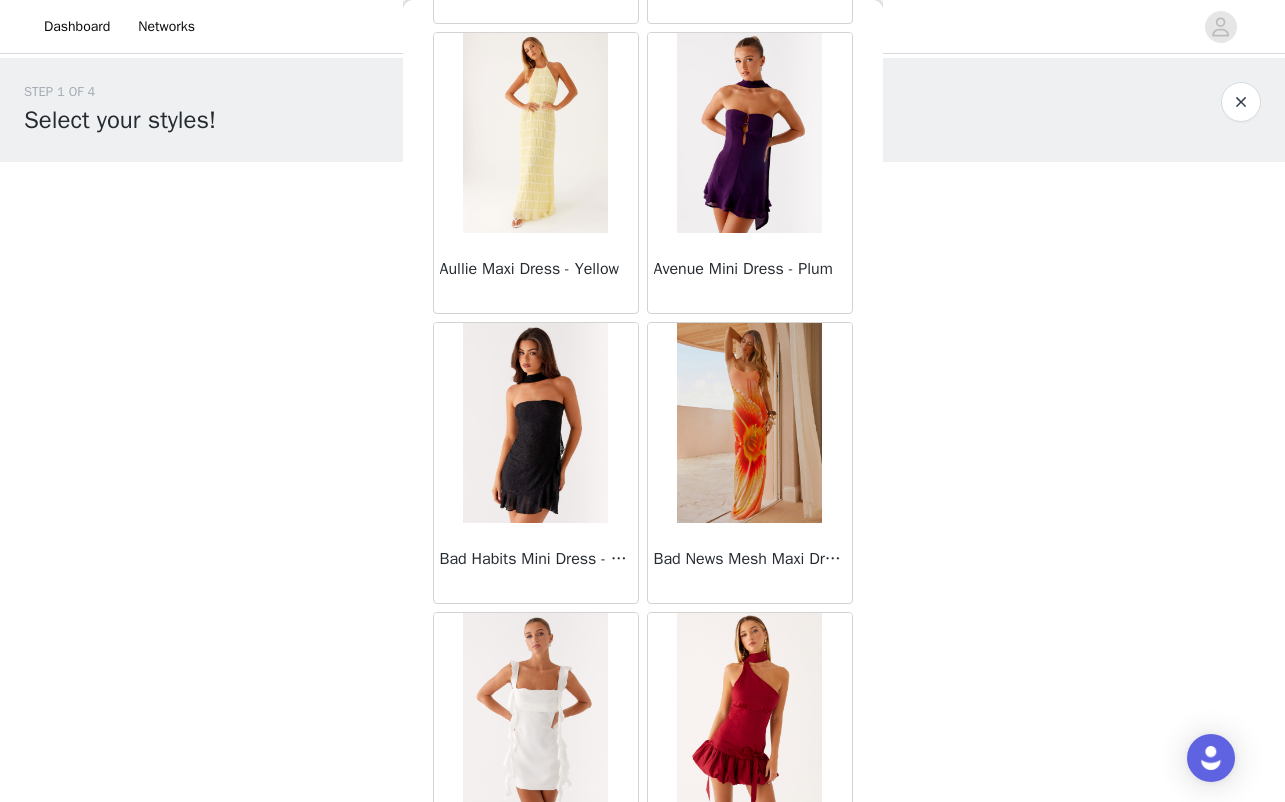 scroll, scrollTop: 5158, scrollLeft: 0, axis: vertical 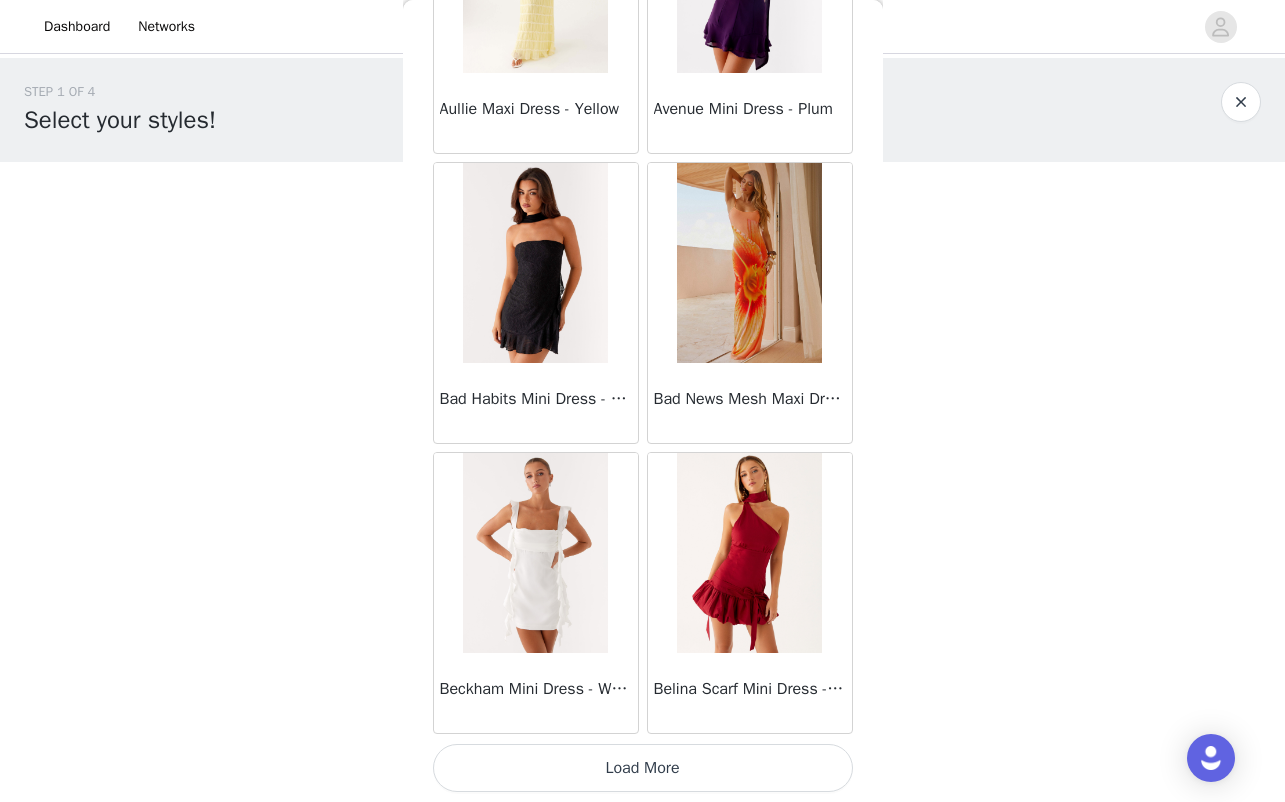 click on "Load More" at bounding box center (643, 768) 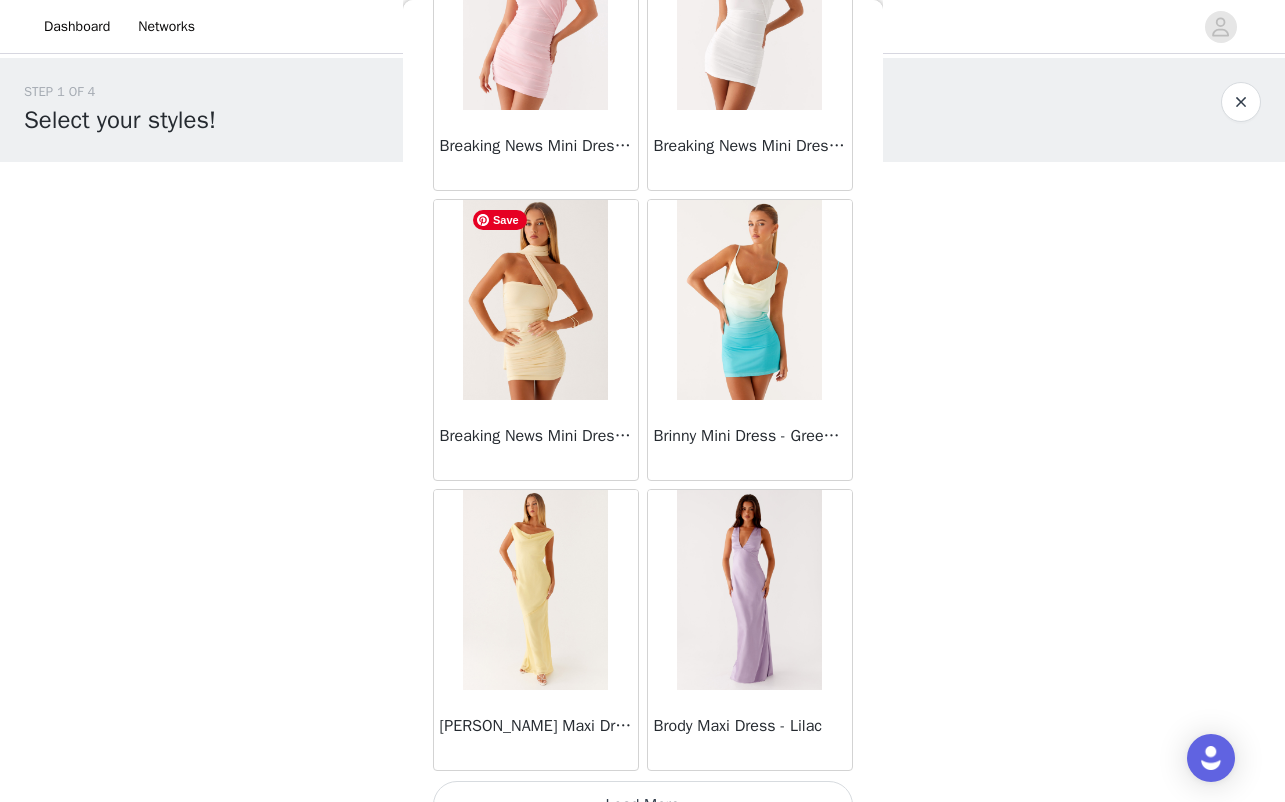 scroll, scrollTop: 8058, scrollLeft: 0, axis: vertical 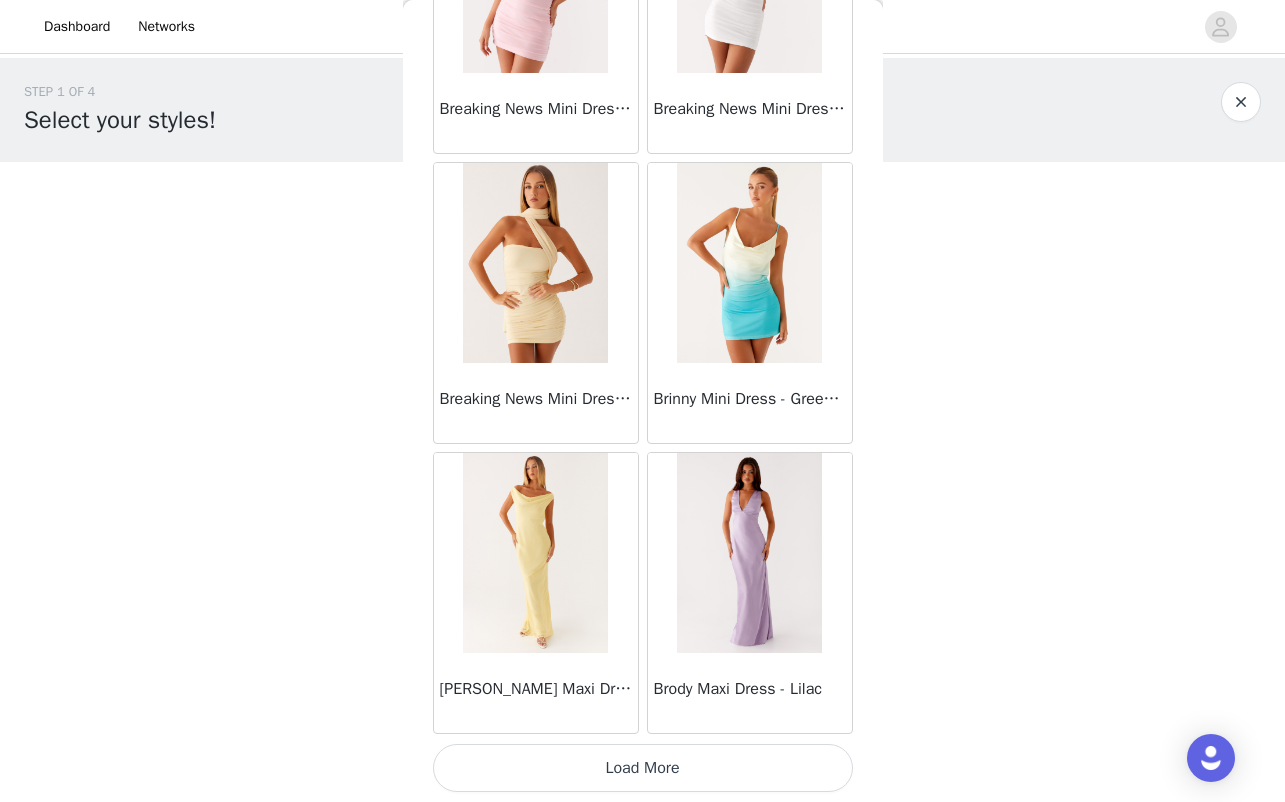 click on "Load More" at bounding box center [643, 768] 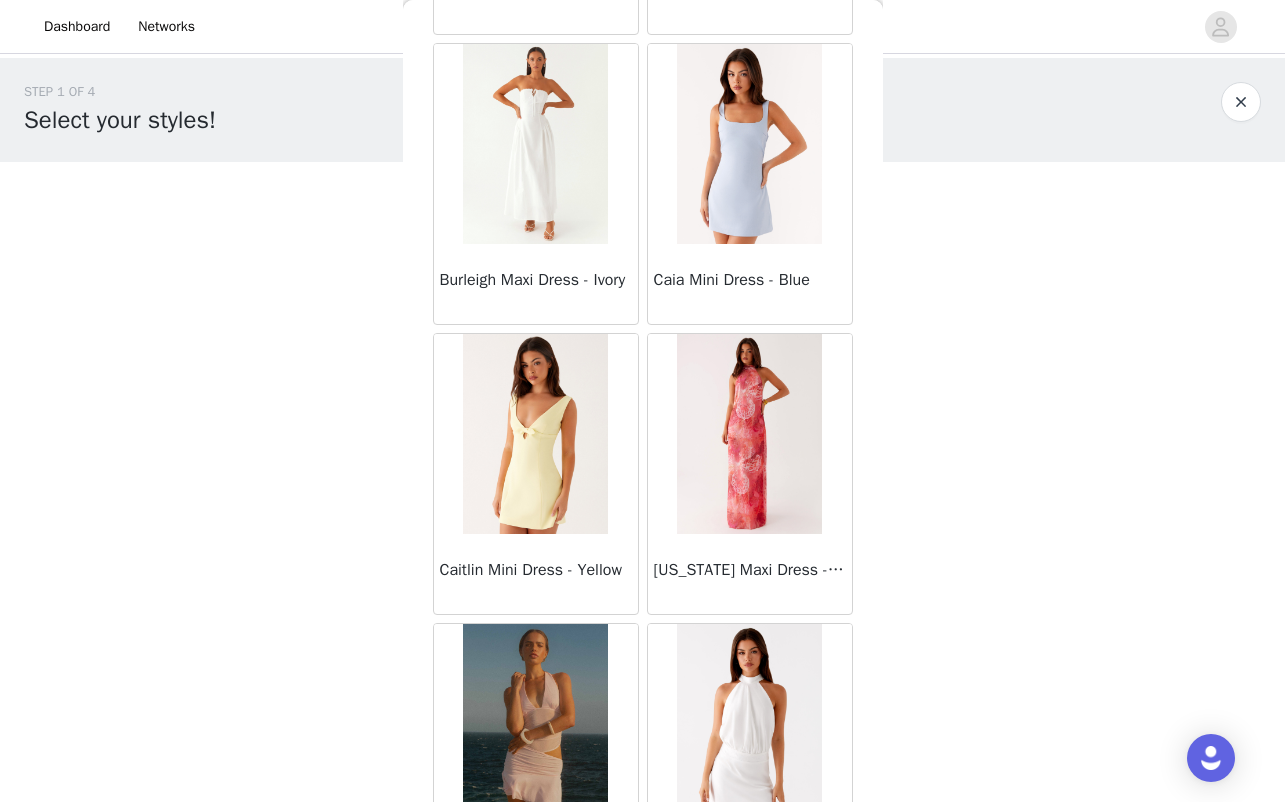 scroll, scrollTop: 8751, scrollLeft: 0, axis: vertical 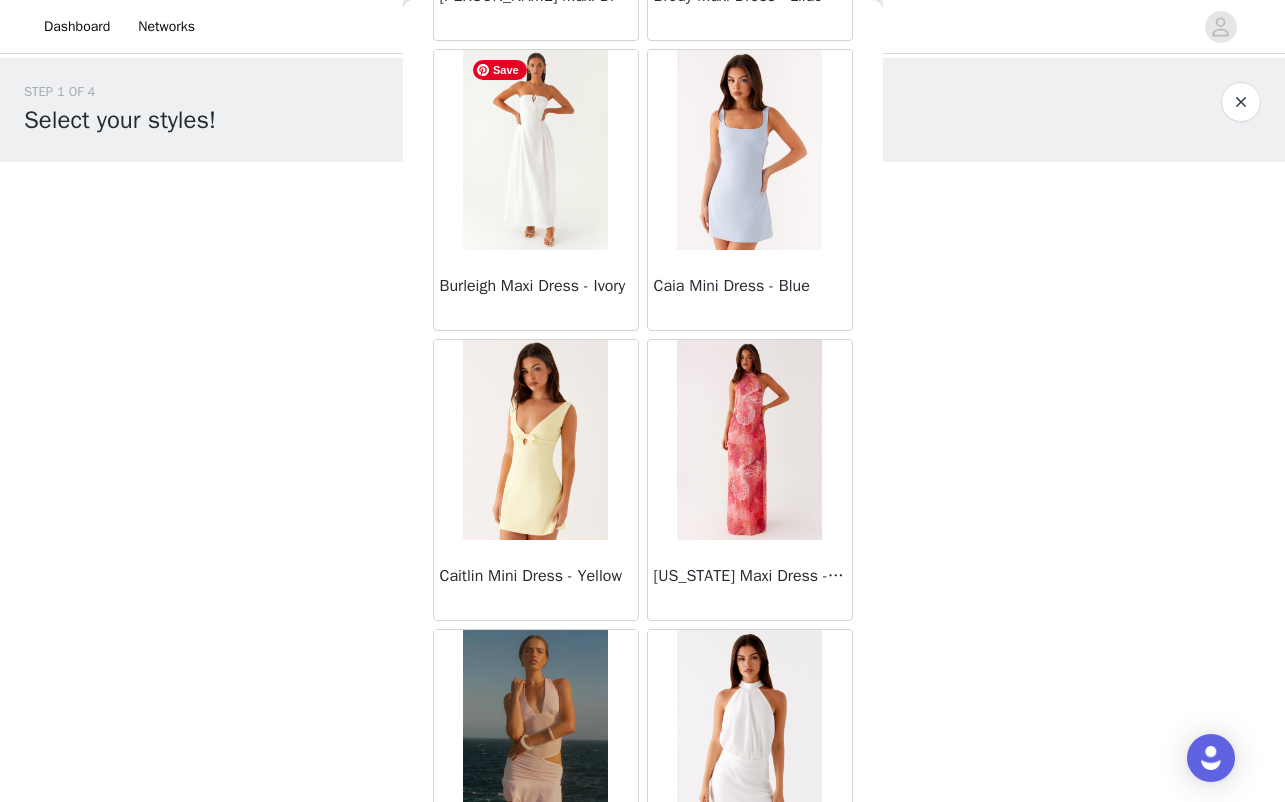 click at bounding box center [535, 150] 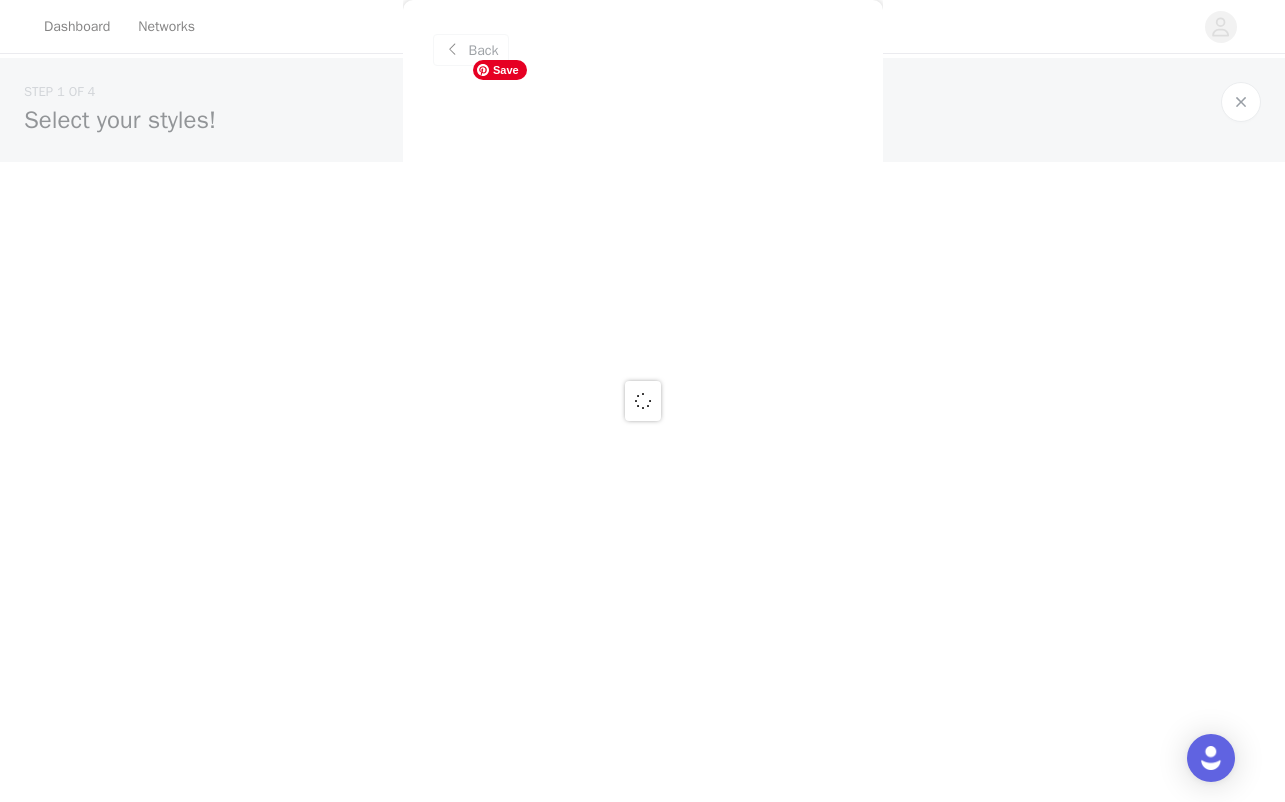 scroll, scrollTop: 0, scrollLeft: 0, axis: both 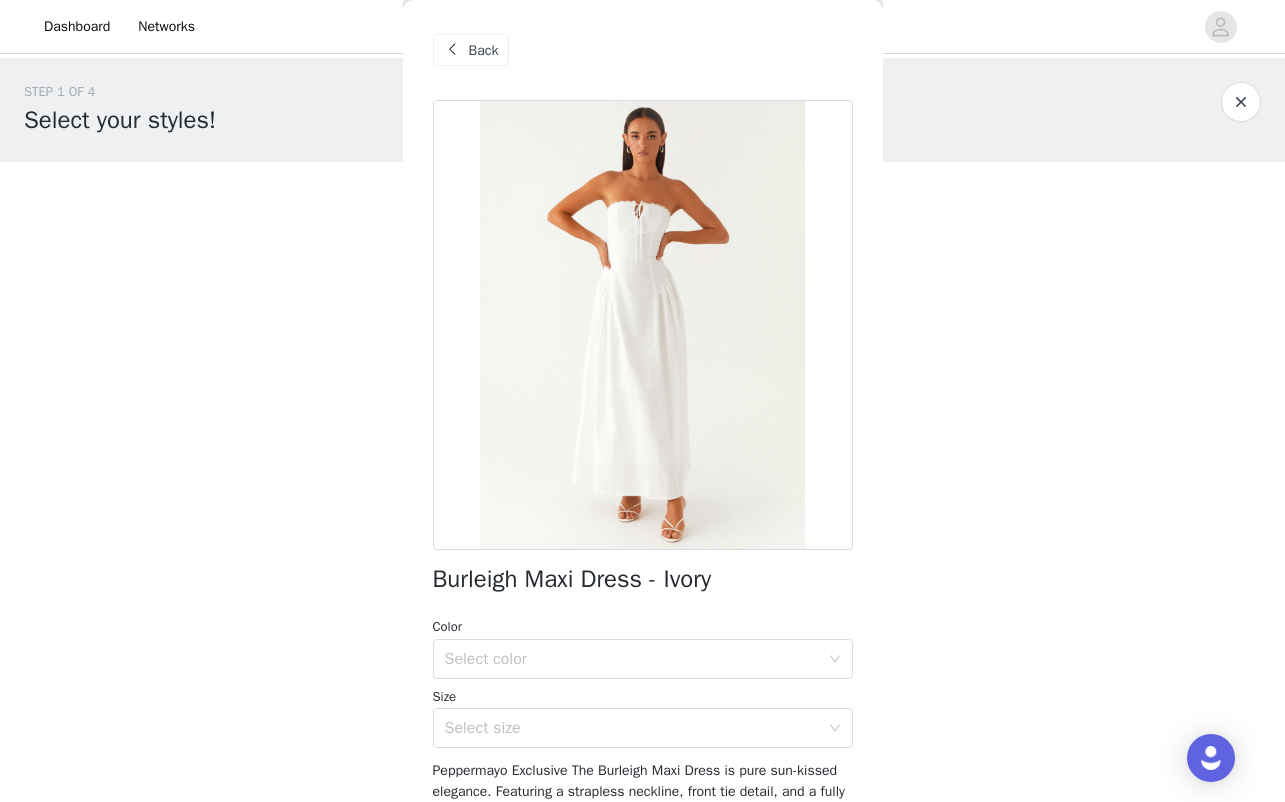 click on "Back" at bounding box center (484, 50) 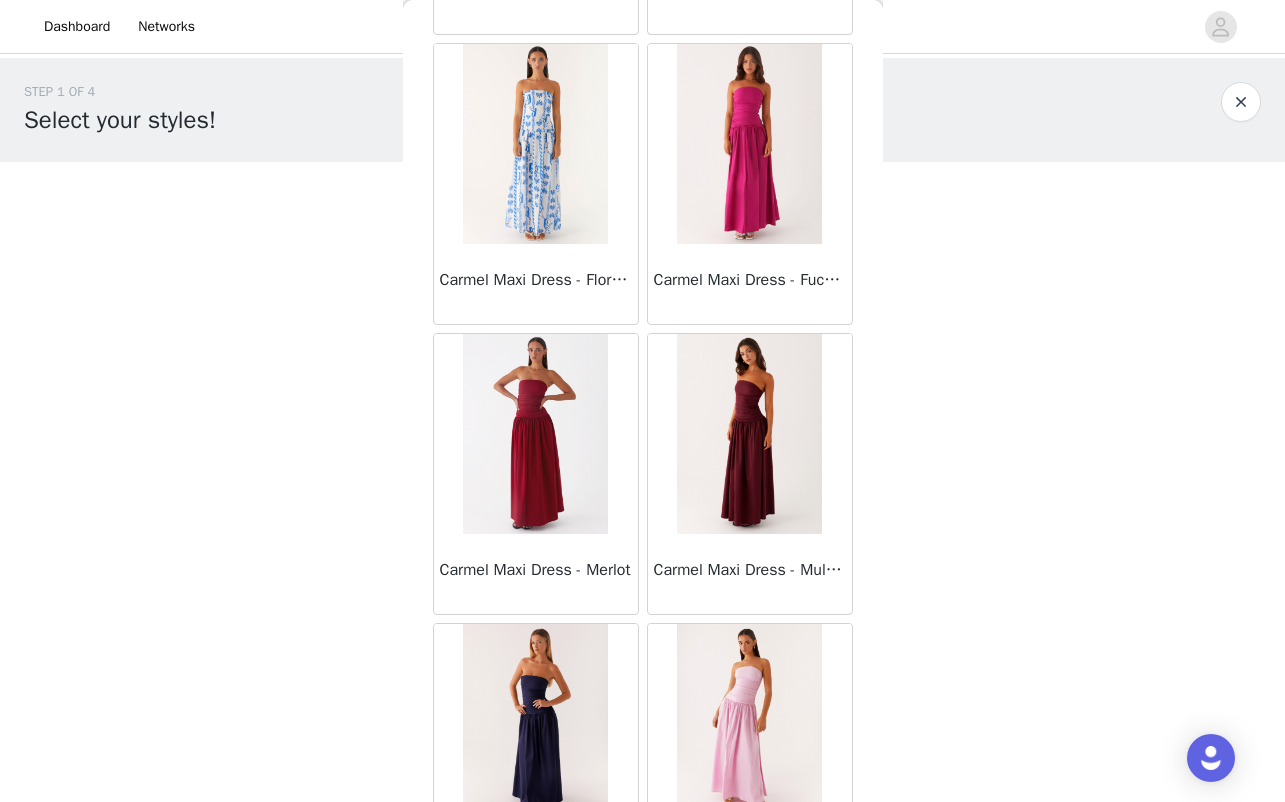scroll, scrollTop: 10958, scrollLeft: 0, axis: vertical 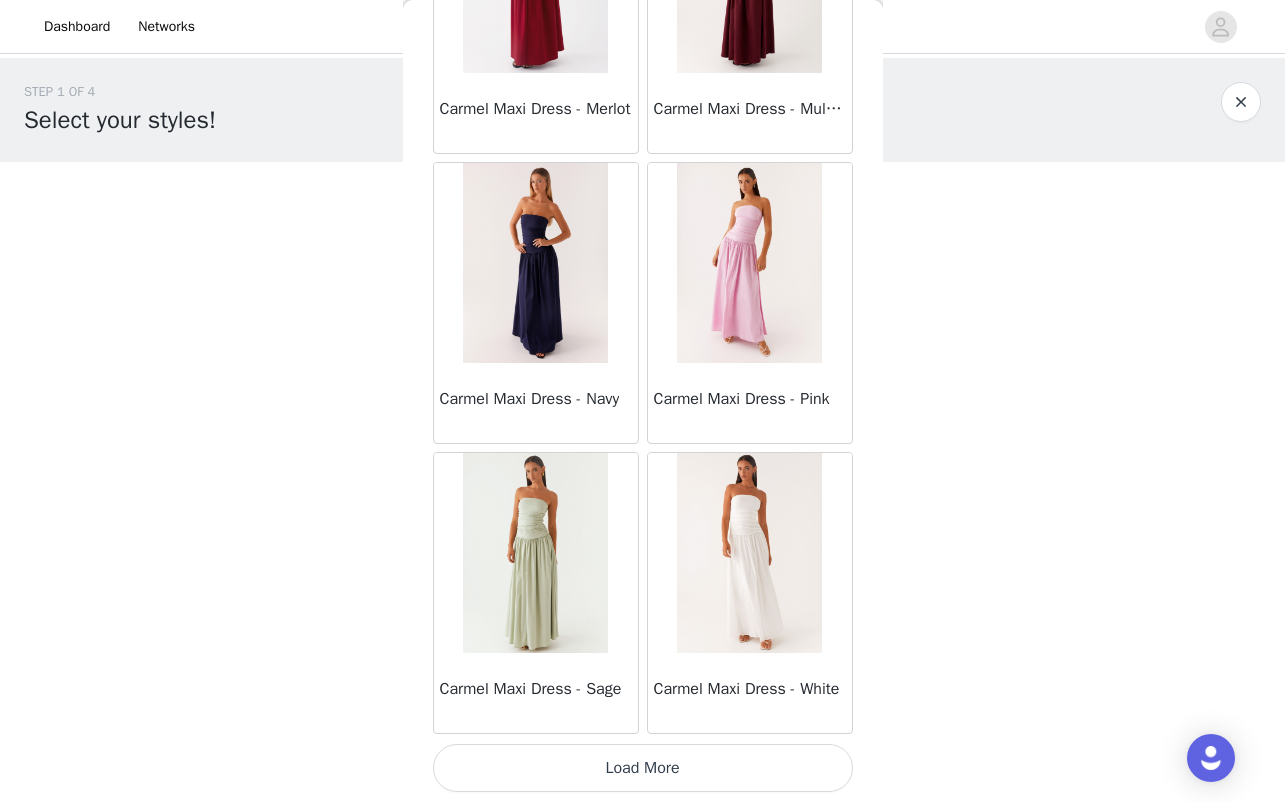 click on "Load More" at bounding box center (643, 768) 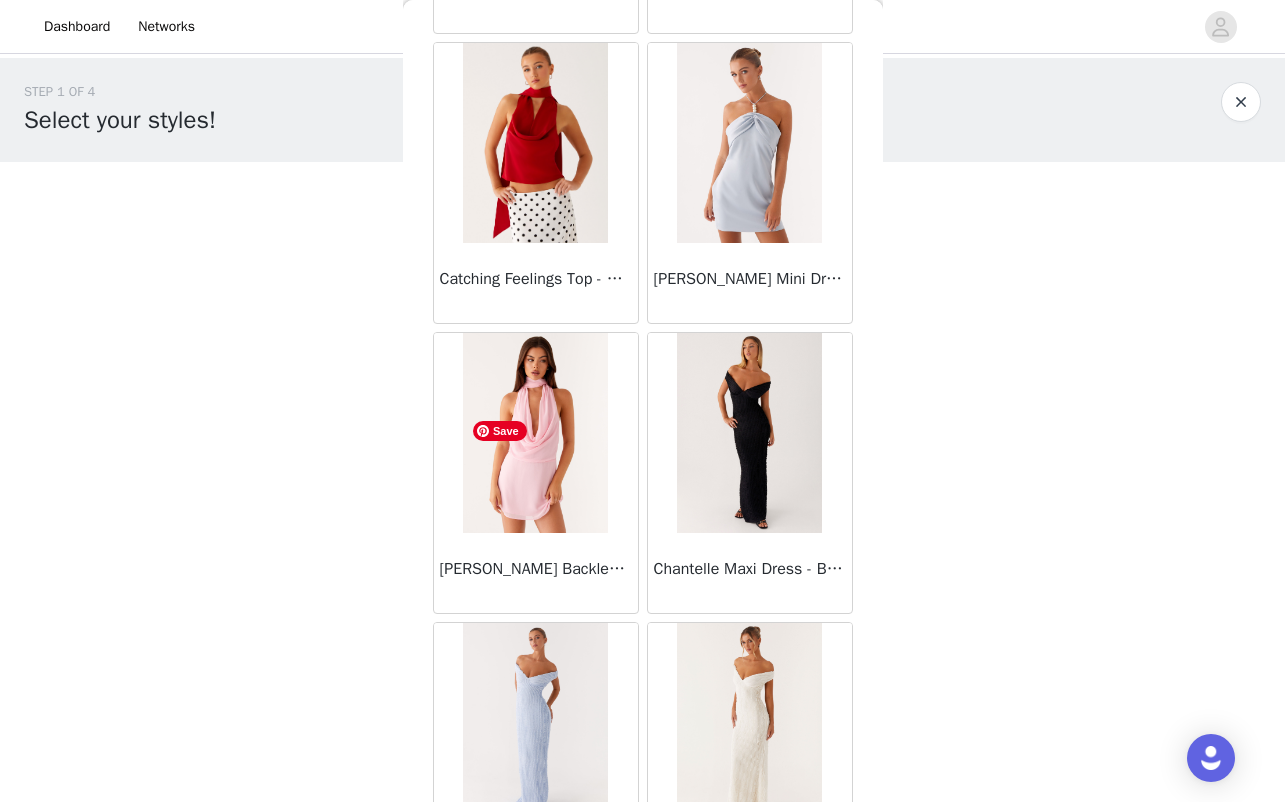 scroll, scrollTop: 13858, scrollLeft: 0, axis: vertical 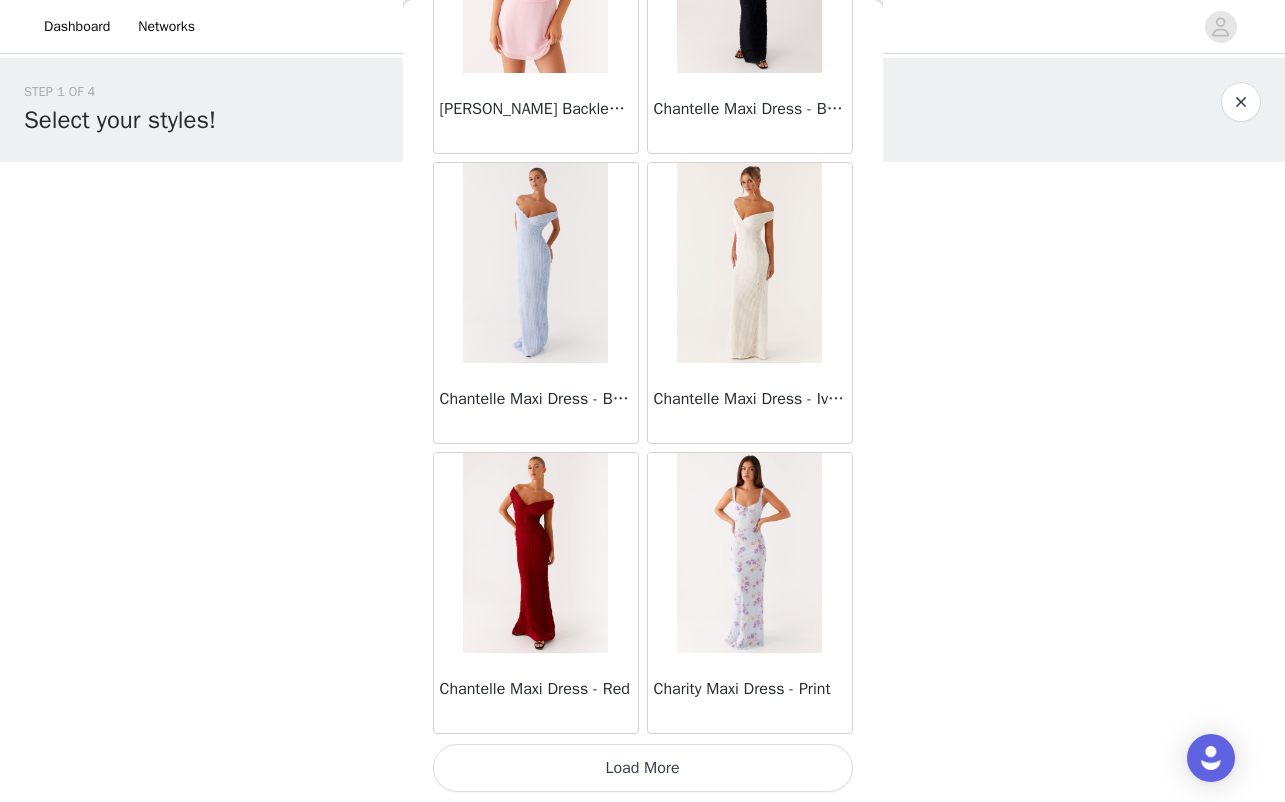 click on "Load More" at bounding box center (643, 768) 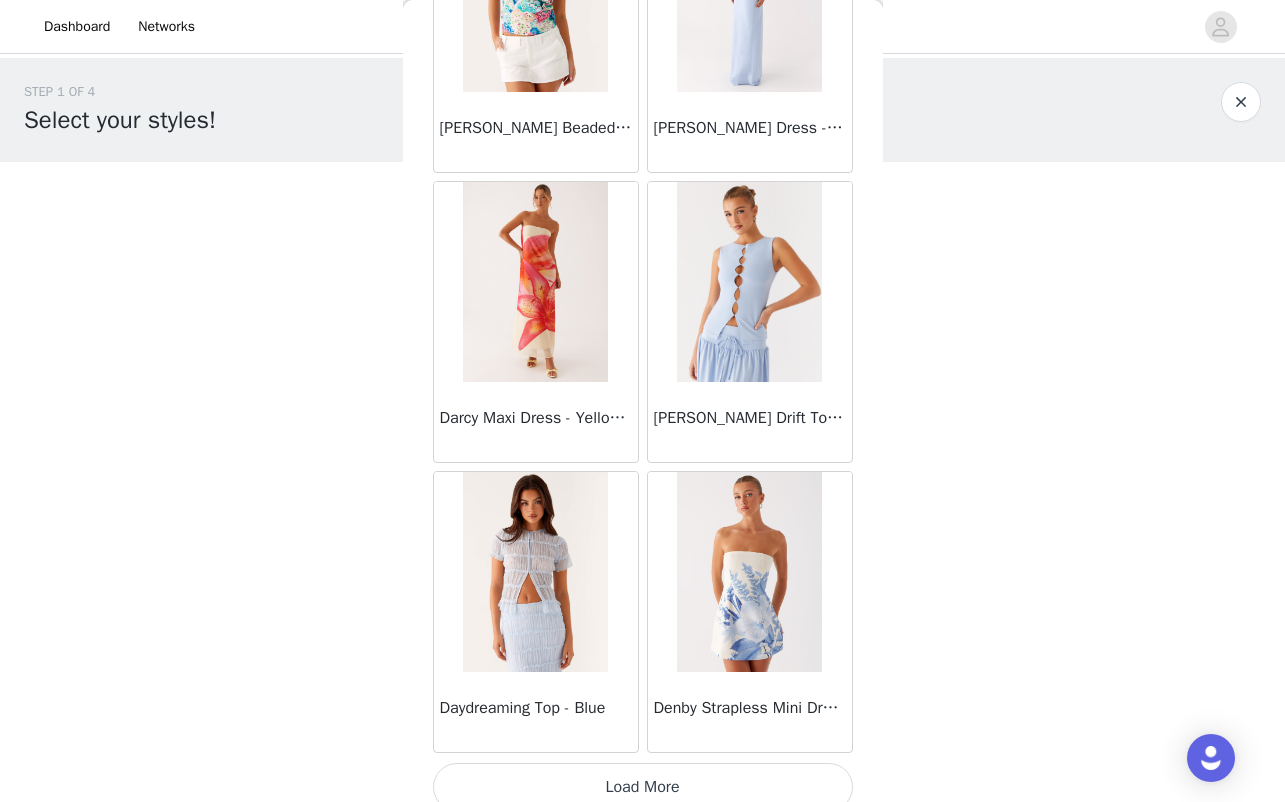 scroll, scrollTop: 16758, scrollLeft: 0, axis: vertical 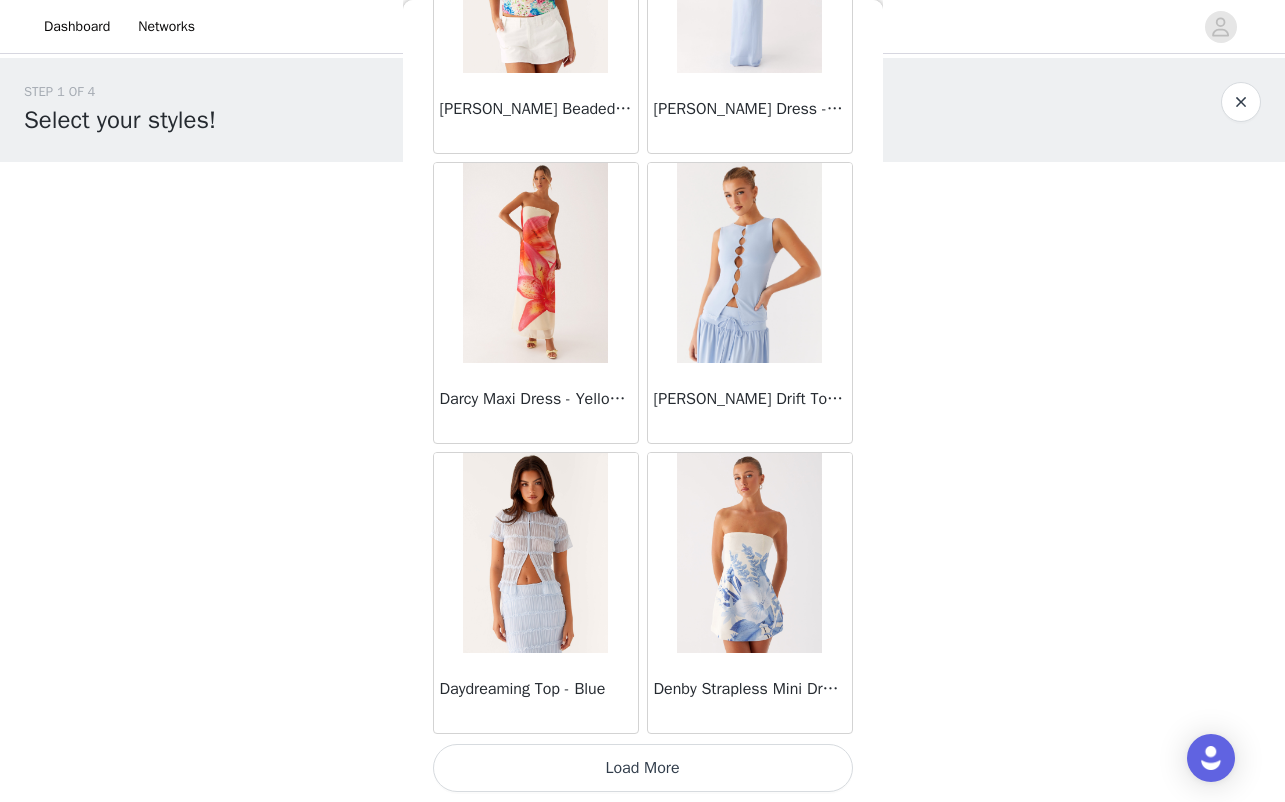 click on "Load More" at bounding box center [643, 768] 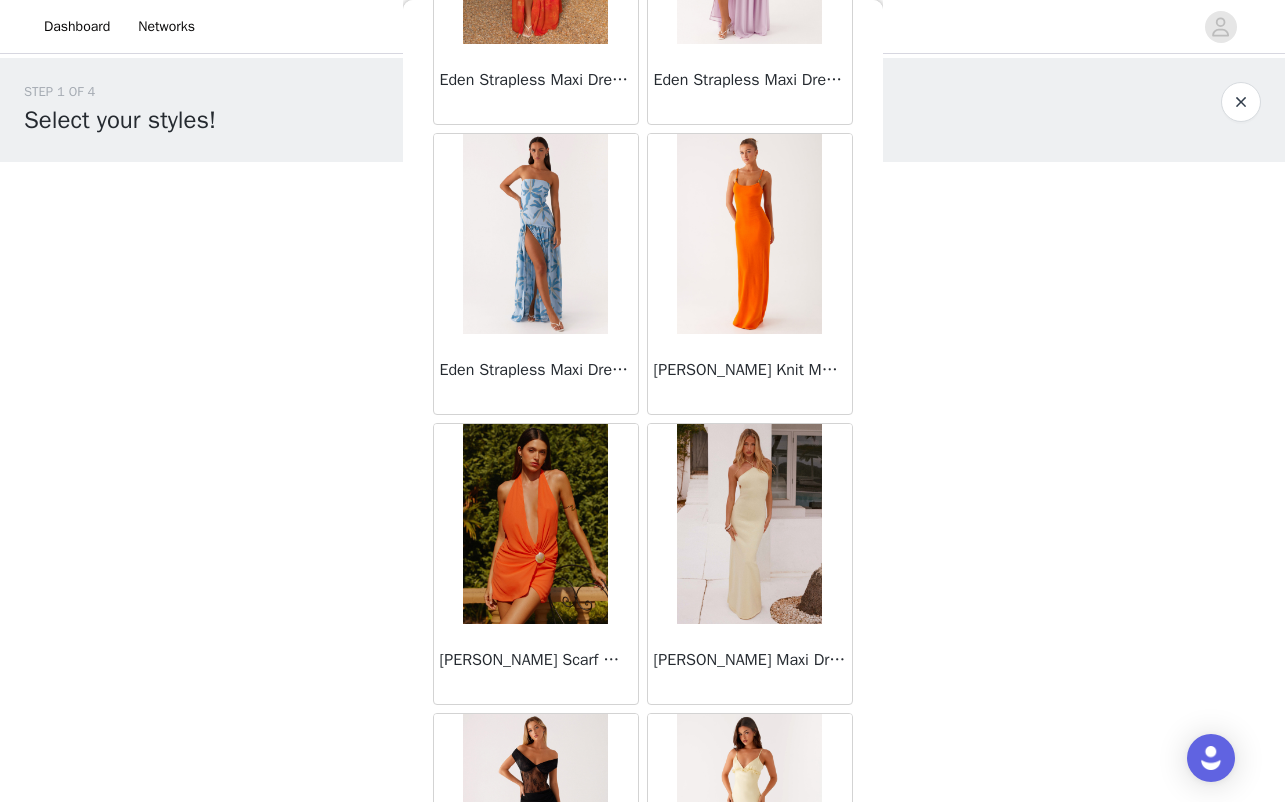 scroll, scrollTop: 19658, scrollLeft: 0, axis: vertical 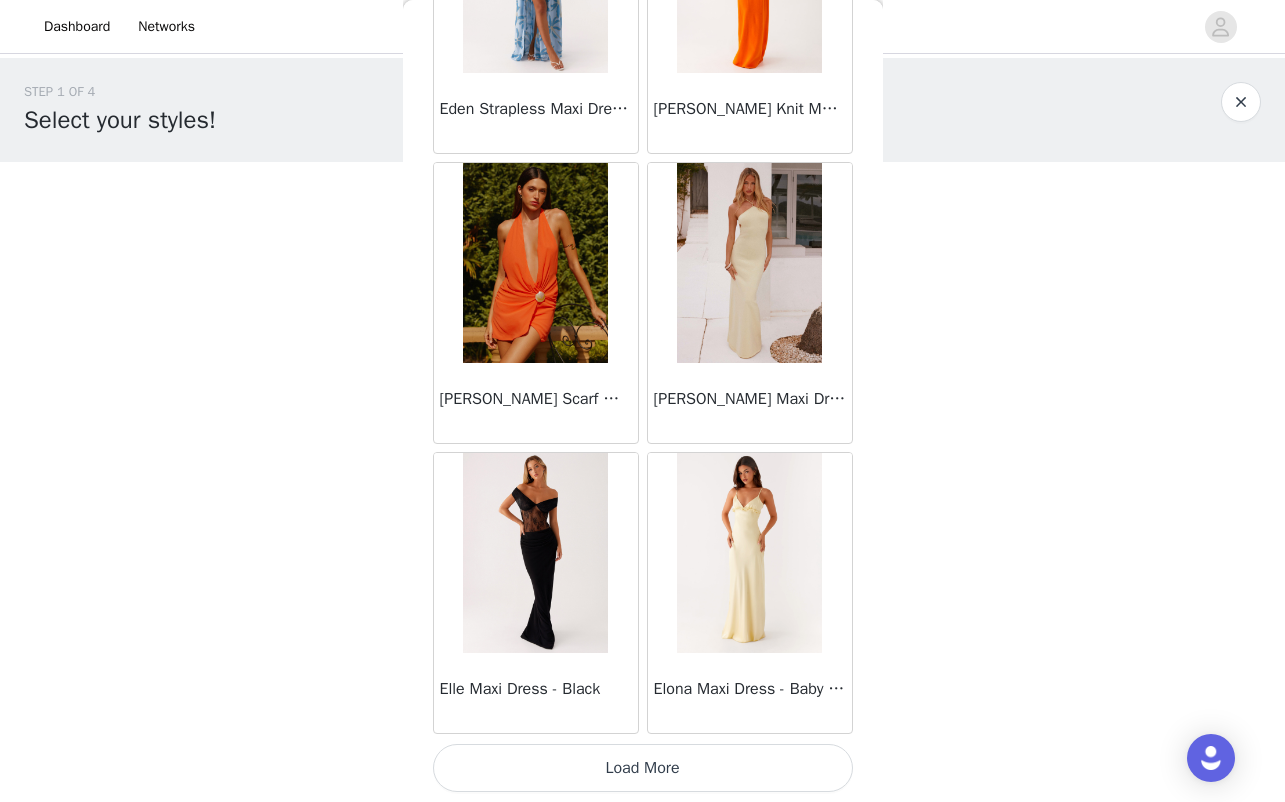 click on "Load More" at bounding box center [643, 768] 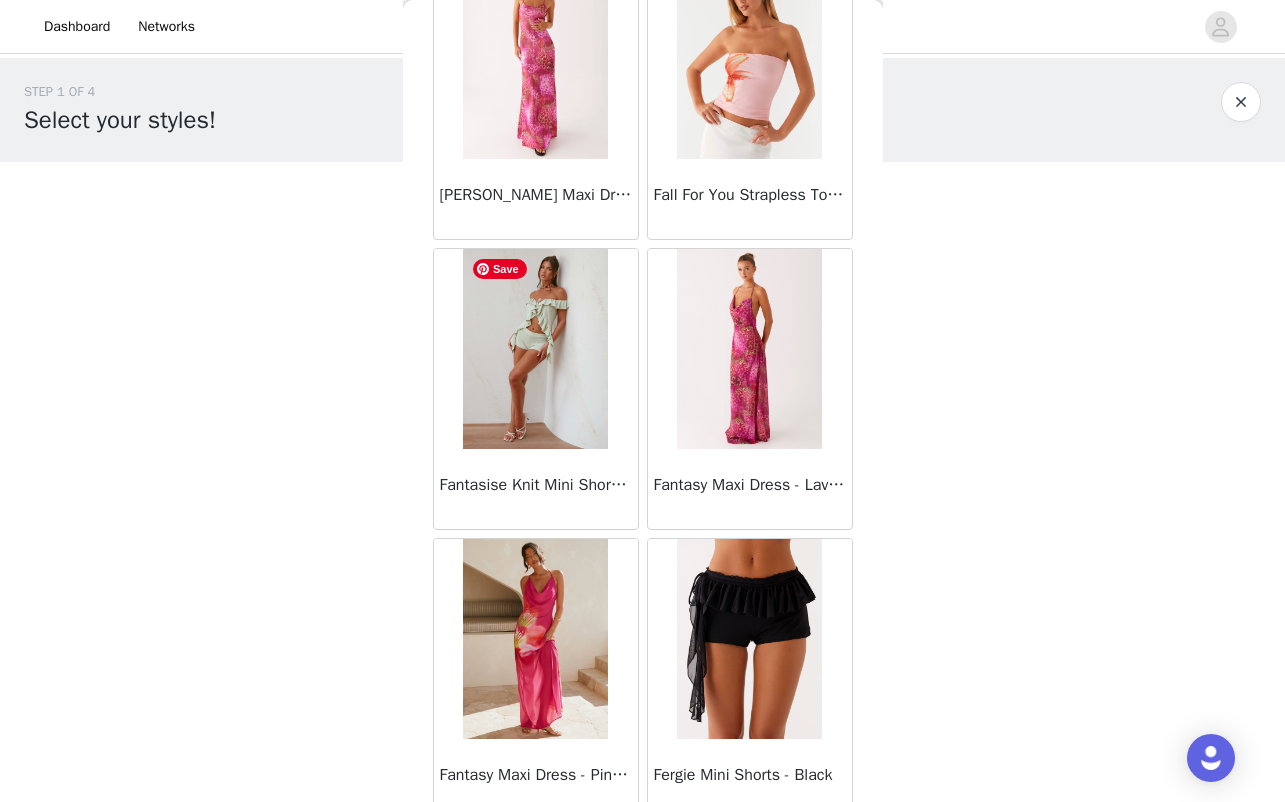 scroll, scrollTop: 22558, scrollLeft: 0, axis: vertical 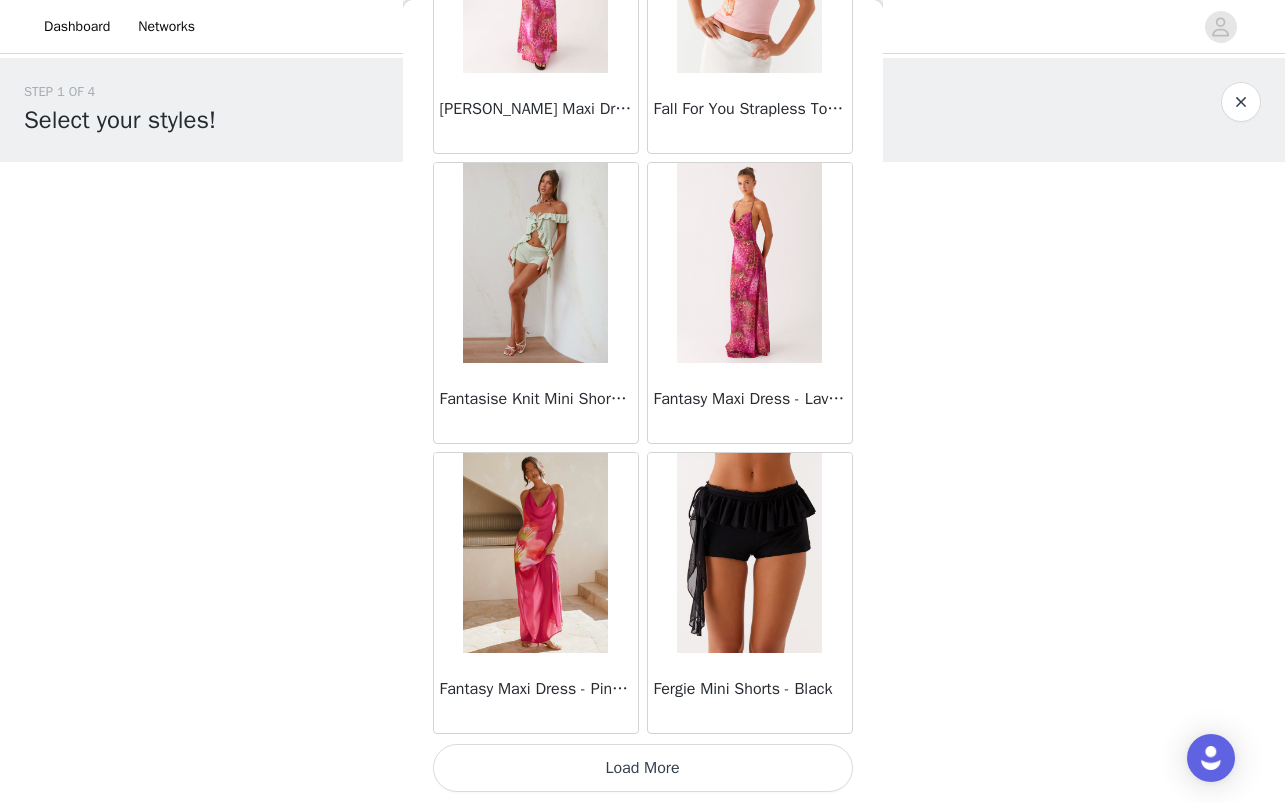 click on "Load More" at bounding box center (643, 768) 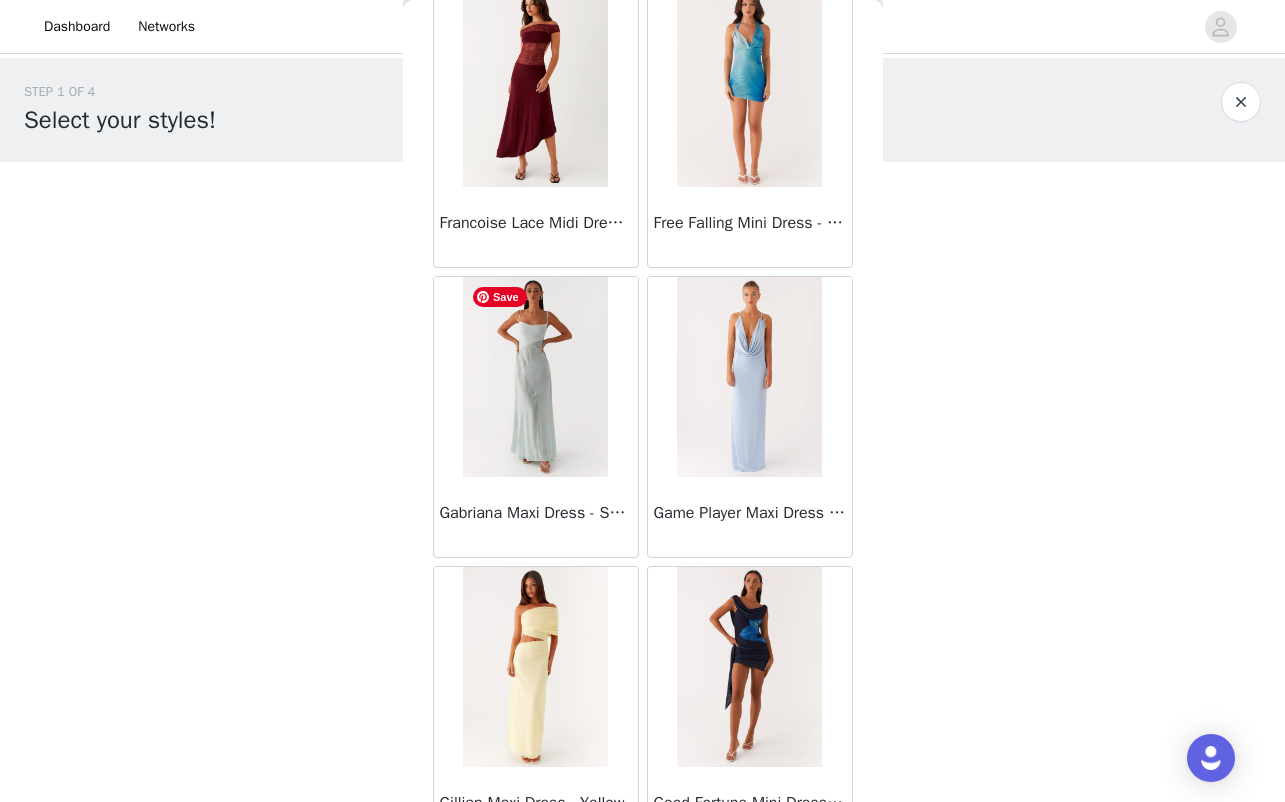 scroll, scrollTop: 25458, scrollLeft: 0, axis: vertical 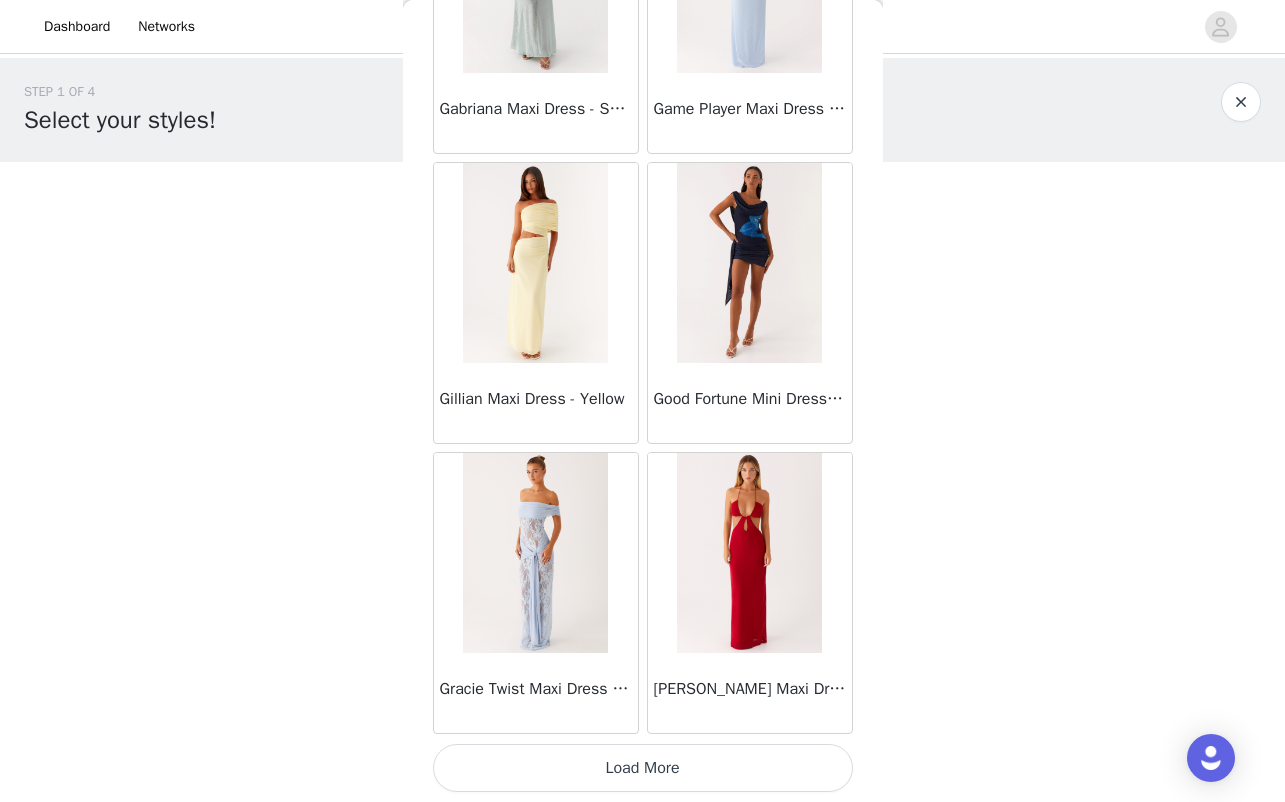 click on "Load More" at bounding box center (643, 768) 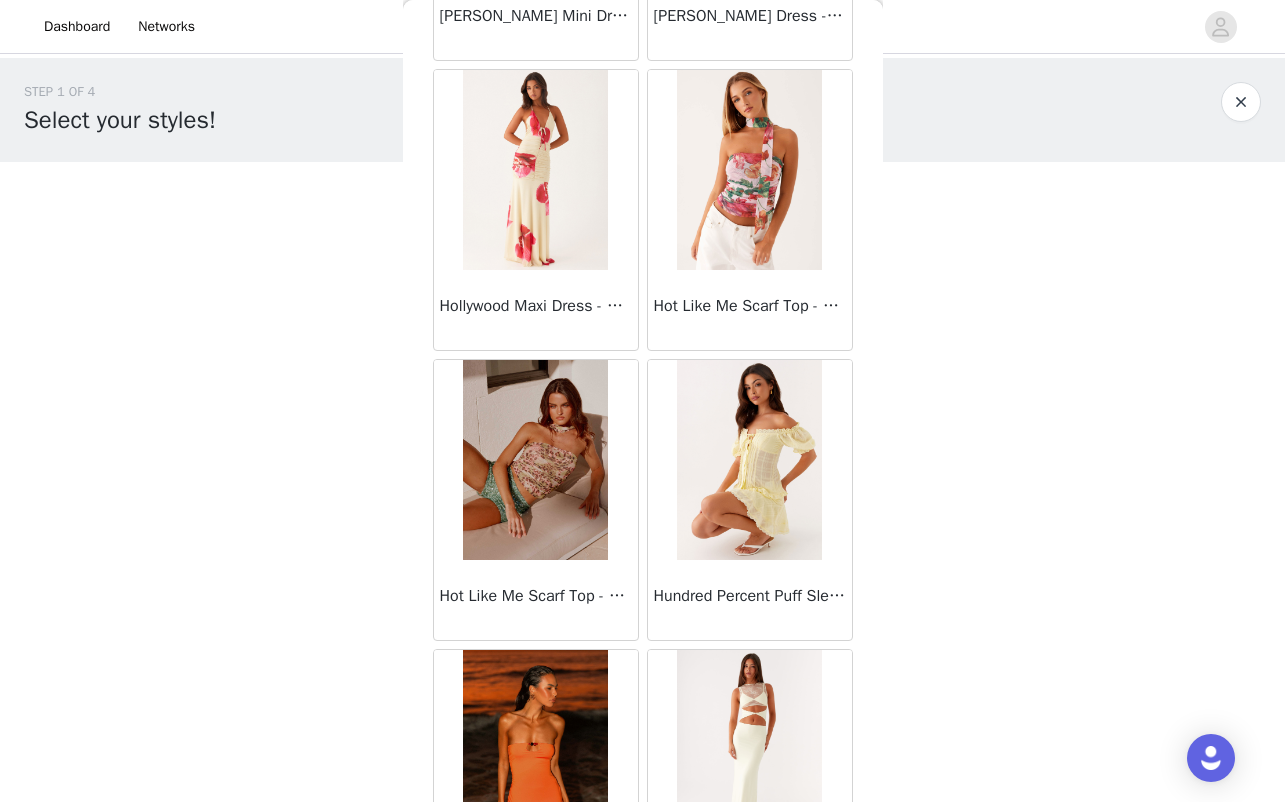 scroll, scrollTop: 27876, scrollLeft: 0, axis: vertical 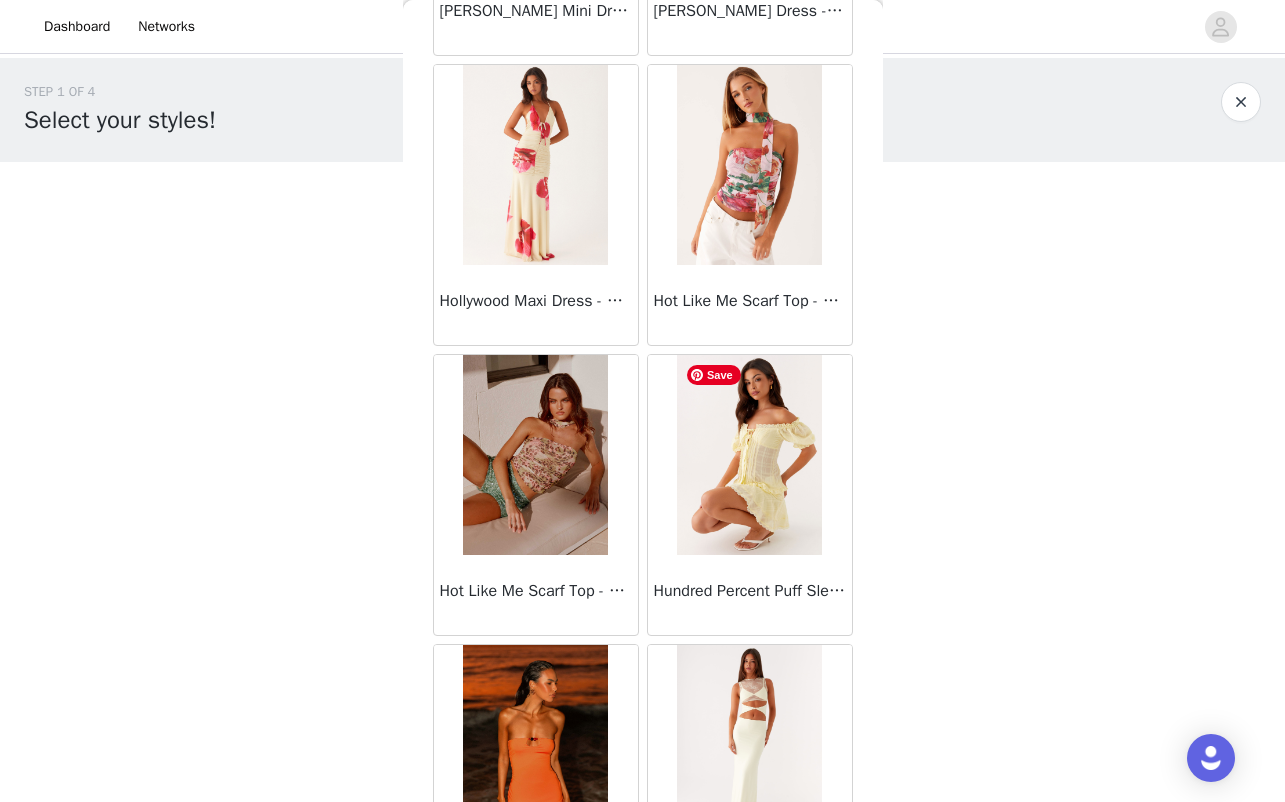 click at bounding box center [749, 455] 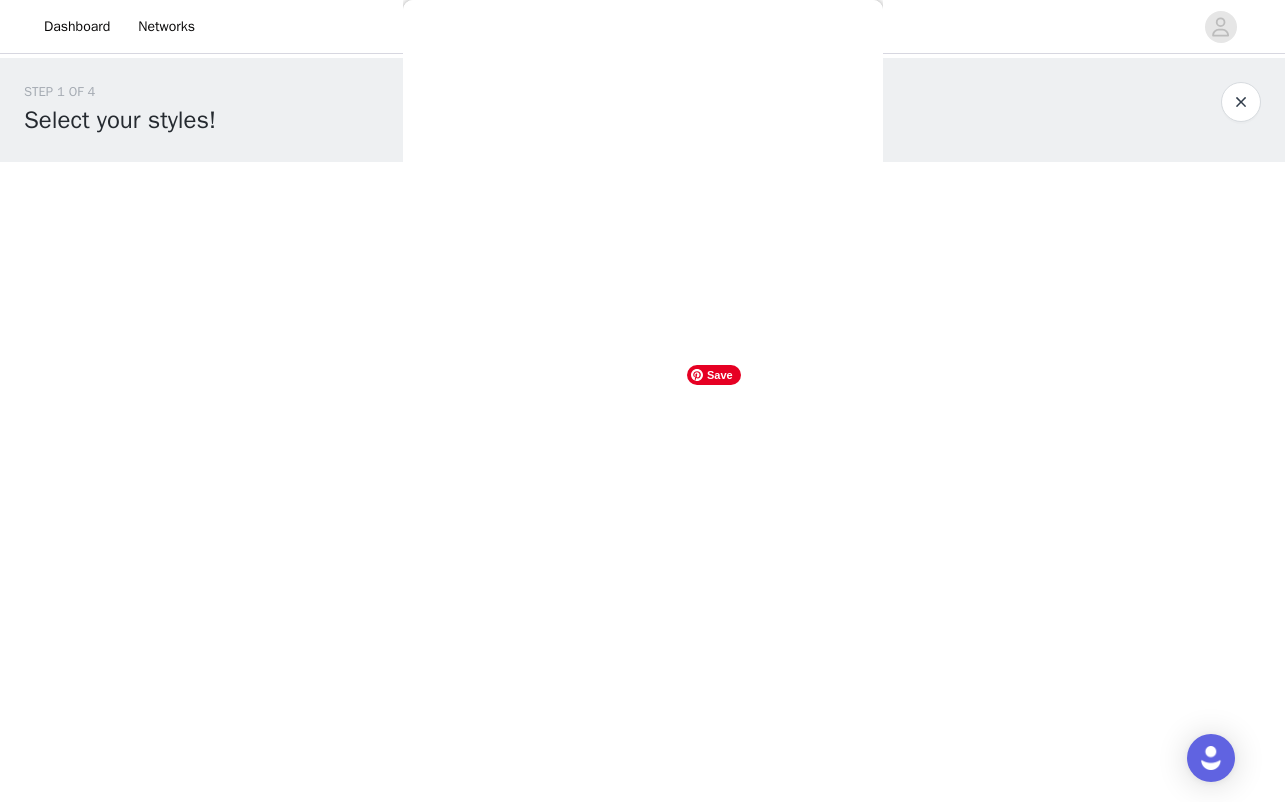 scroll, scrollTop: 0, scrollLeft: 0, axis: both 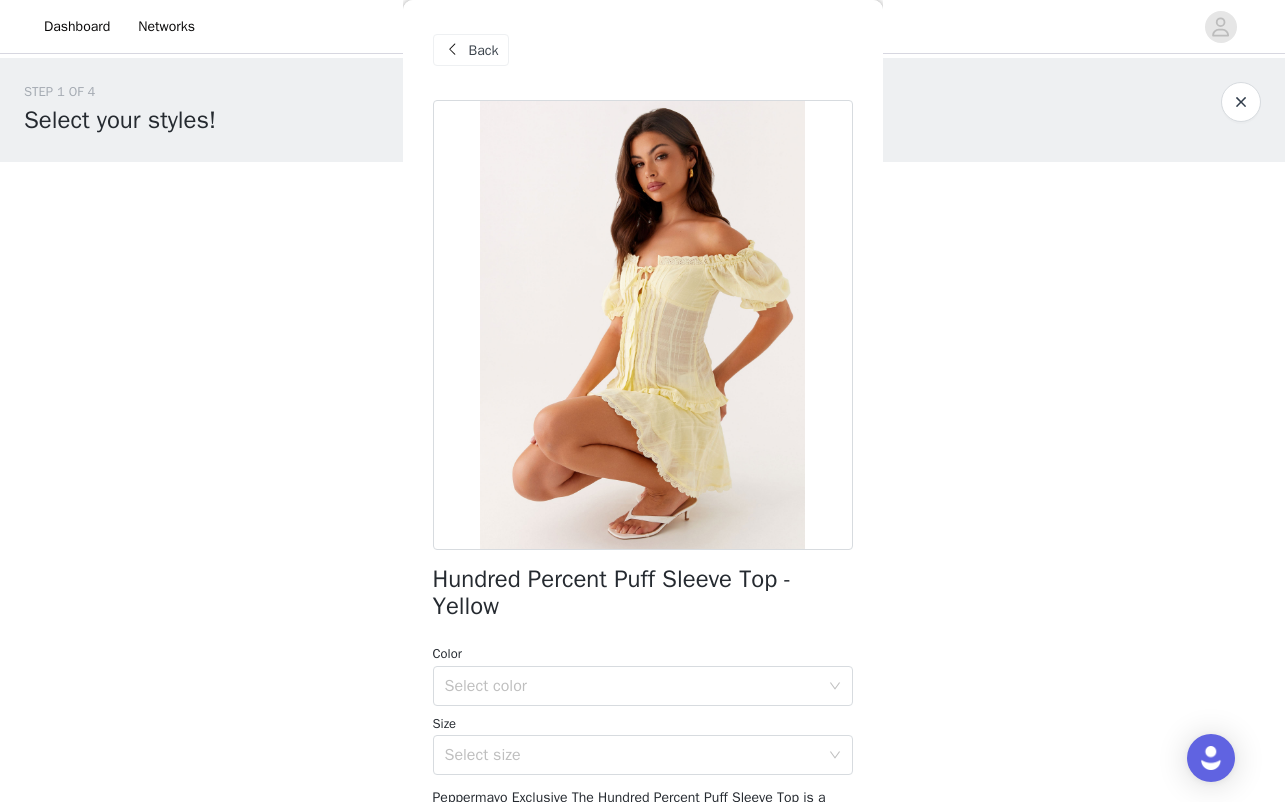 click on "Back" at bounding box center (484, 50) 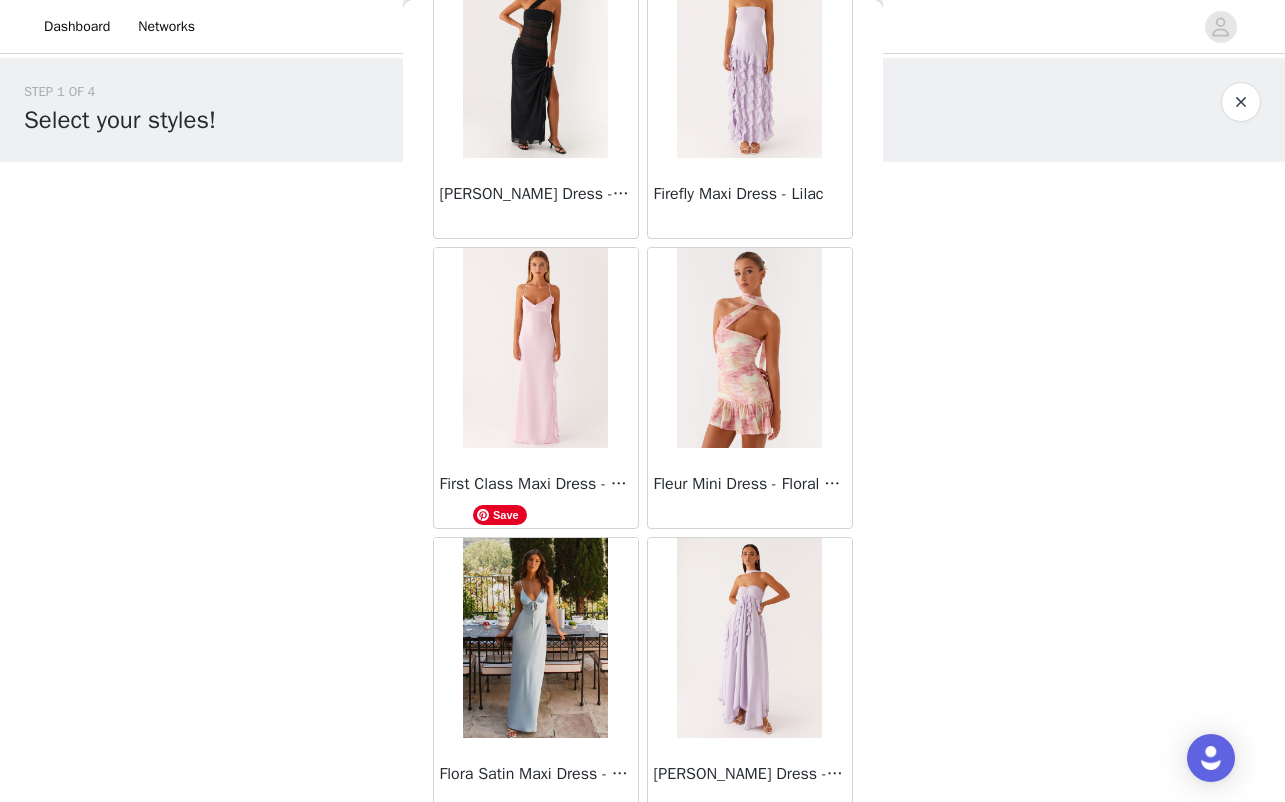 scroll, scrollTop: 24137, scrollLeft: 0, axis: vertical 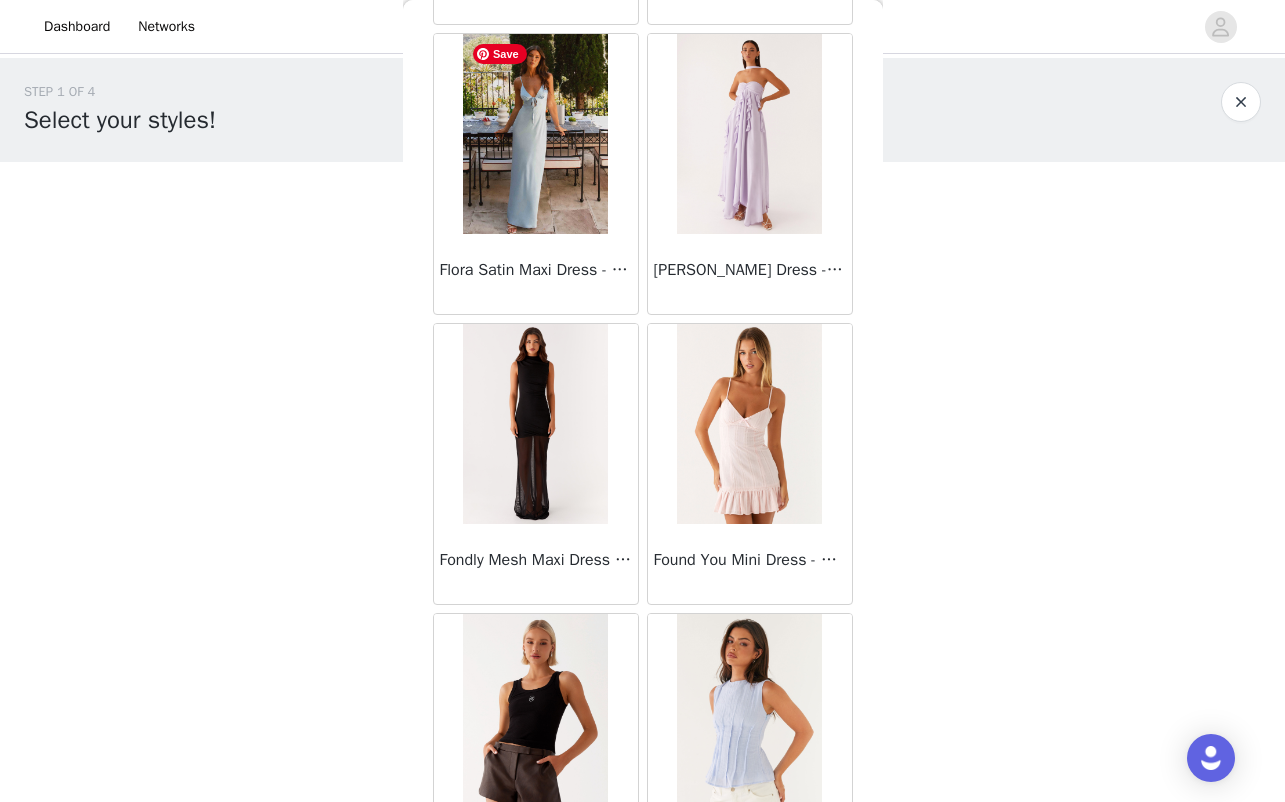 click at bounding box center [535, 134] 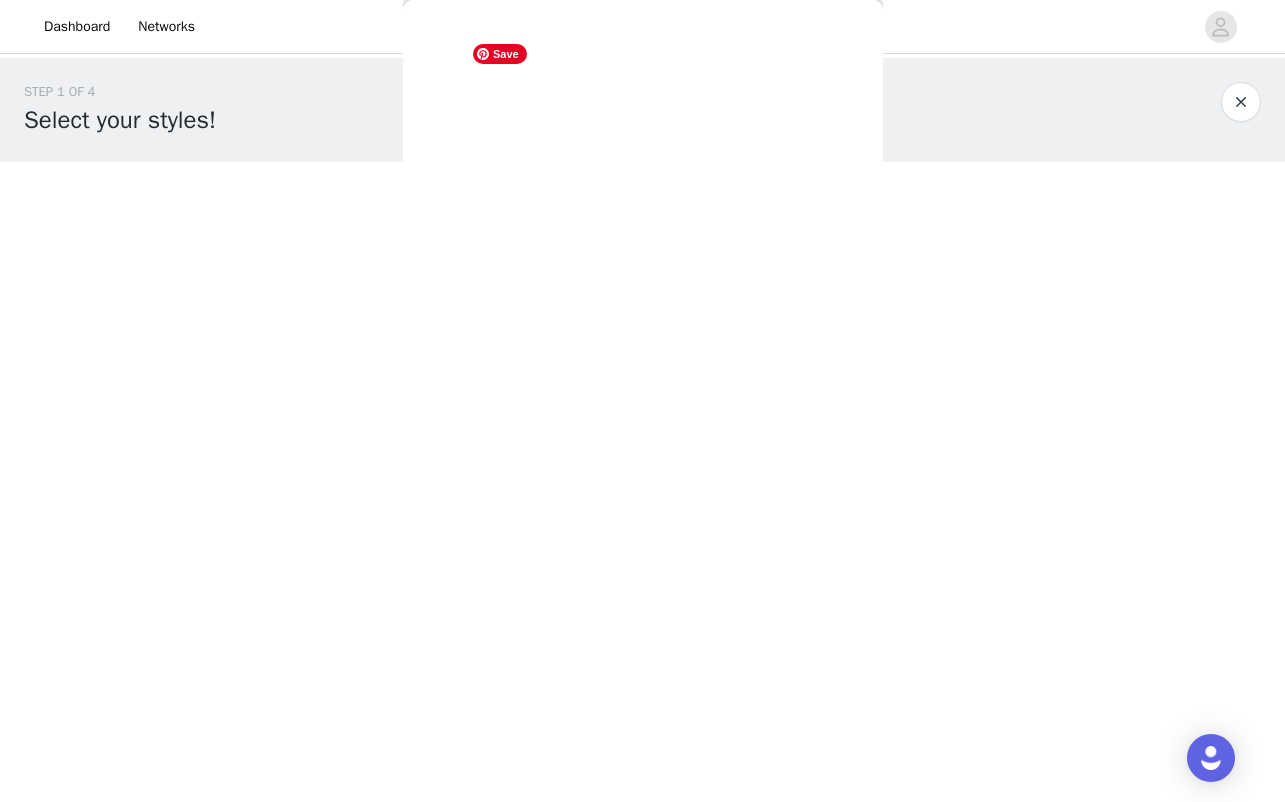 scroll, scrollTop: 0, scrollLeft: 0, axis: both 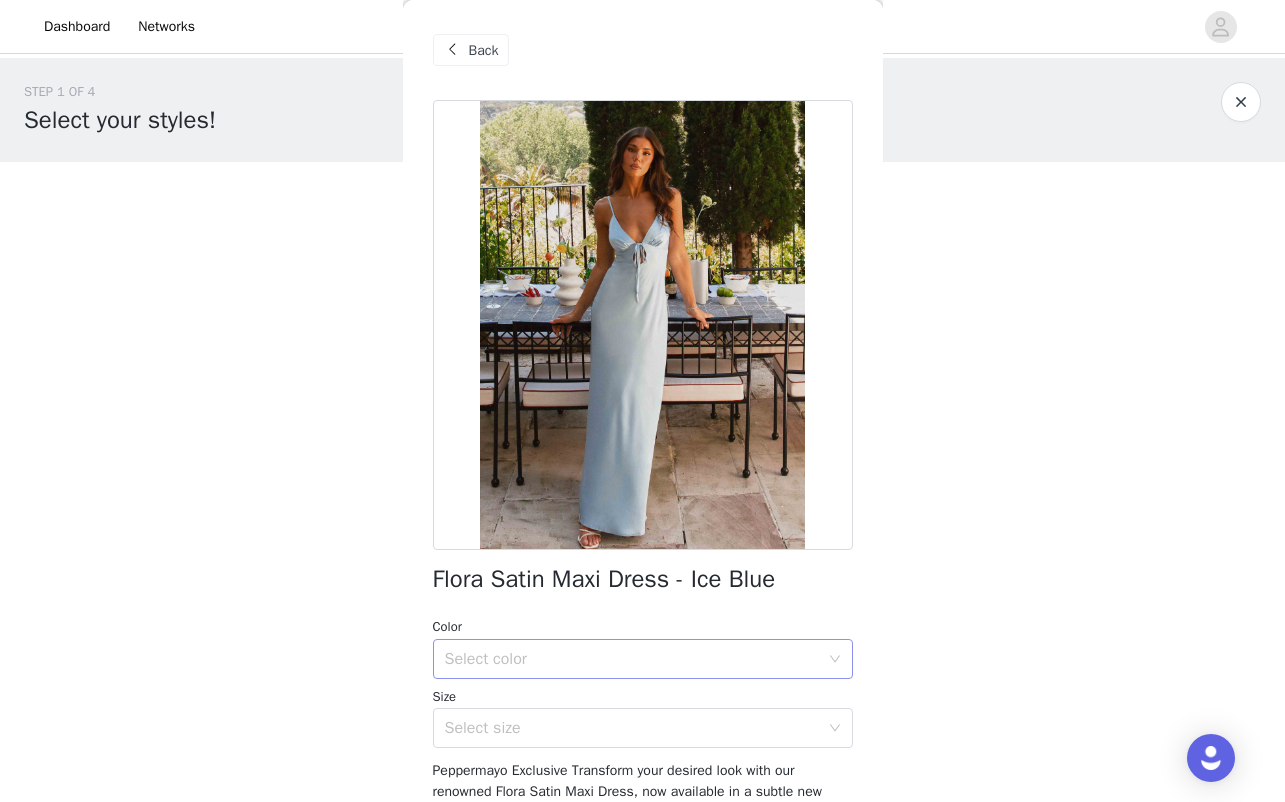 click on "Select color" at bounding box center [636, 659] 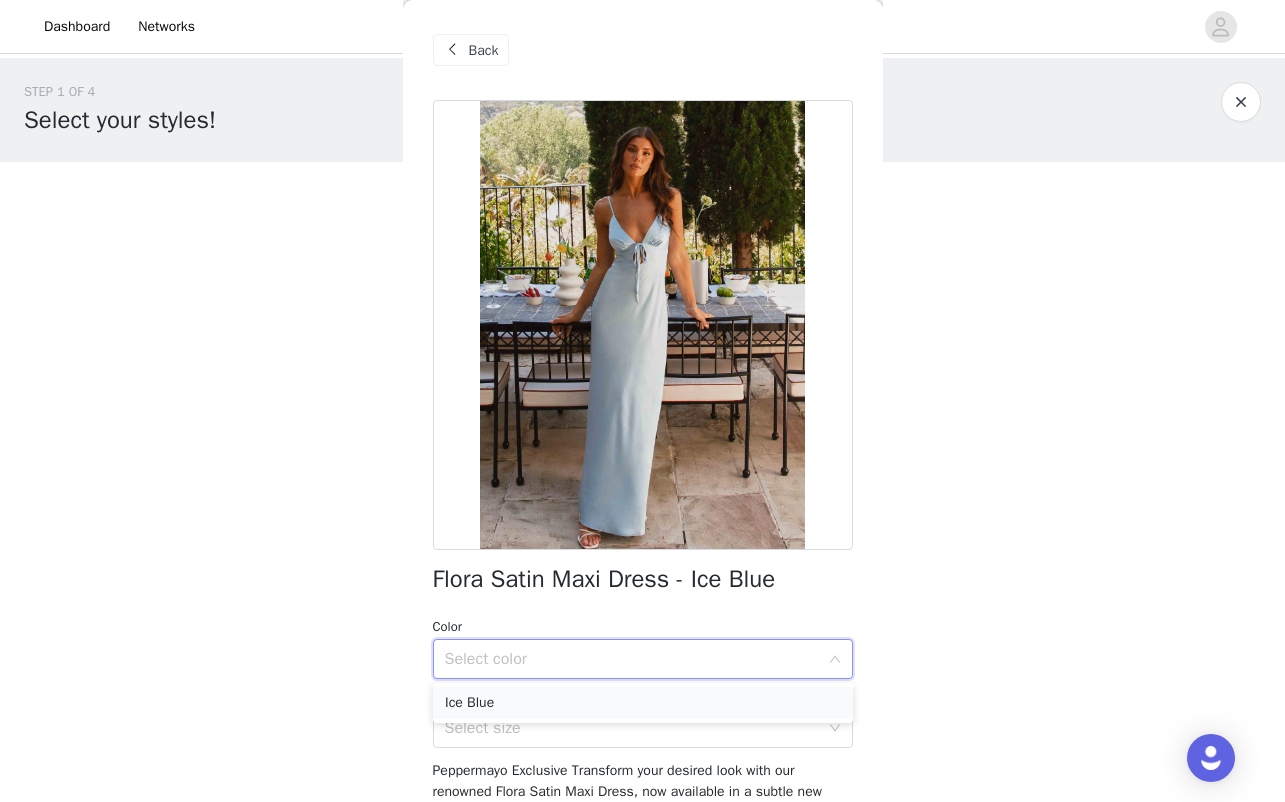 click on "Ice Blue" at bounding box center (643, 703) 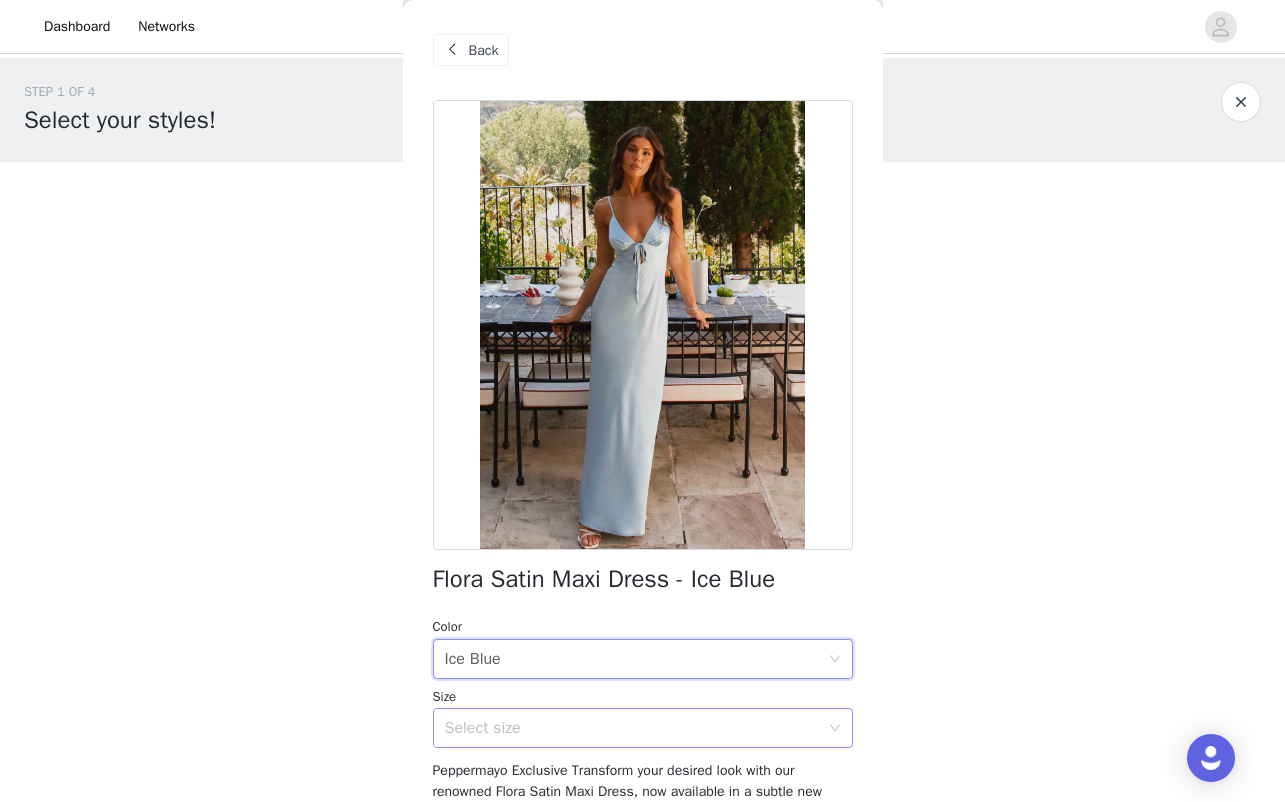click on "Select size" at bounding box center (632, 728) 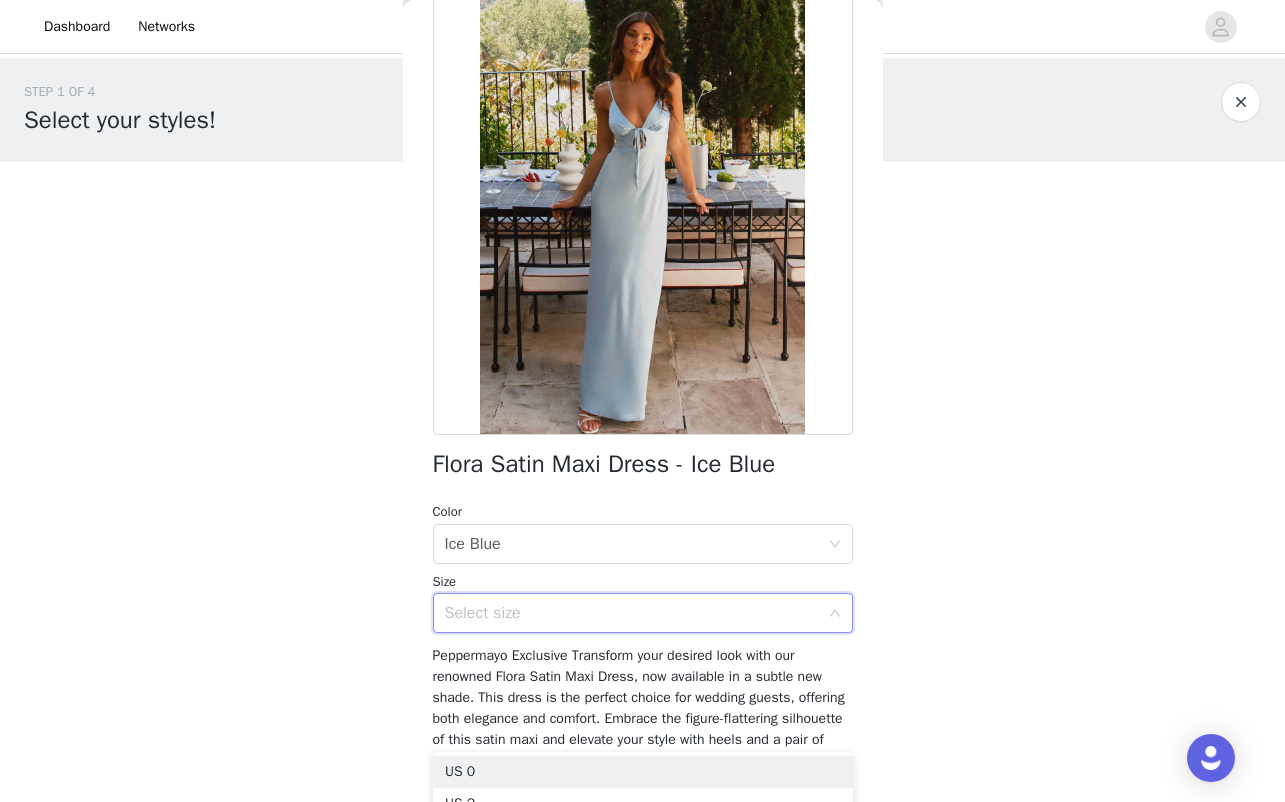scroll, scrollTop: 252, scrollLeft: 0, axis: vertical 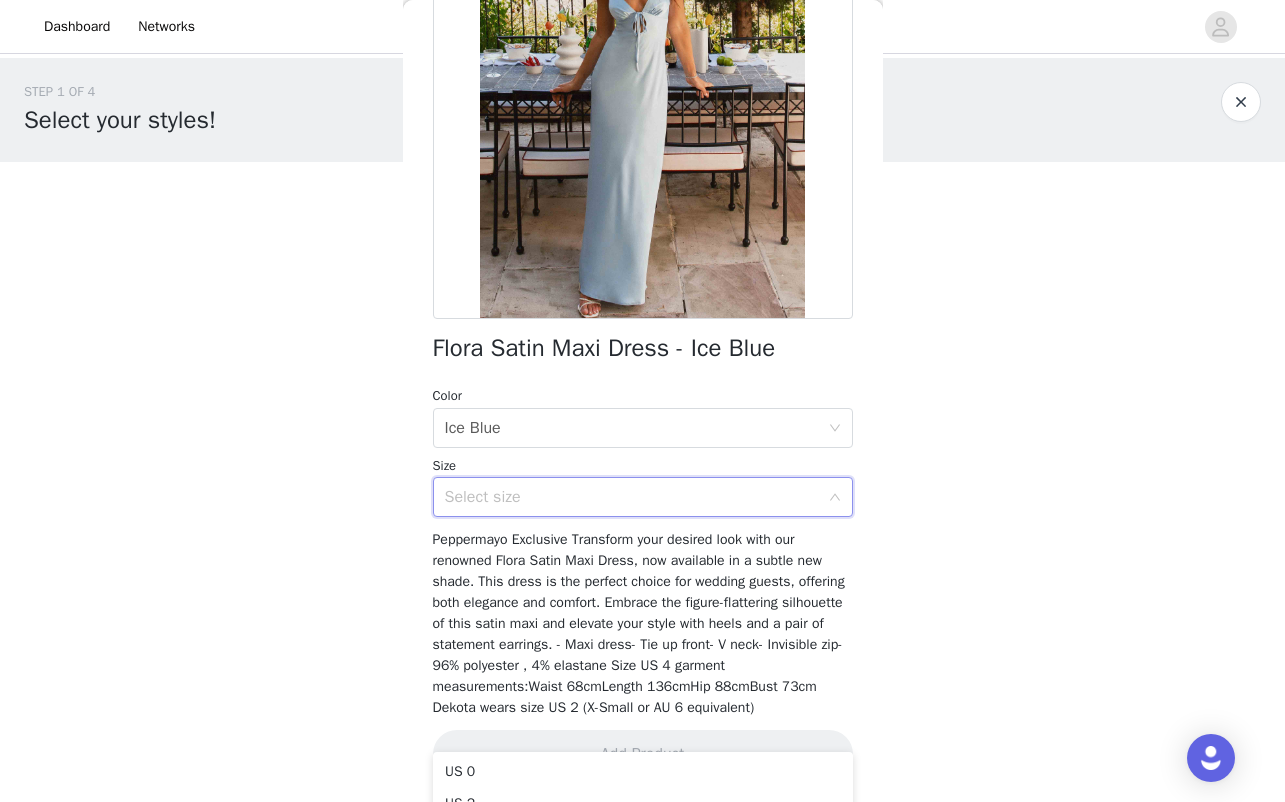 click on "Select size" at bounding box center (632, 497) 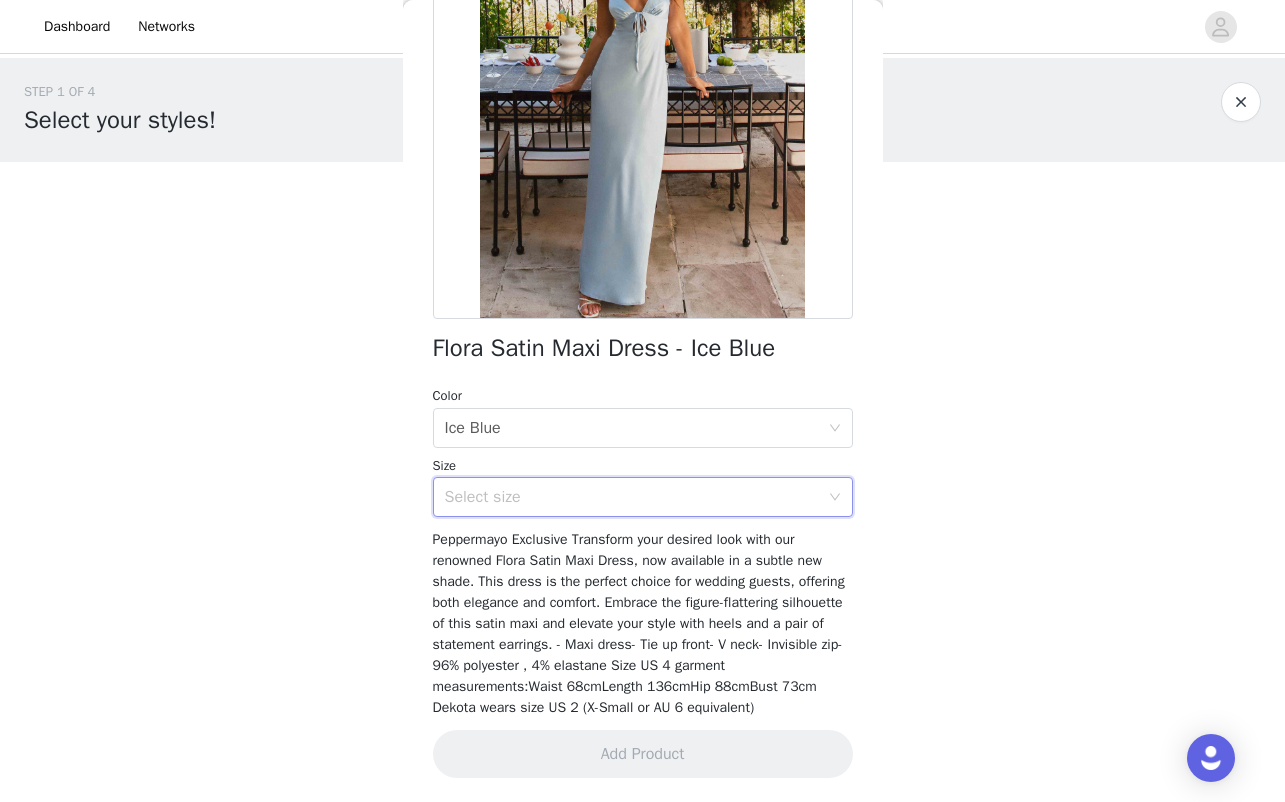 click on "Select size" at bounding box center [632, 497] 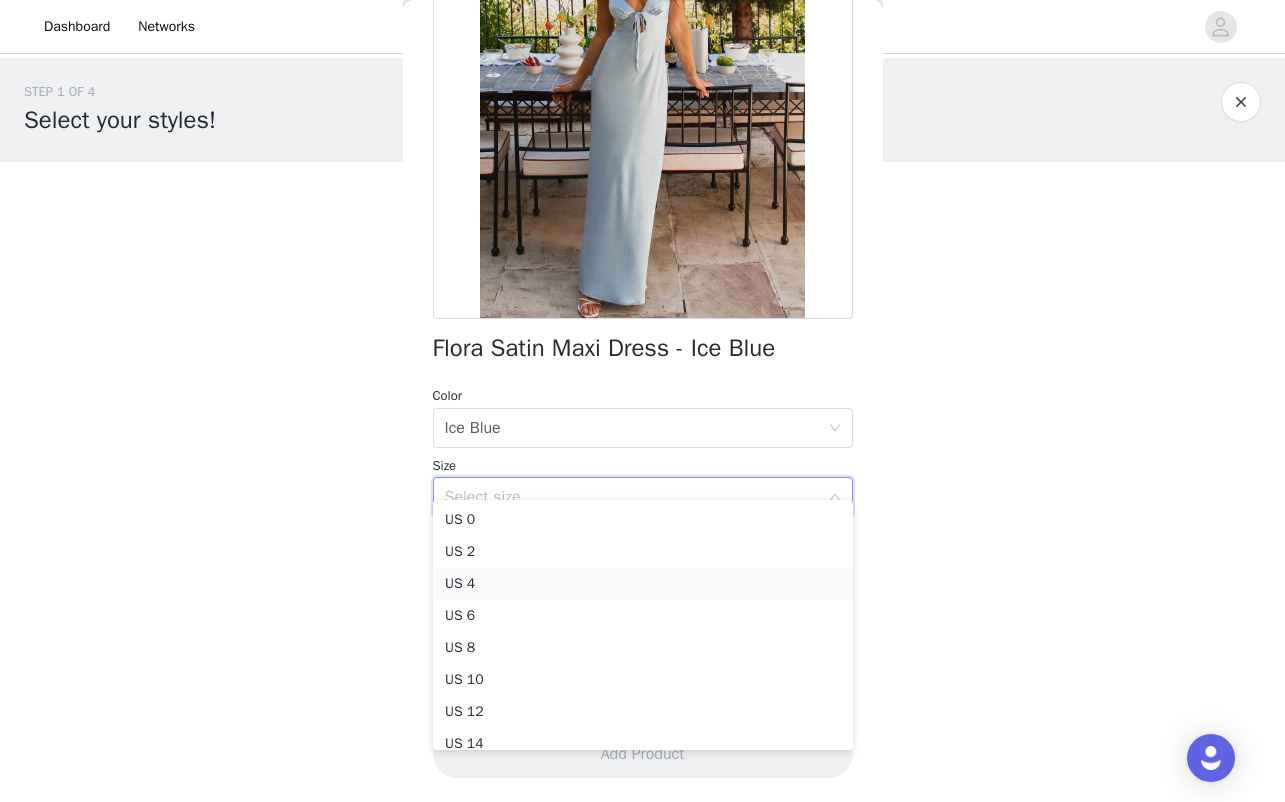 click on "US 4" at bounding box center [643, 584] 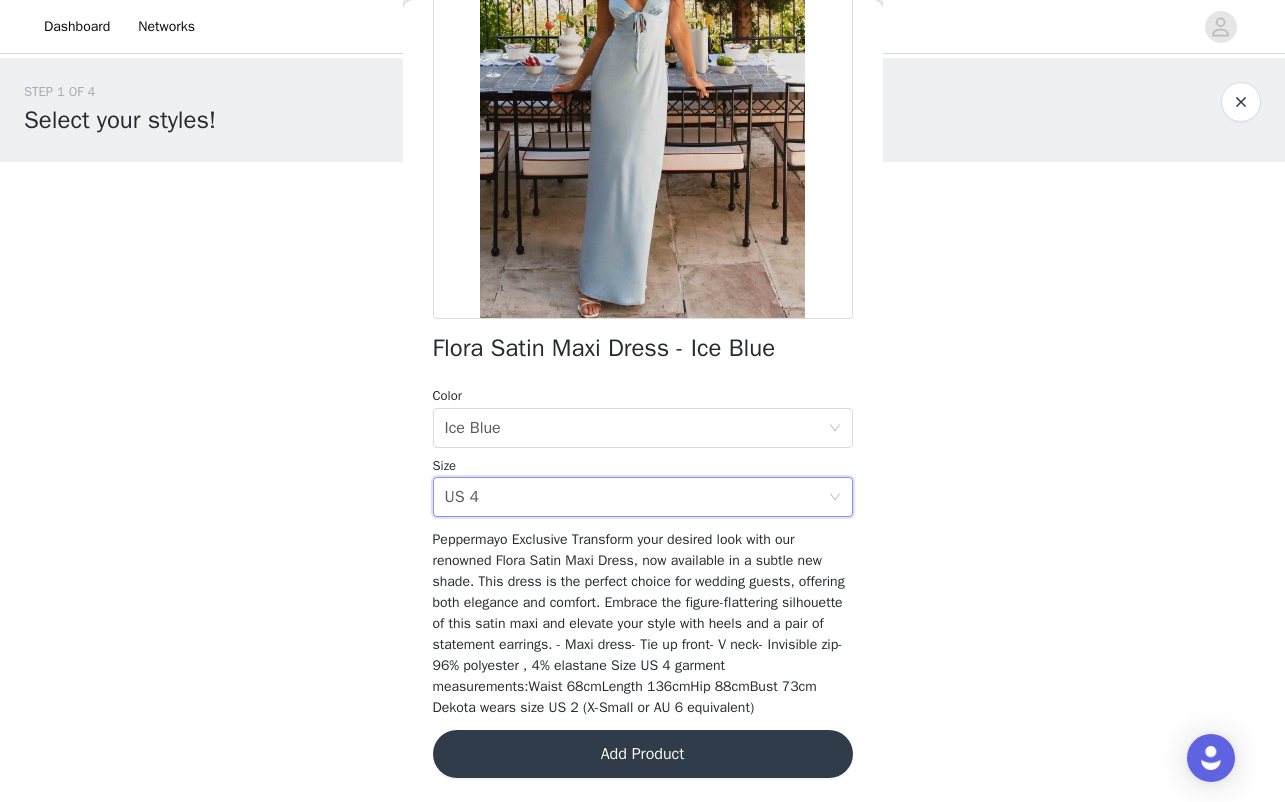 click on "Add Product" at bounding box center (643, 754) 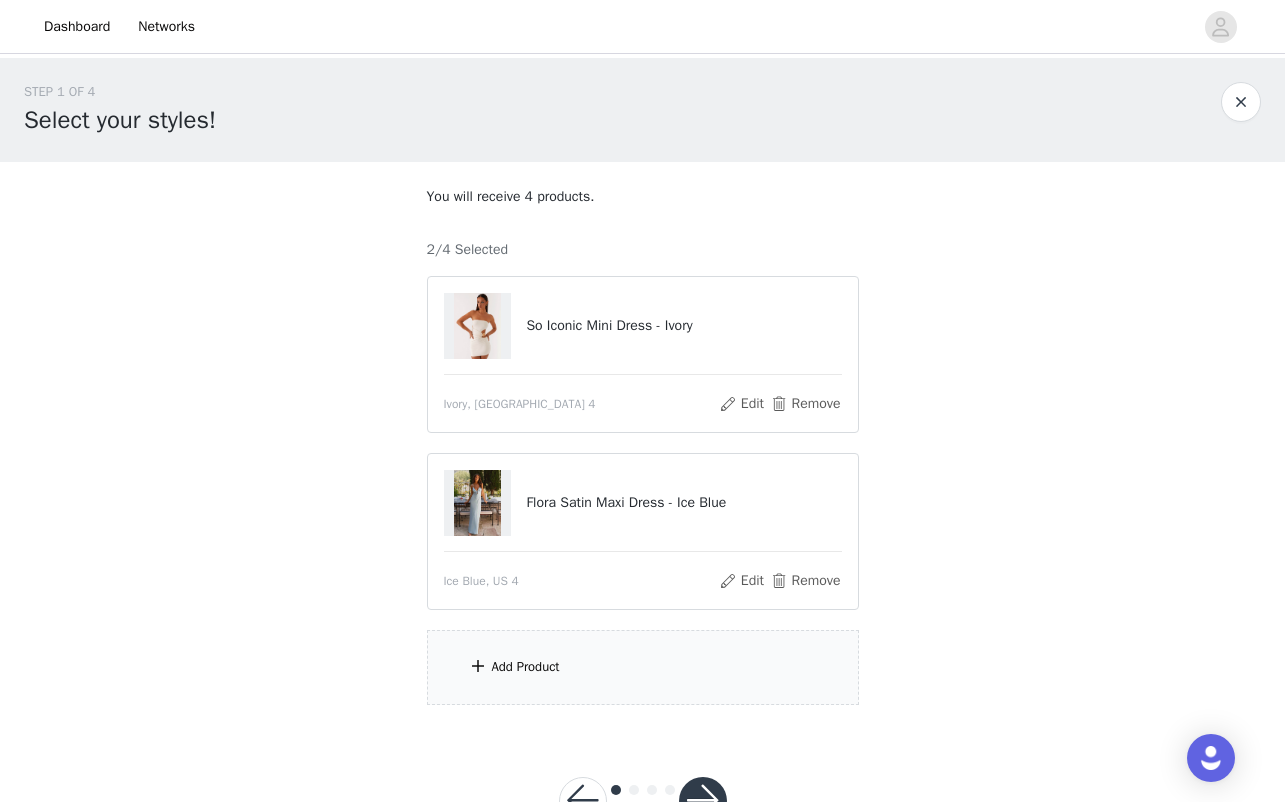 scroll, scrollTop: 70, scrollLeft: 0, axis: vertical 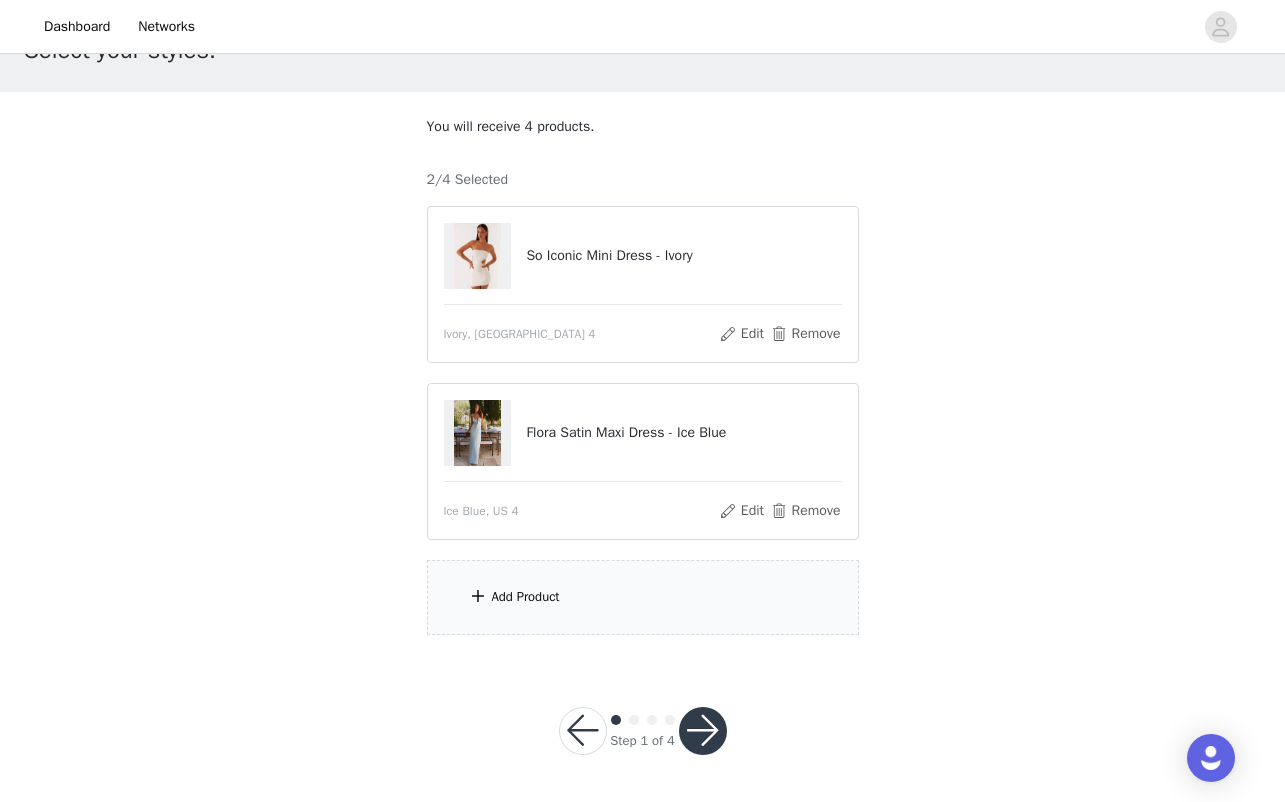 click on "Add Product" at bounding box center [526, 597] 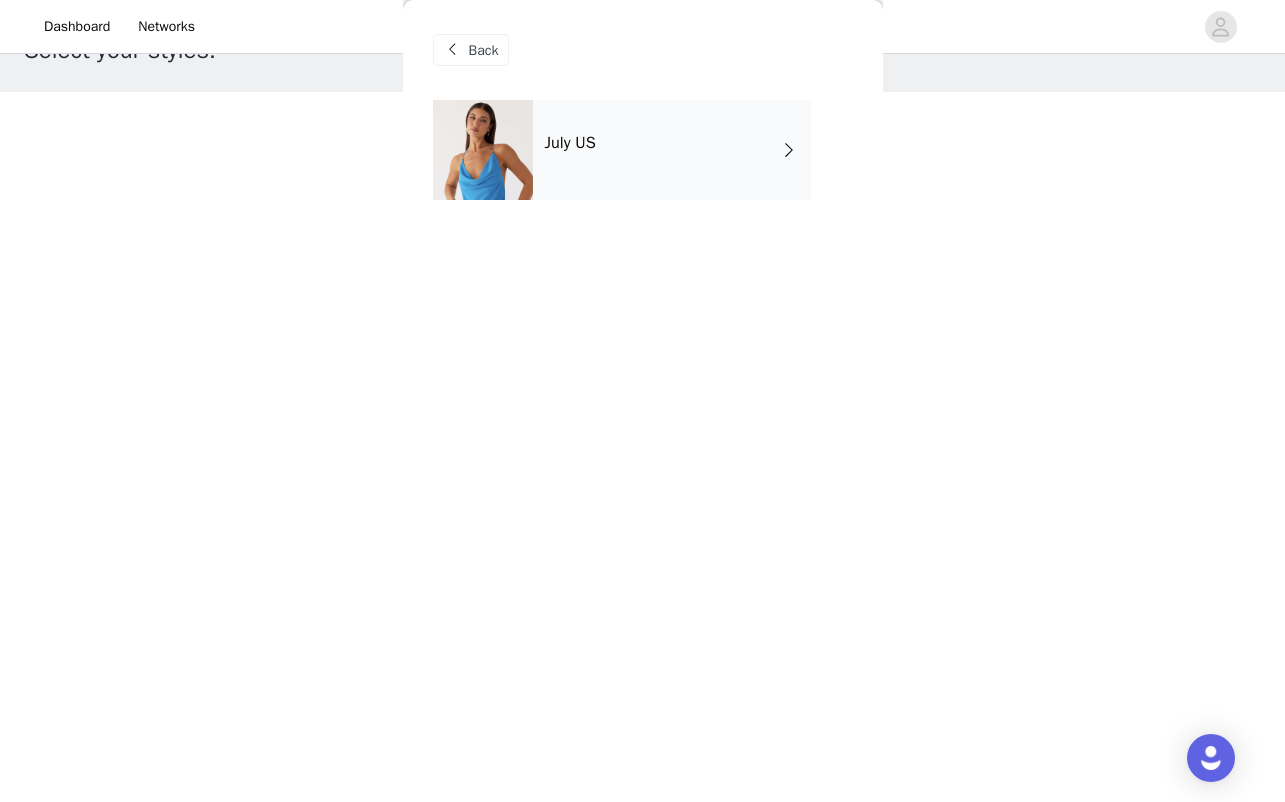 click on "July US" at bounding box center (672, 150) 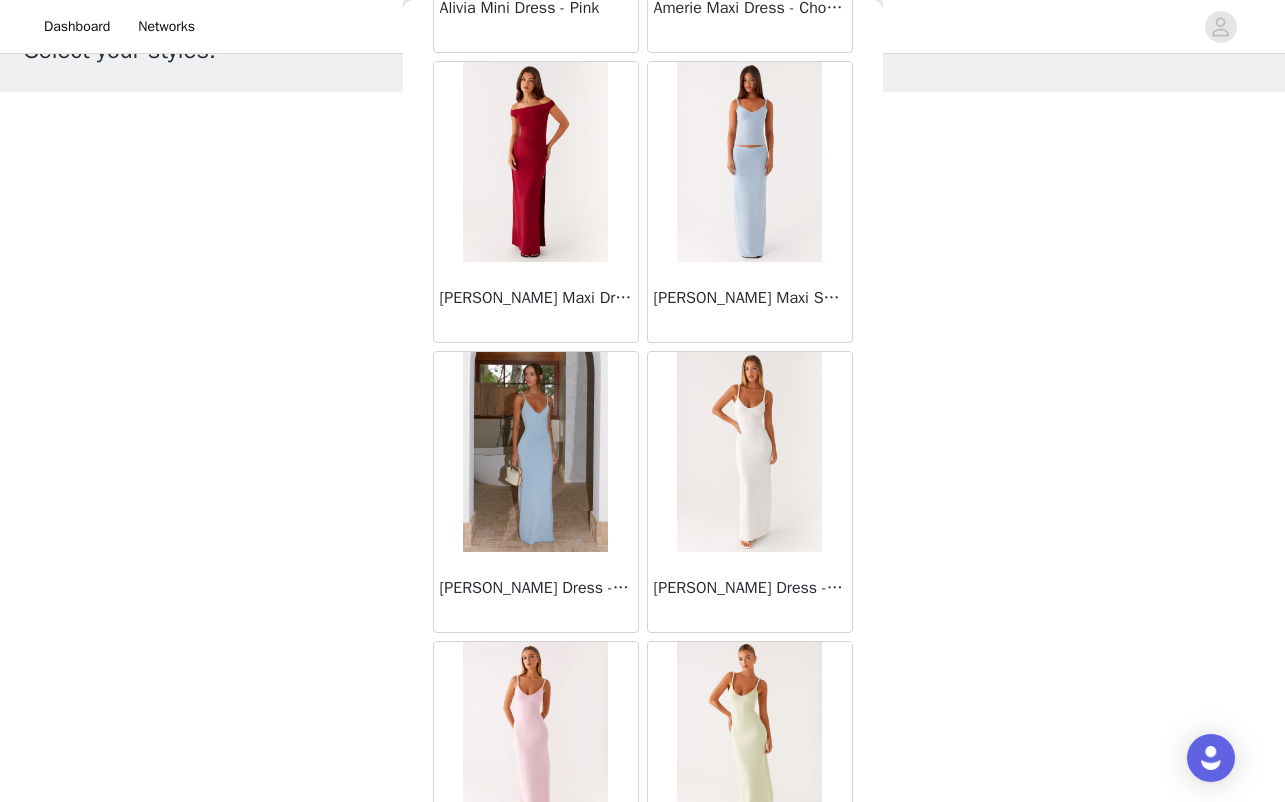 scroll, scrollTop: 2258, scrollLeft: 0, axis: vertical 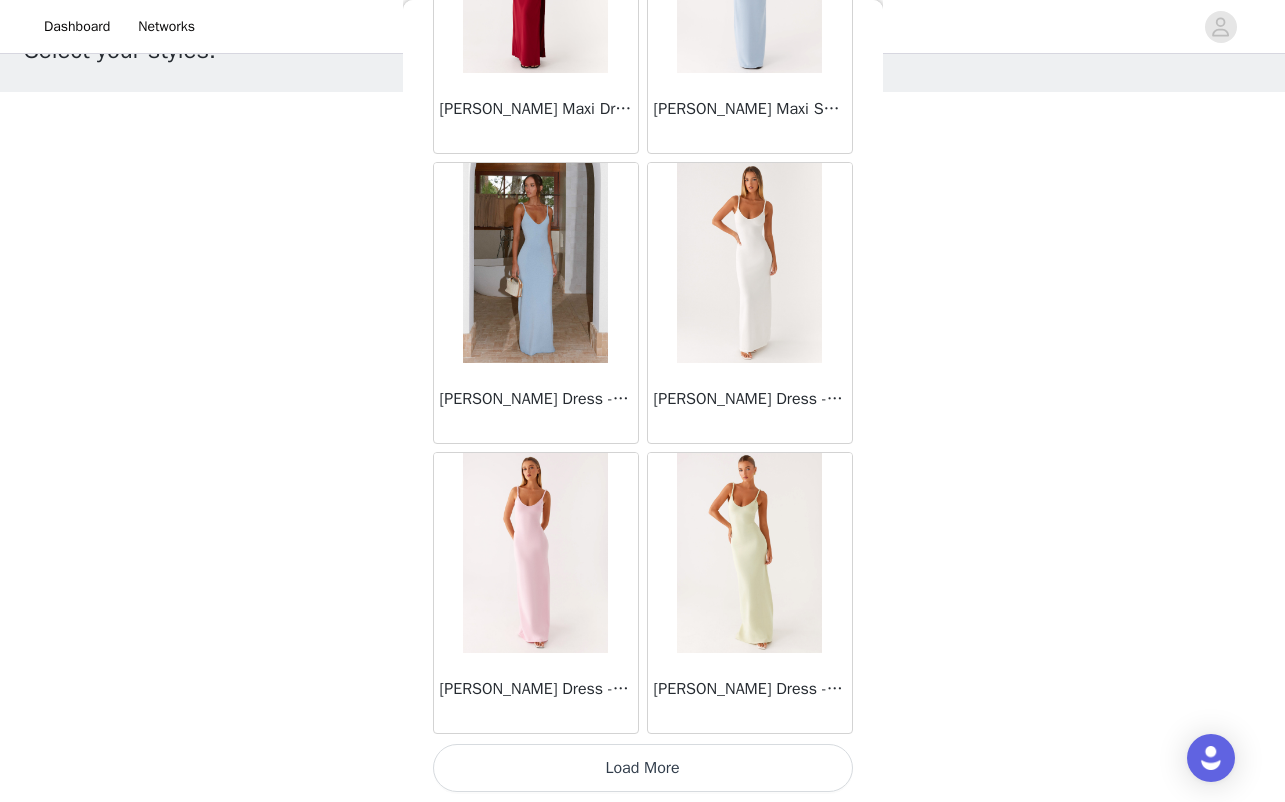 click on "Load More" at bounding box center (643, 768) 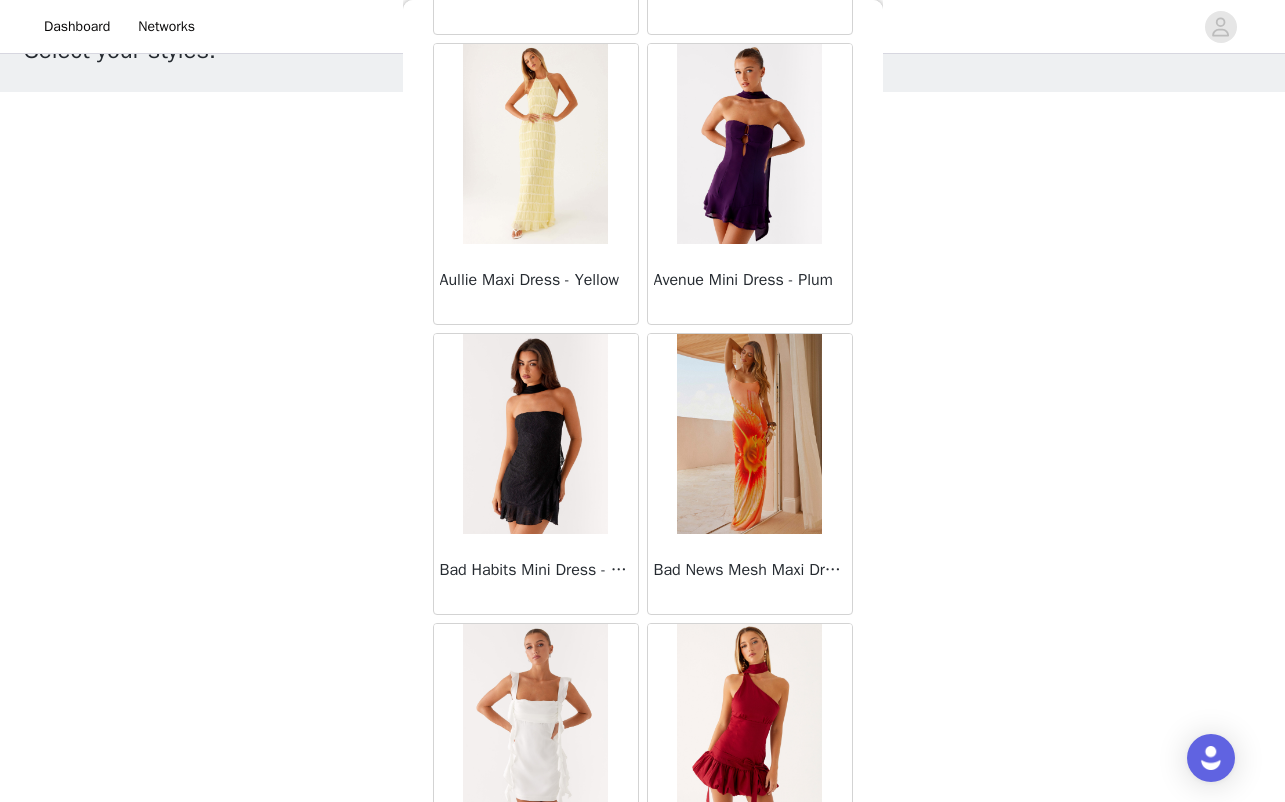 scroll, scrollTop: 5158, scrollLeft: 0, axis: vertical 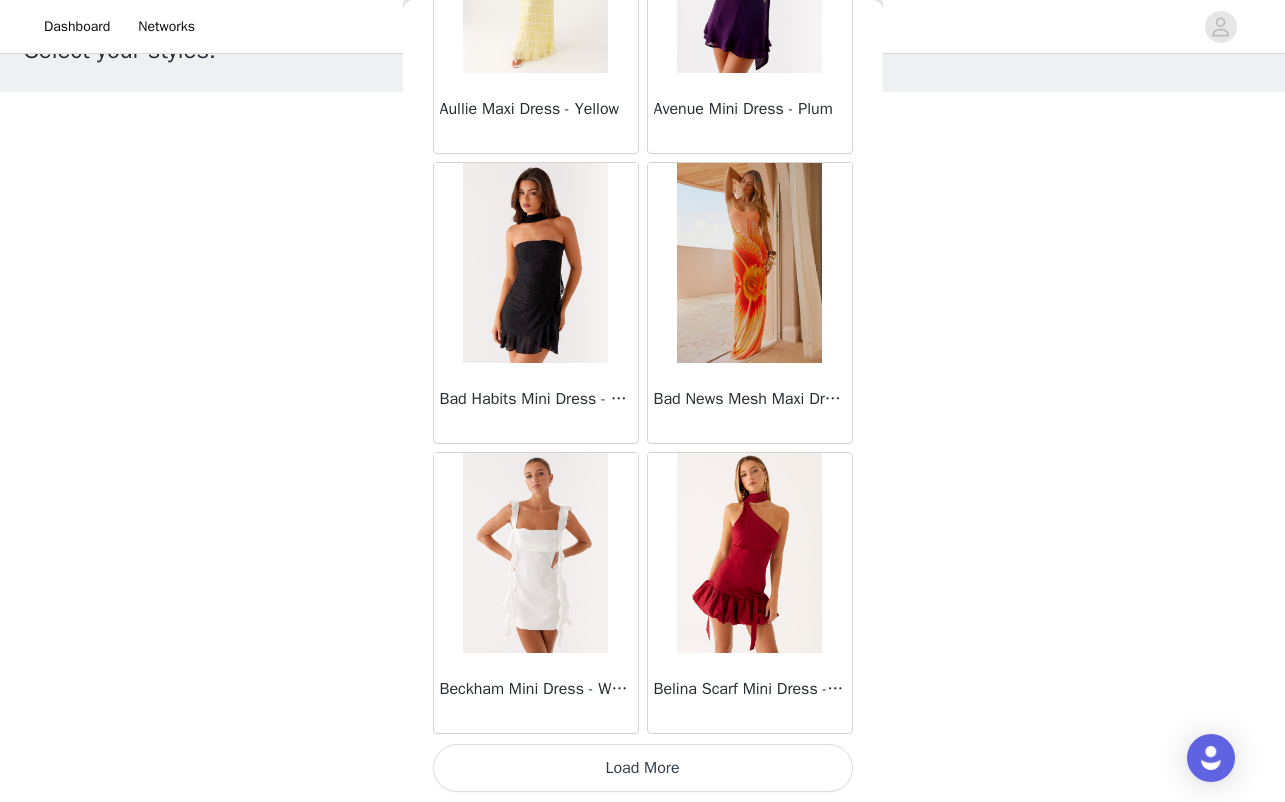 click on "Load More" at bounding box center (643, 768) 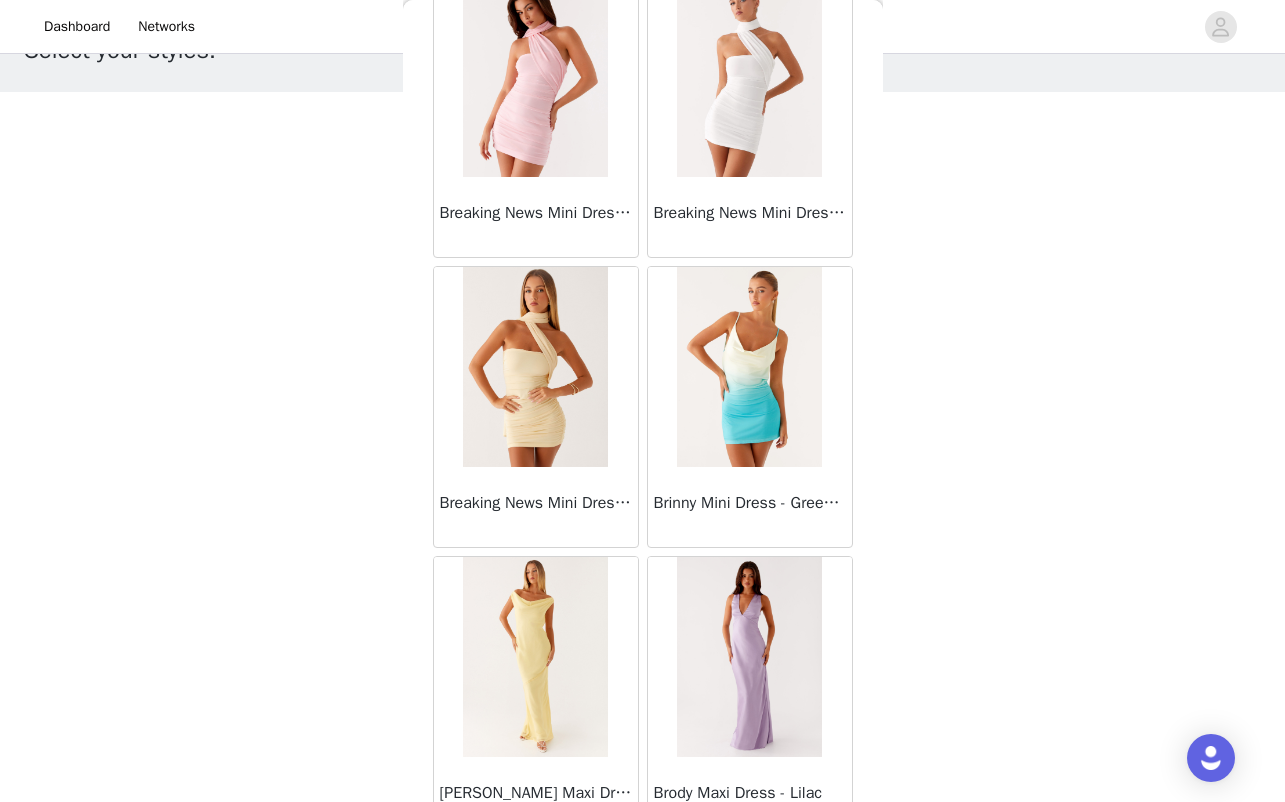 scroll, scrollTop: 8058, scrollLeft: 0, axis: vertical 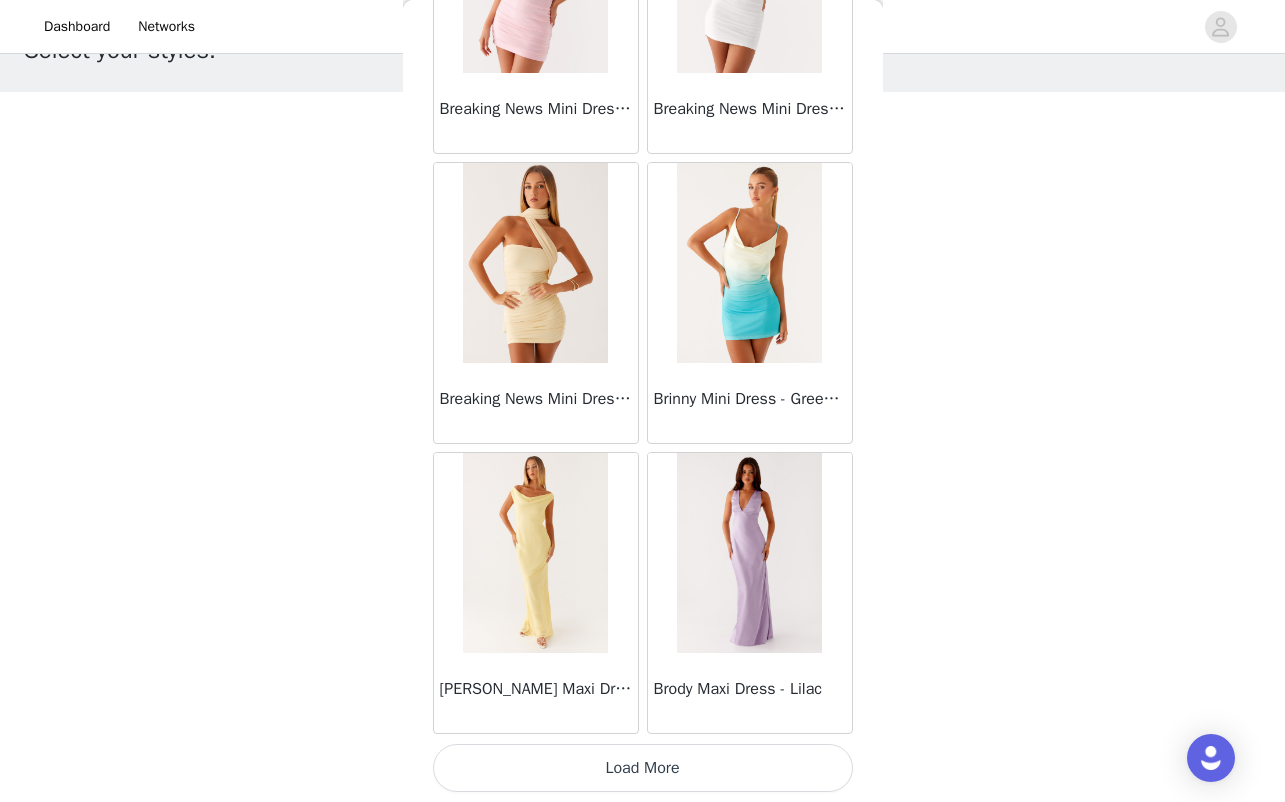 click on "Load More" at bounding box center (643, 768) 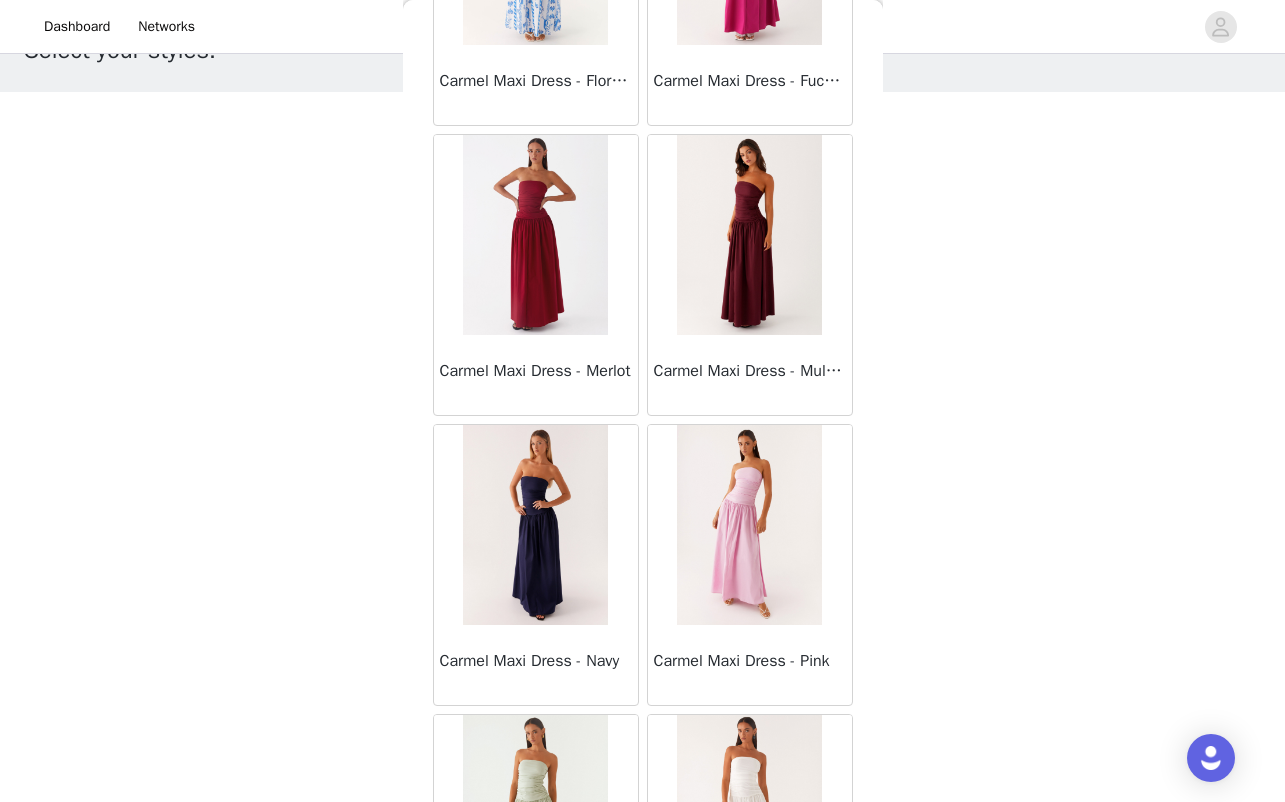 scroll, scrollTop: 10958, scrollLeft: 0, axis: vertical 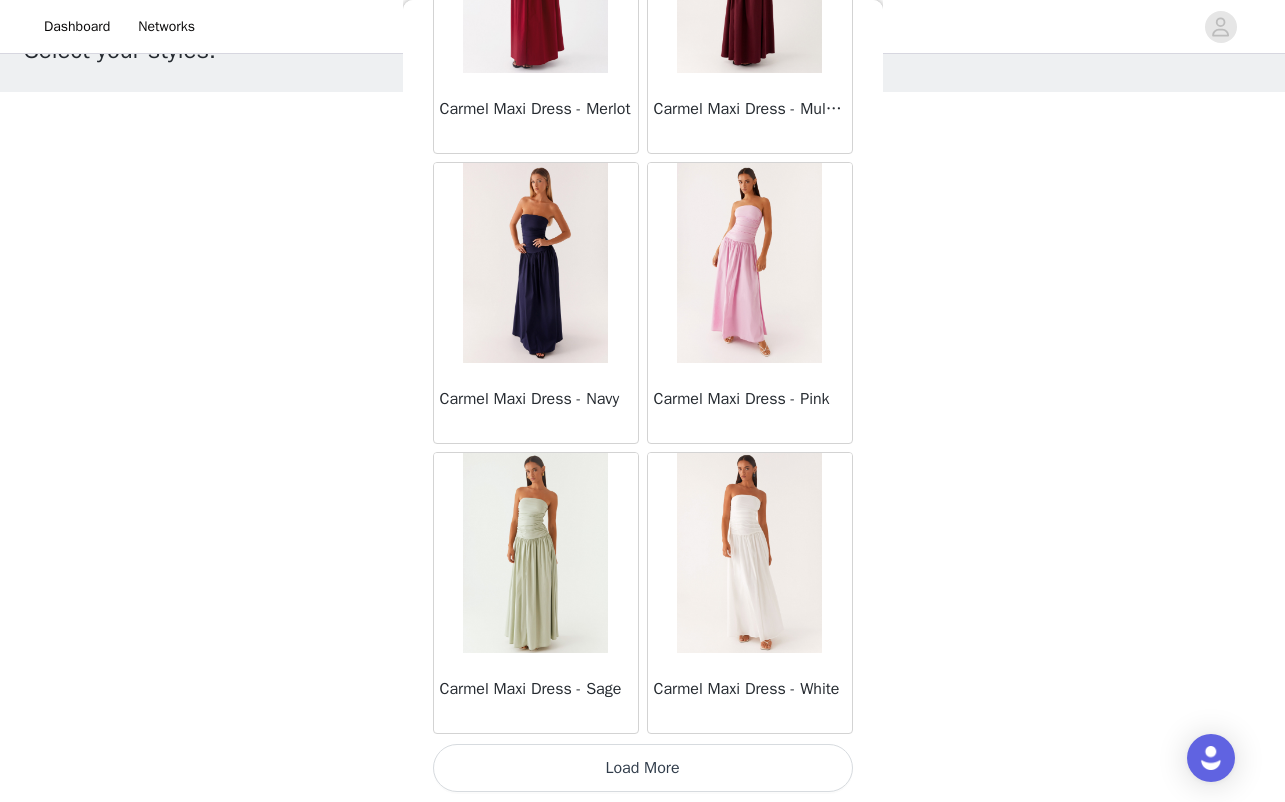 click on "Load More" at bounding box center [643, 768] 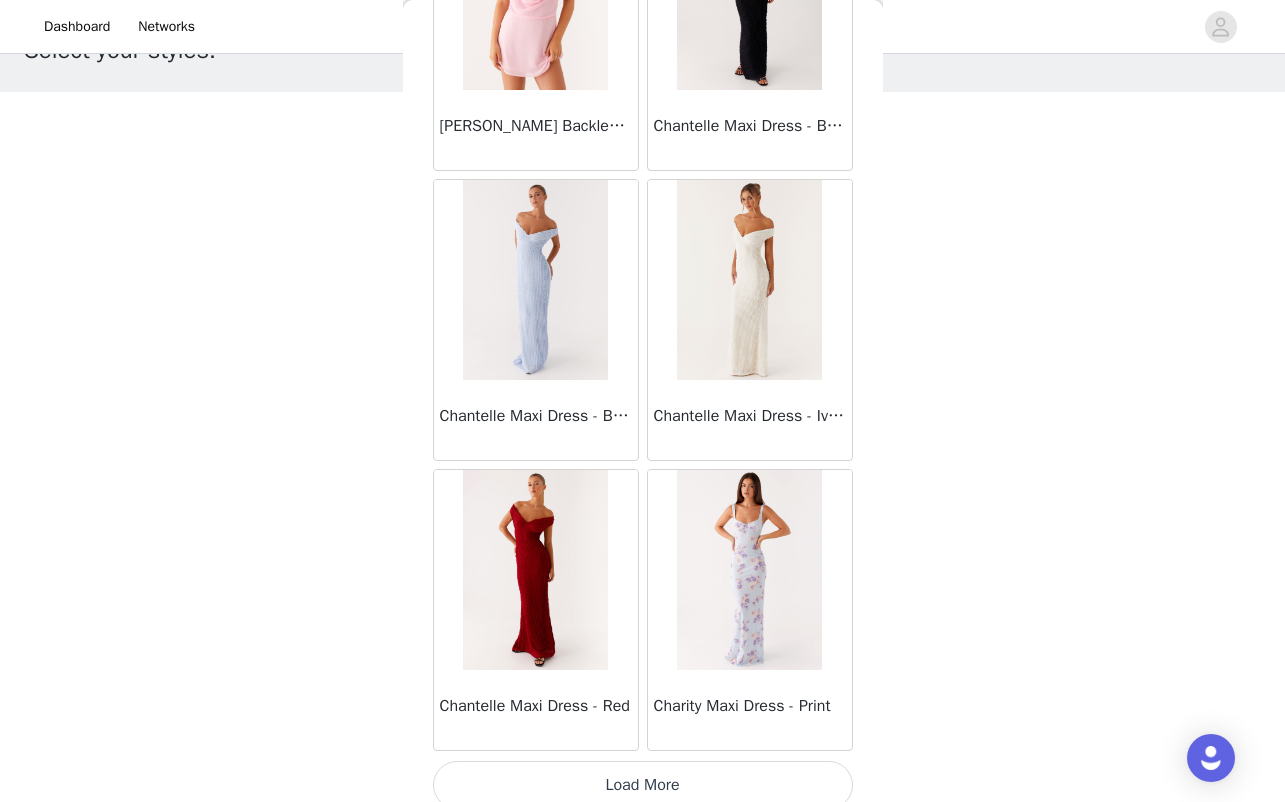 scroll, scrollTop: 13858, scrollLeft: 0, axis: vertical 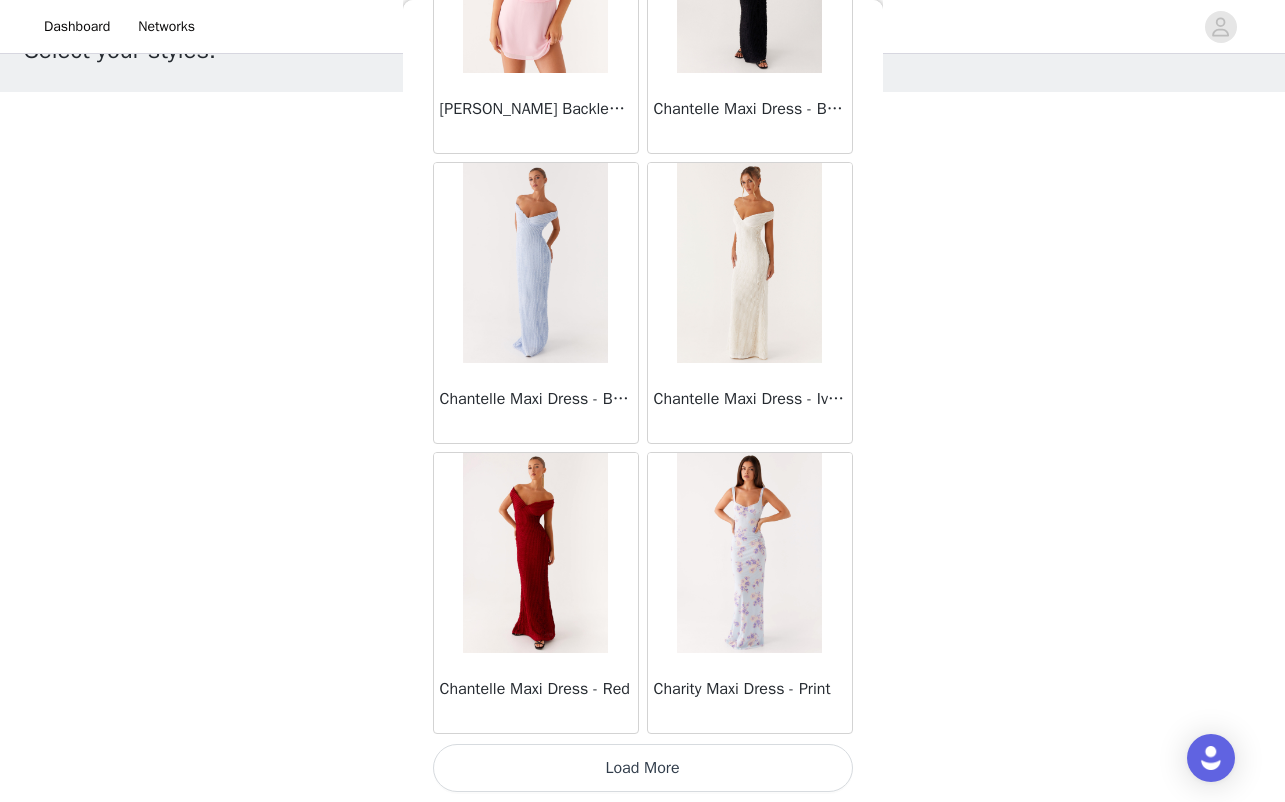 click on "Load More" at bounding box center (643, 768) 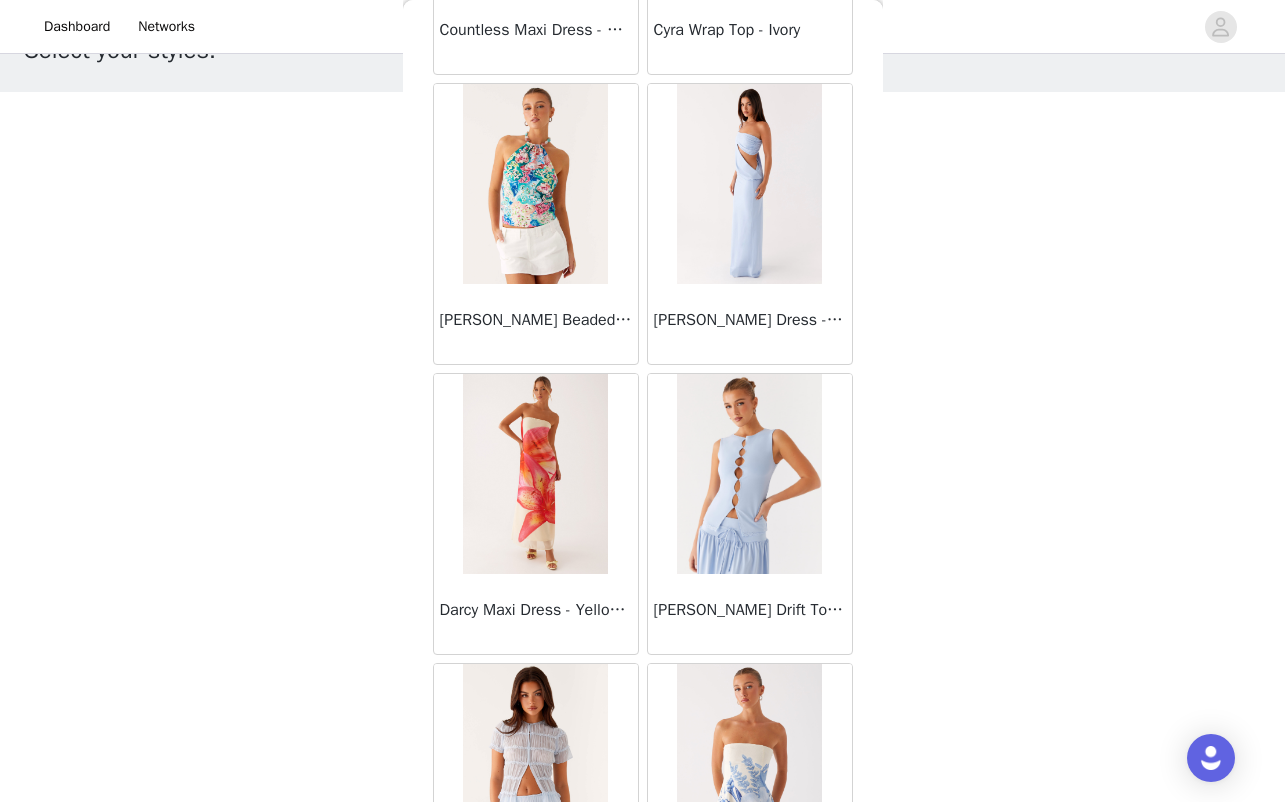 scroll, scrollTop: 16758, scrollLeft: 0, axis: vertical 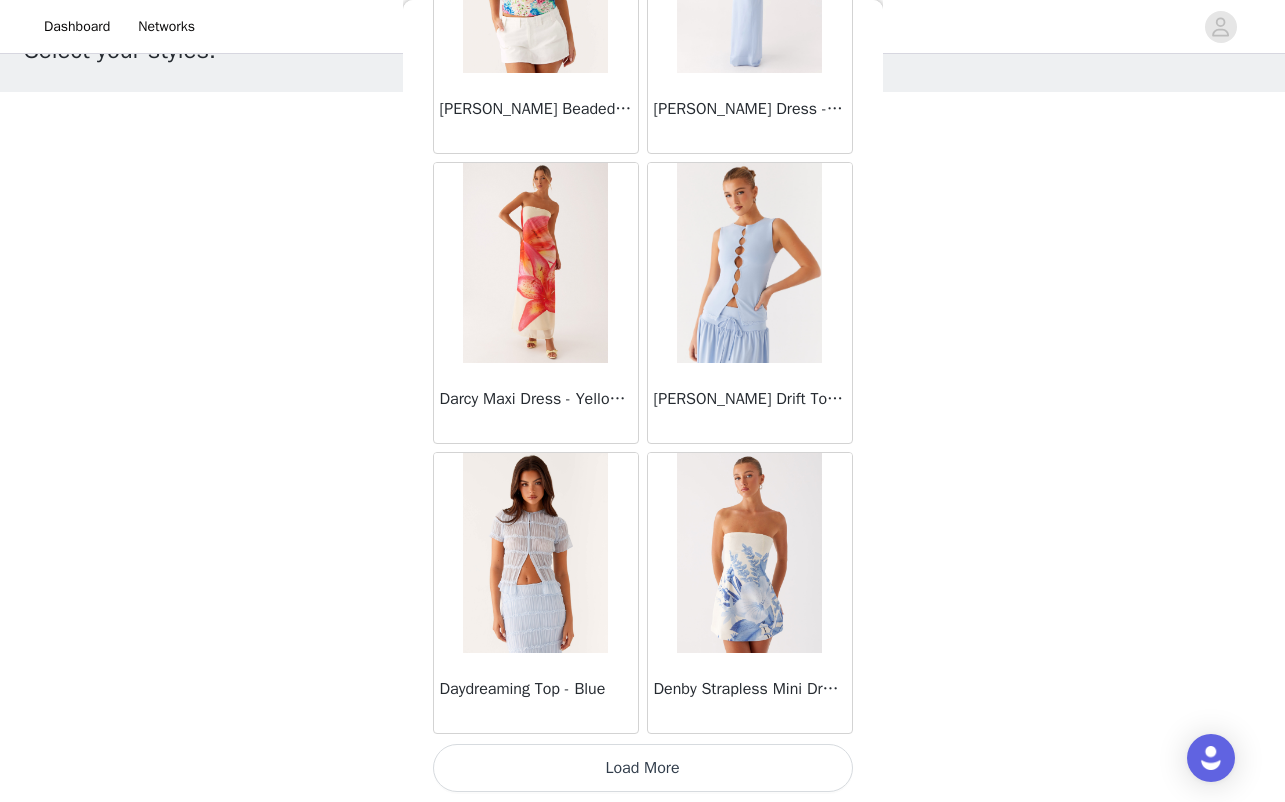 click on "Load More" at bounding box center [643, 768] 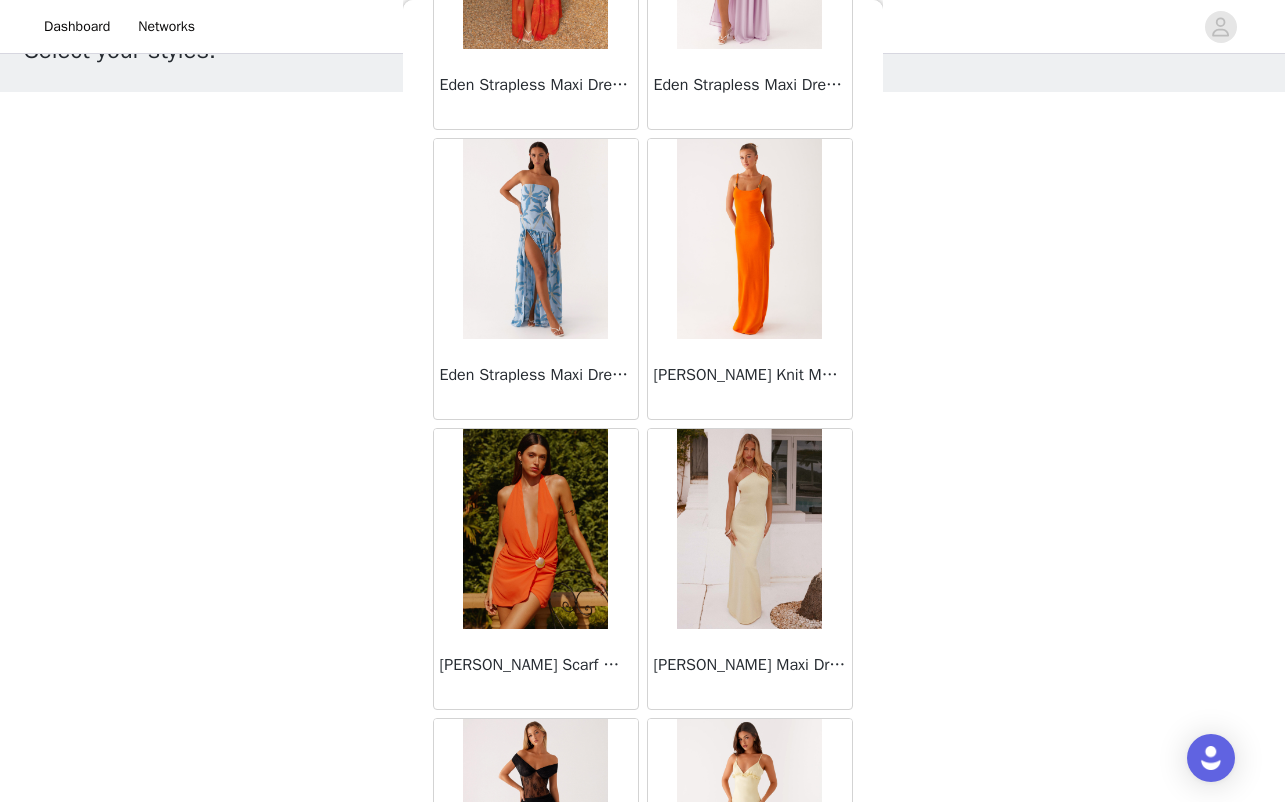 scroll, scrollTop: 19658, scrollLeft: 0, axis: vertical 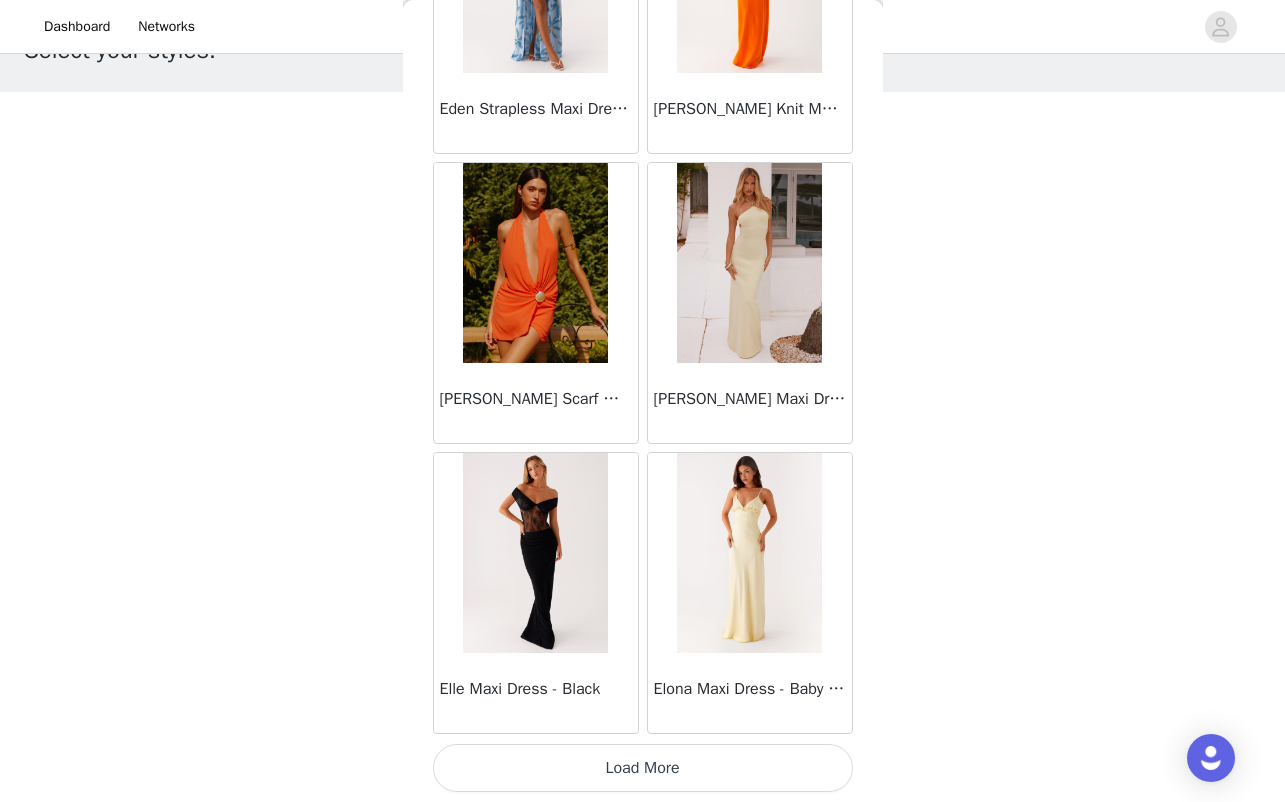 click on "Load More" at bounding box center [643, 768] 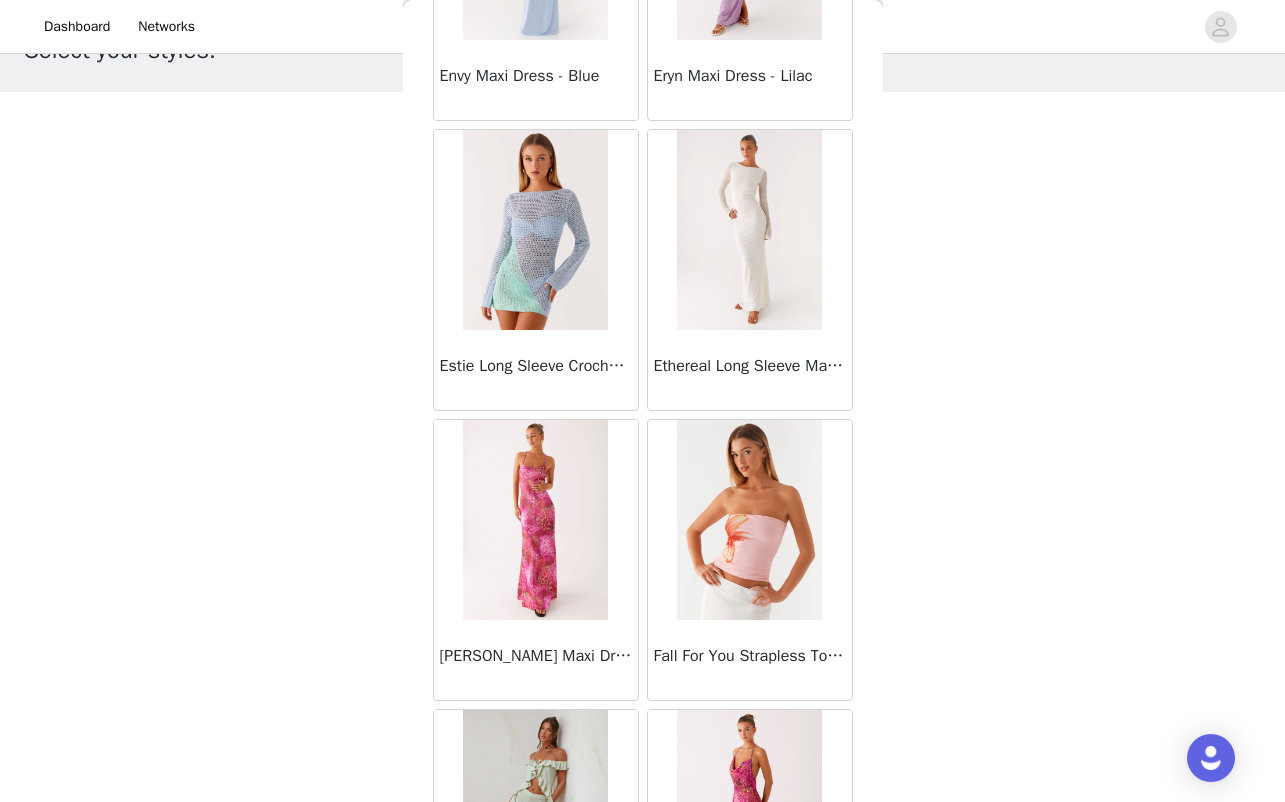 scroll, scrollTop: 22558, scrollLeft: 0, axis: vertical 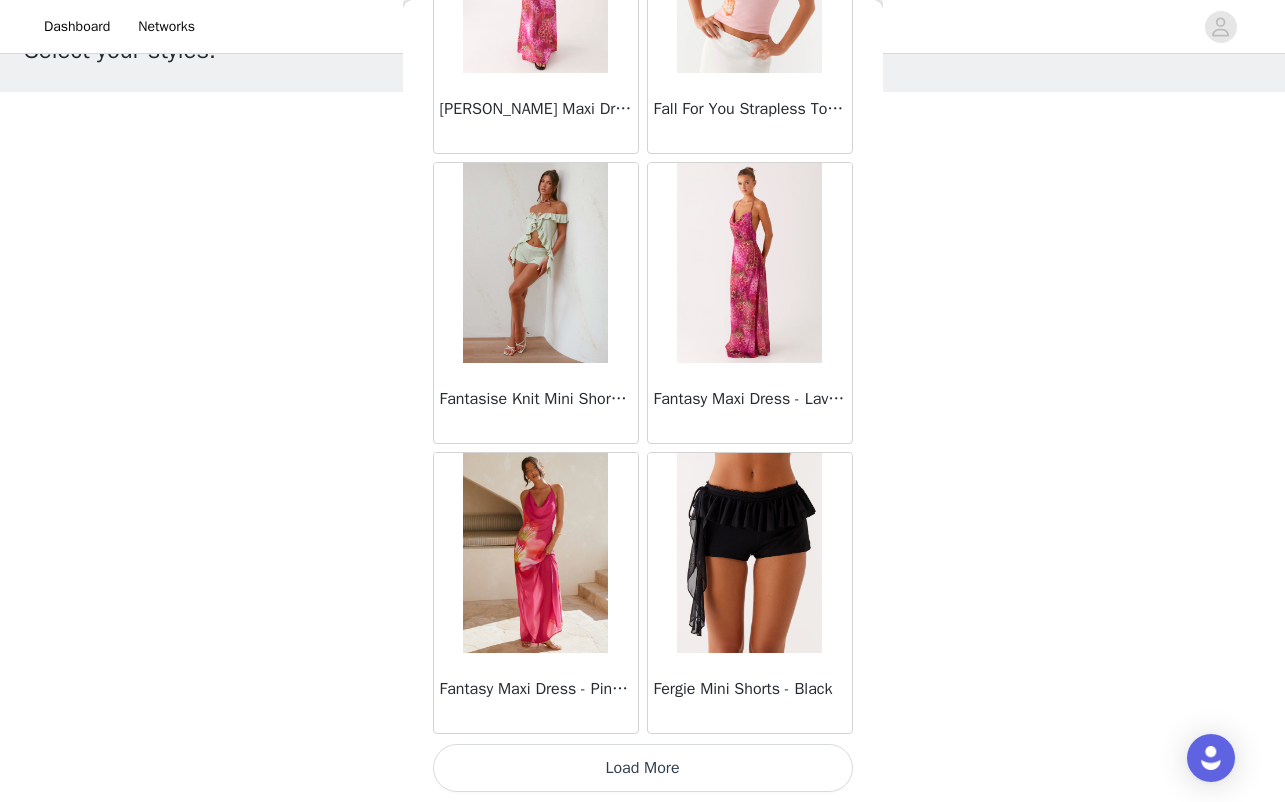 click on "Load More" at bounding box center [643, 768] 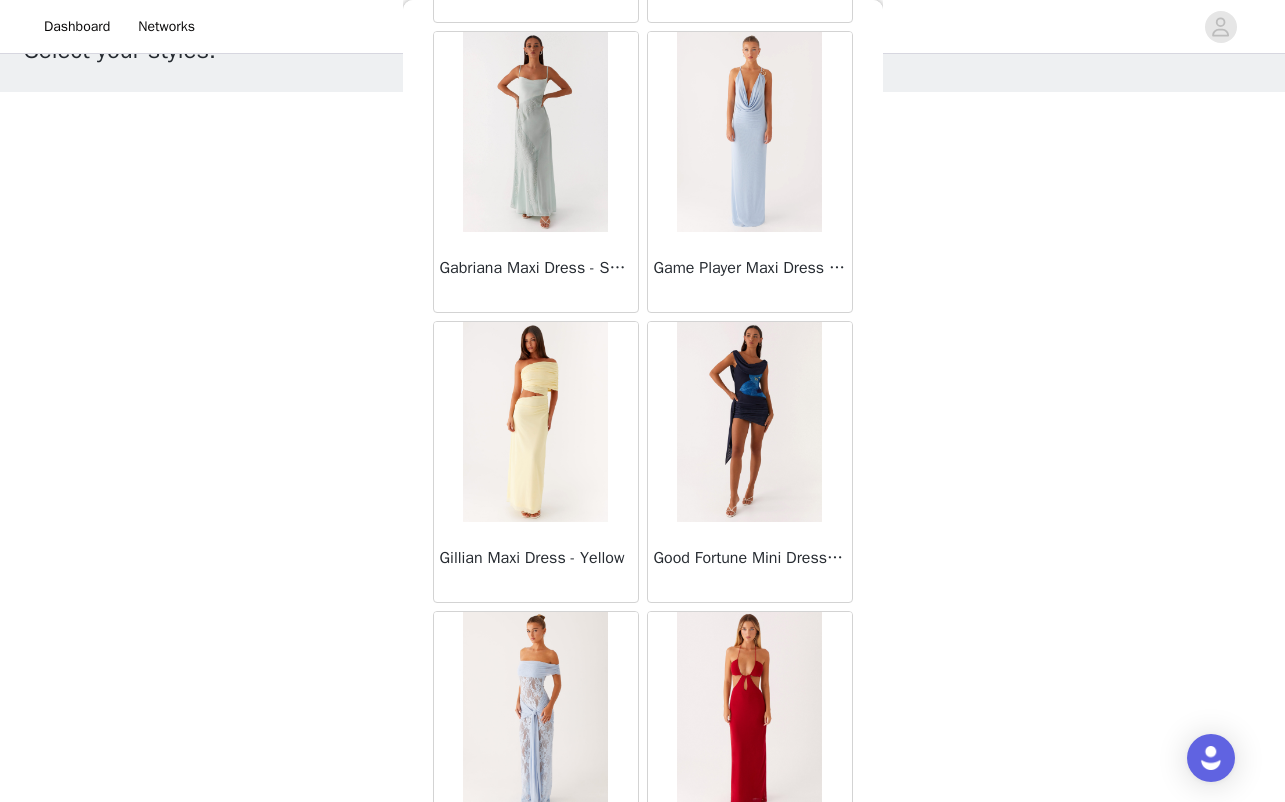 scroll, scrollTop: 25458, scrollLeft: 0, axis: vertical 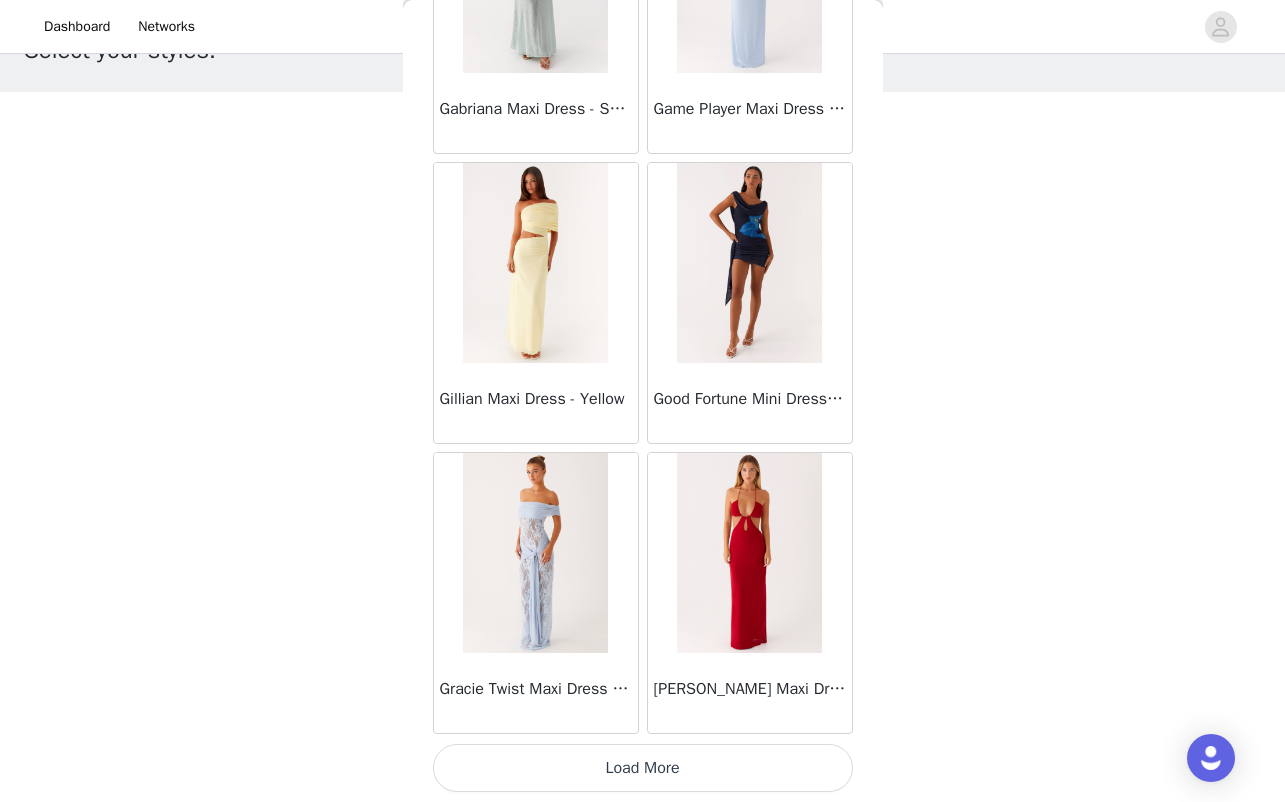 click on "Load More" at bounding box center (643, 768) 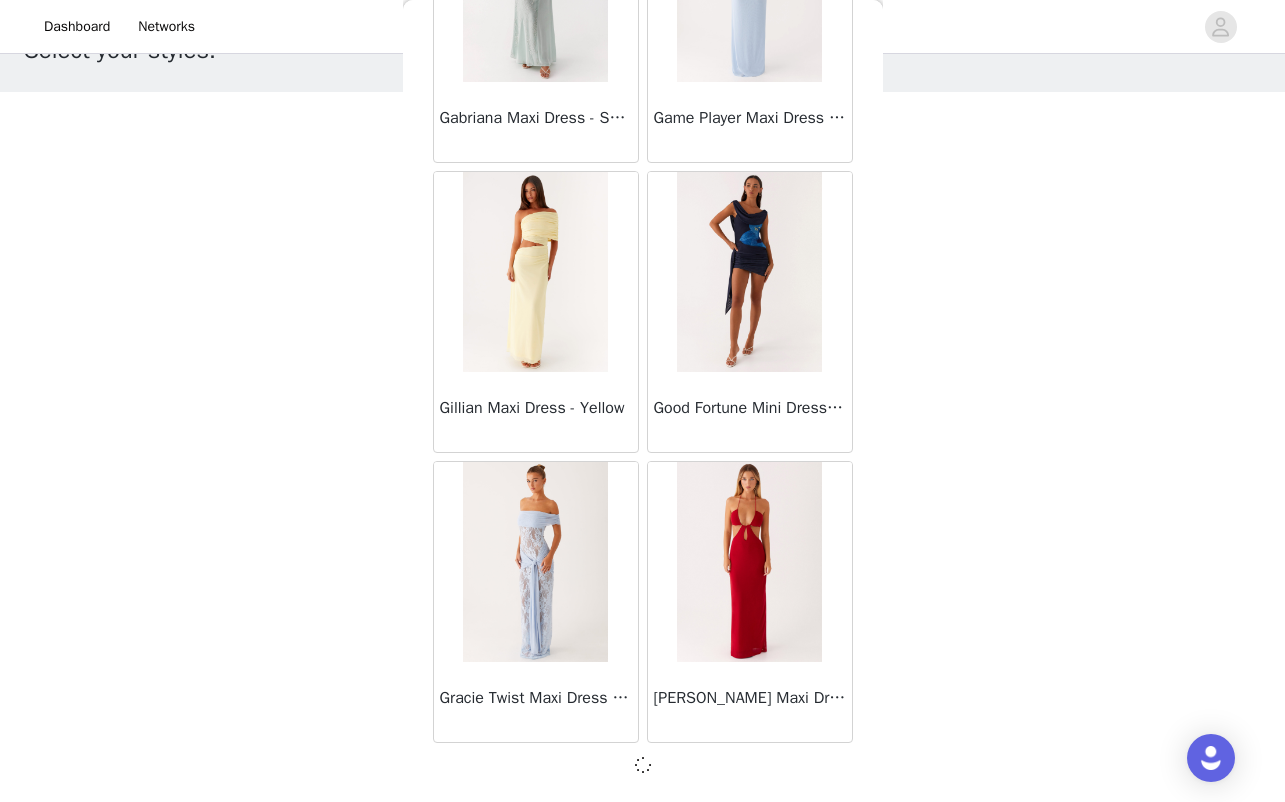 scroll, scrollTop: 25458, scrollLeft: 0, axis: vertical 